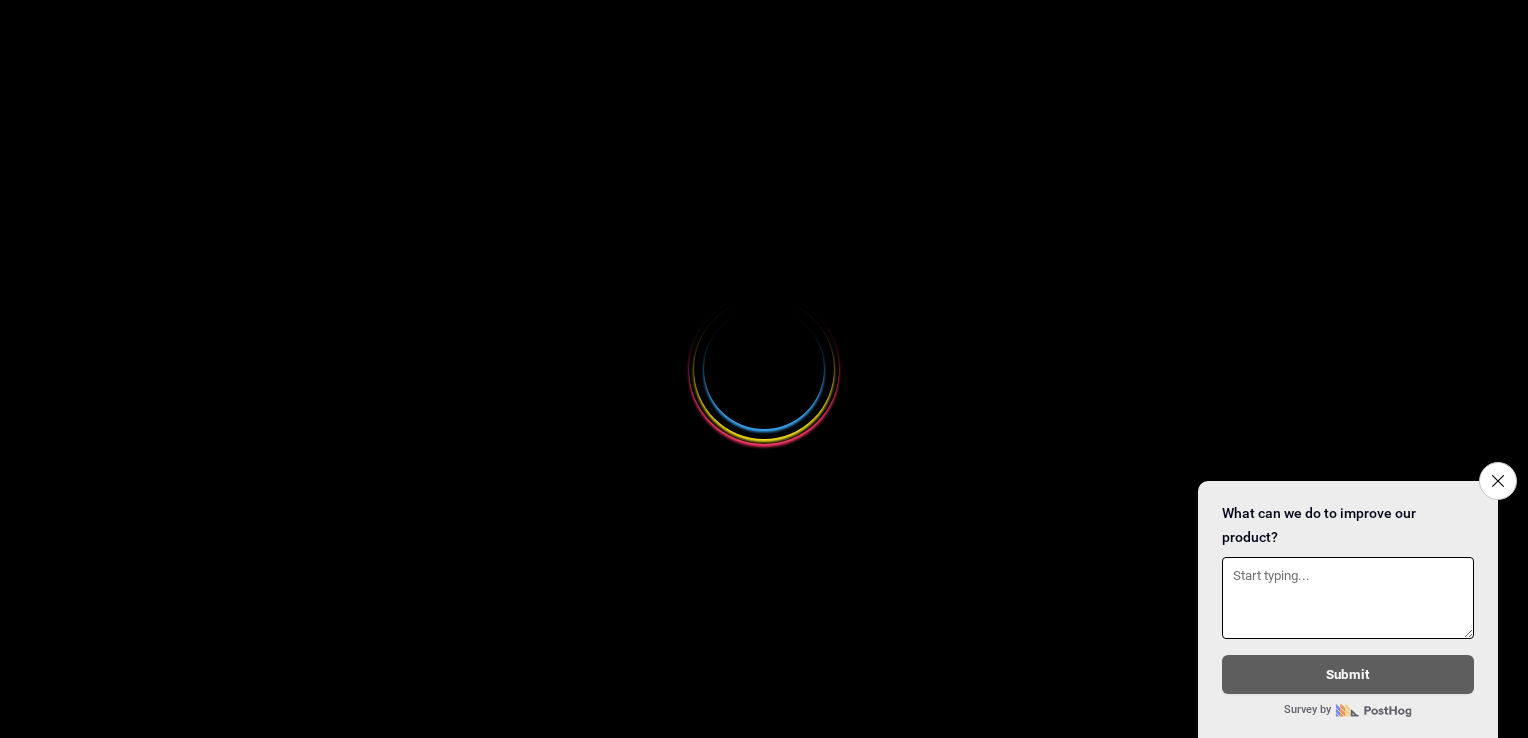 scroll, scrollTop: 0, scrollLeft: 0, axis: both 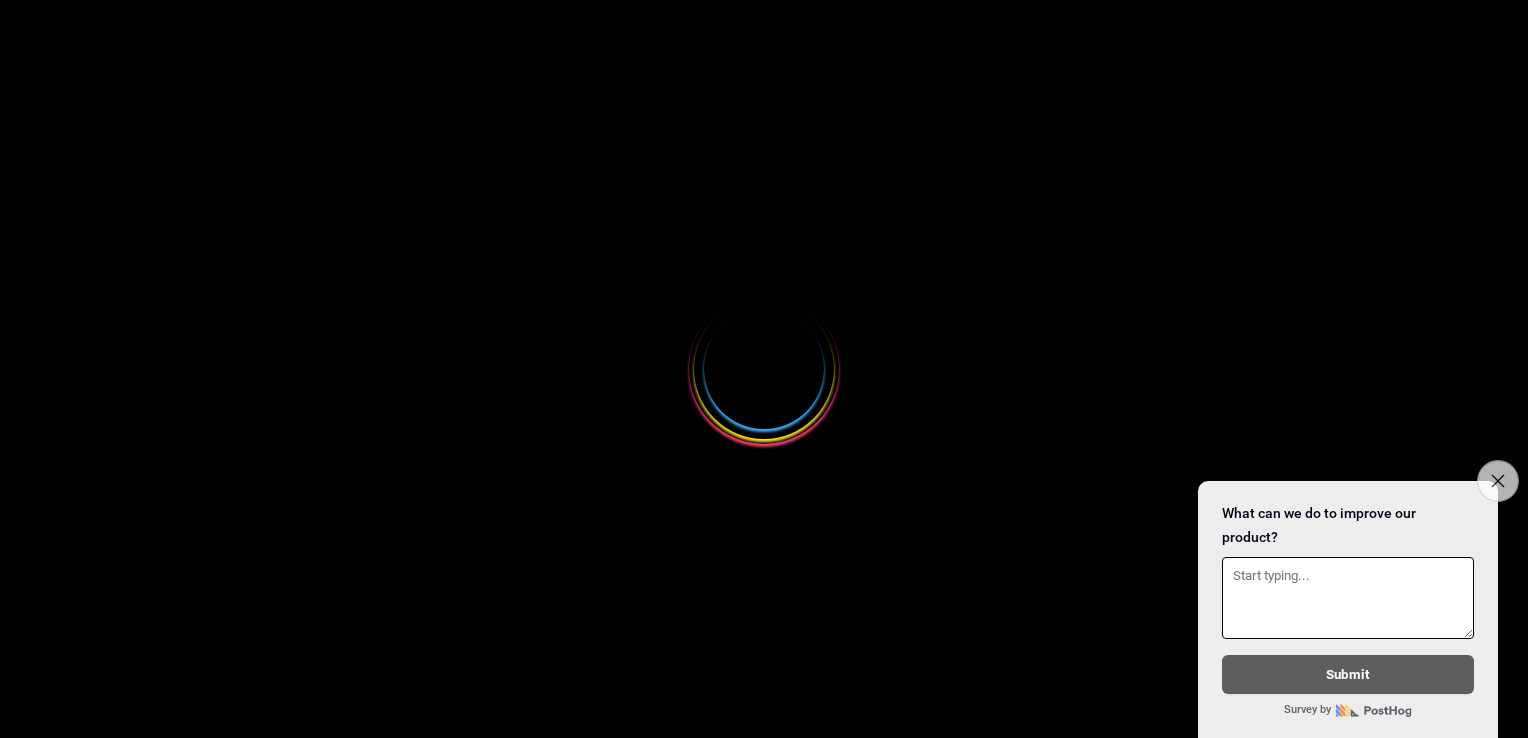 click on "Close survey" at bounding box center (1498, 481) 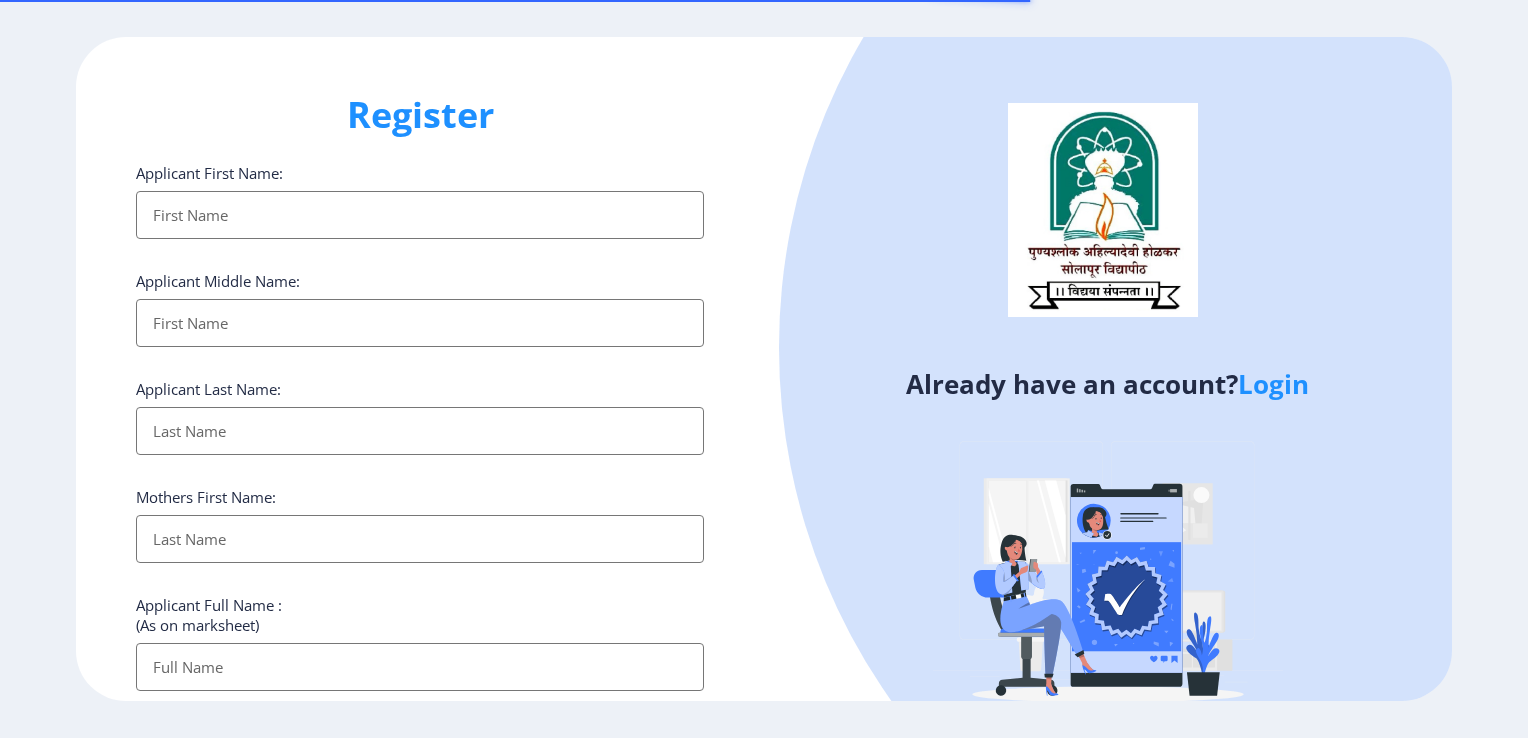 select 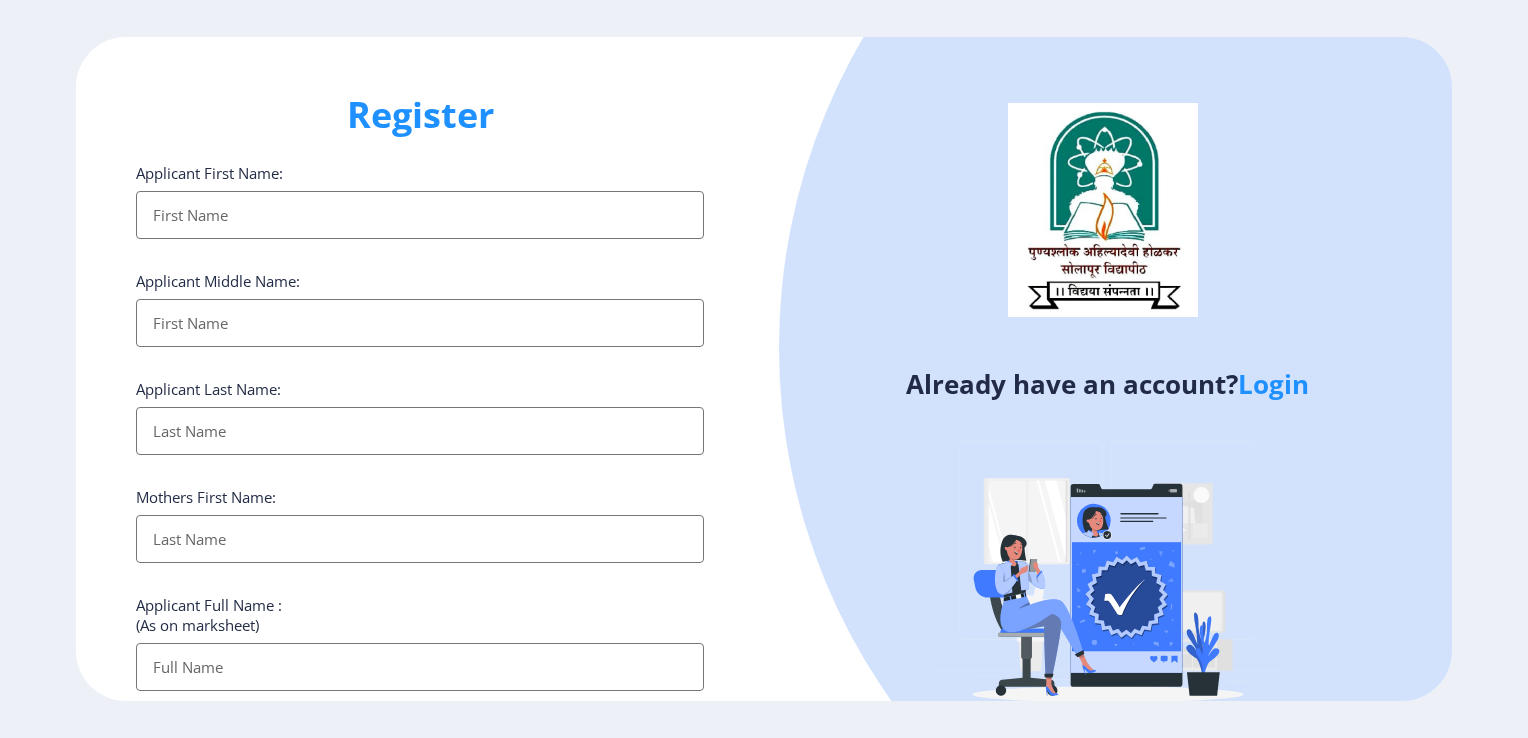 click on "Applicant First Name:" at bounding box center [420, 215] 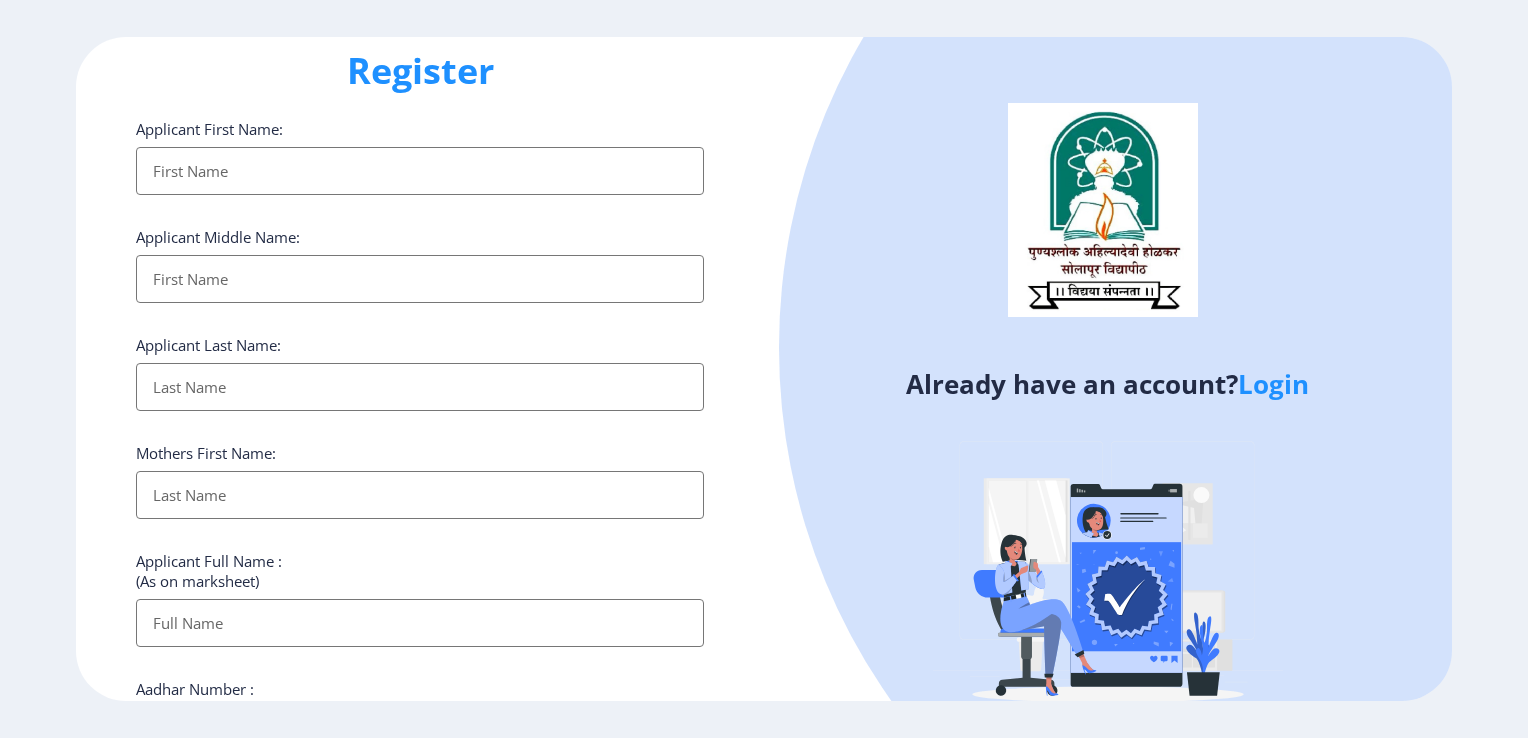 scroll, scrollTop: 100, scrollLeft: 0, axis: vertical 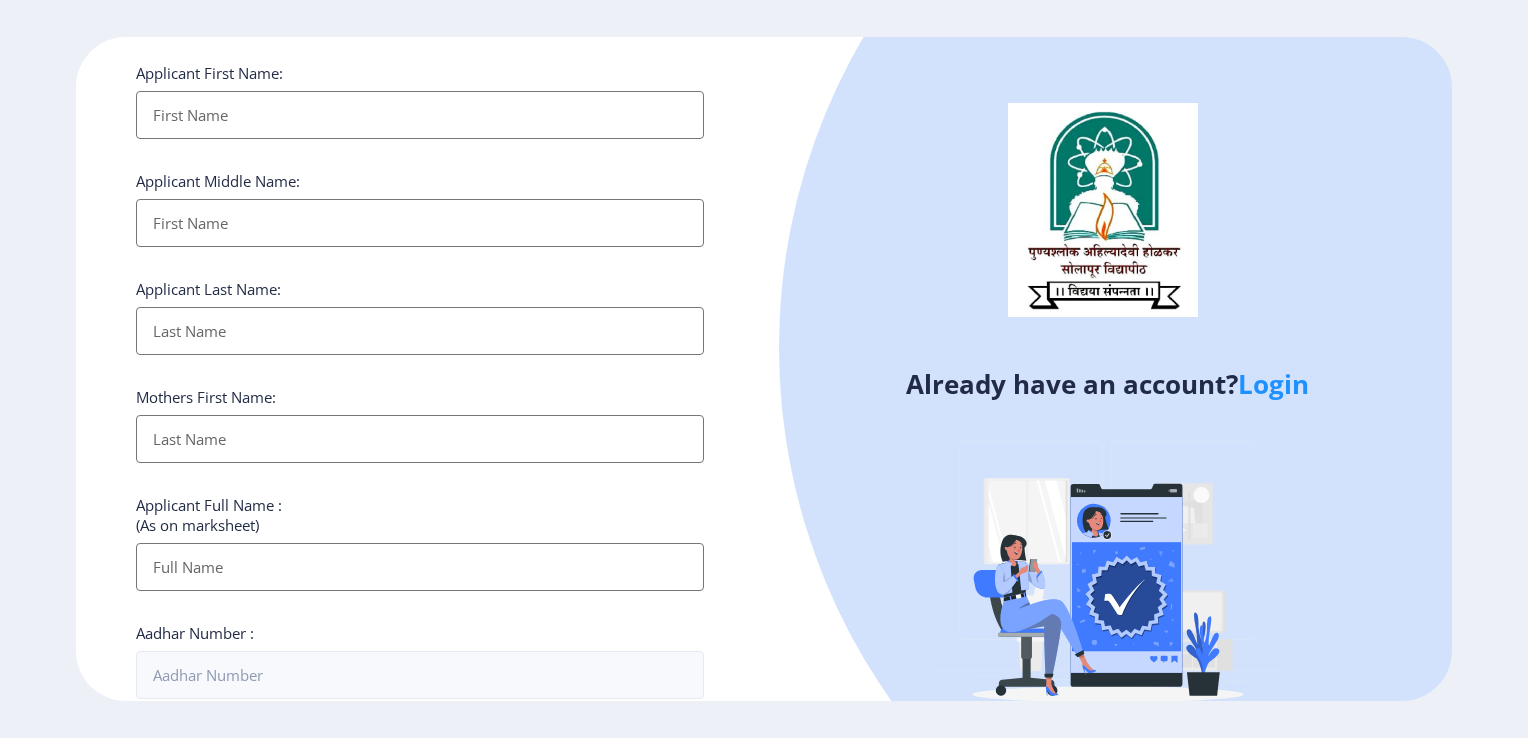 click on "Applicant First Name:" at bounding box center (420, 115) 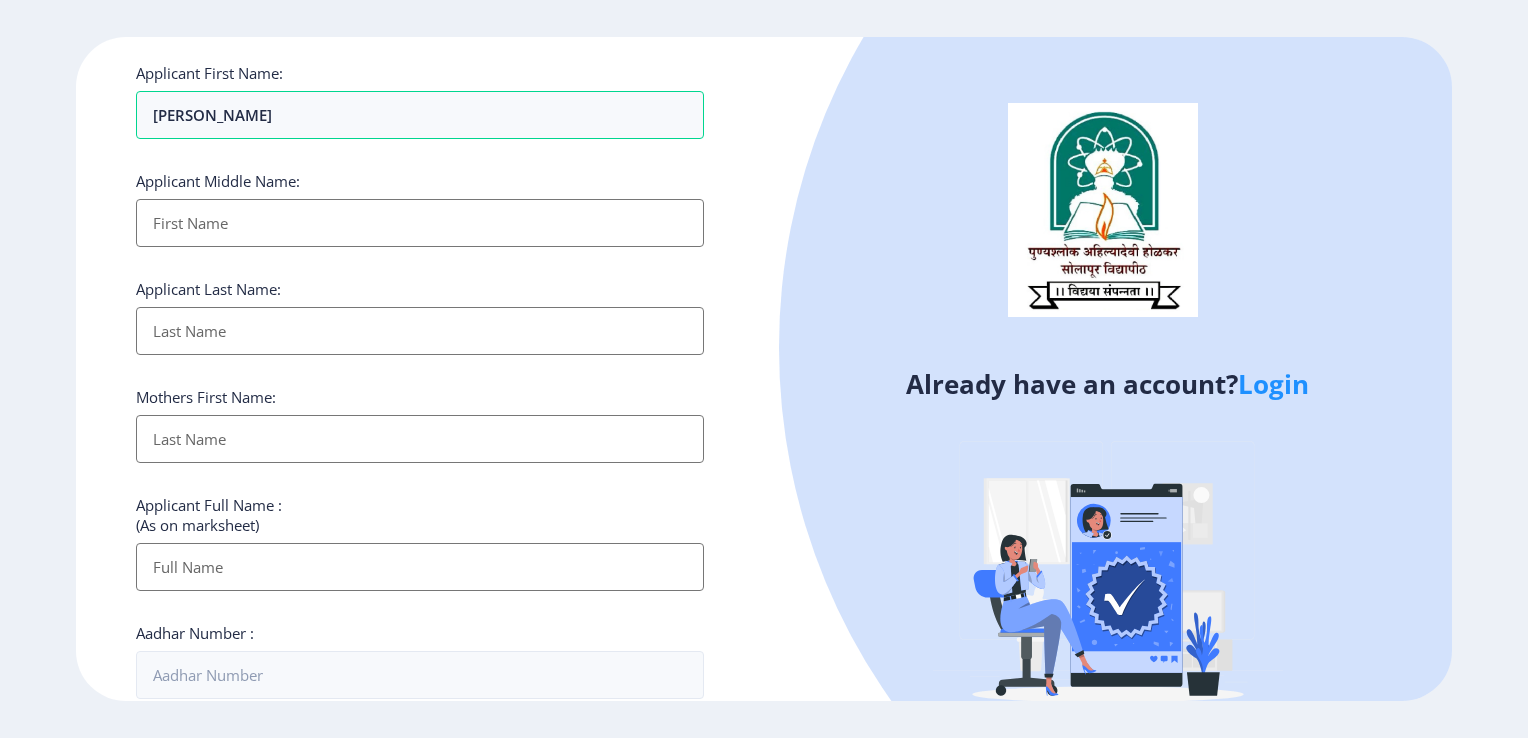 type on "[PERSON_NAME]" 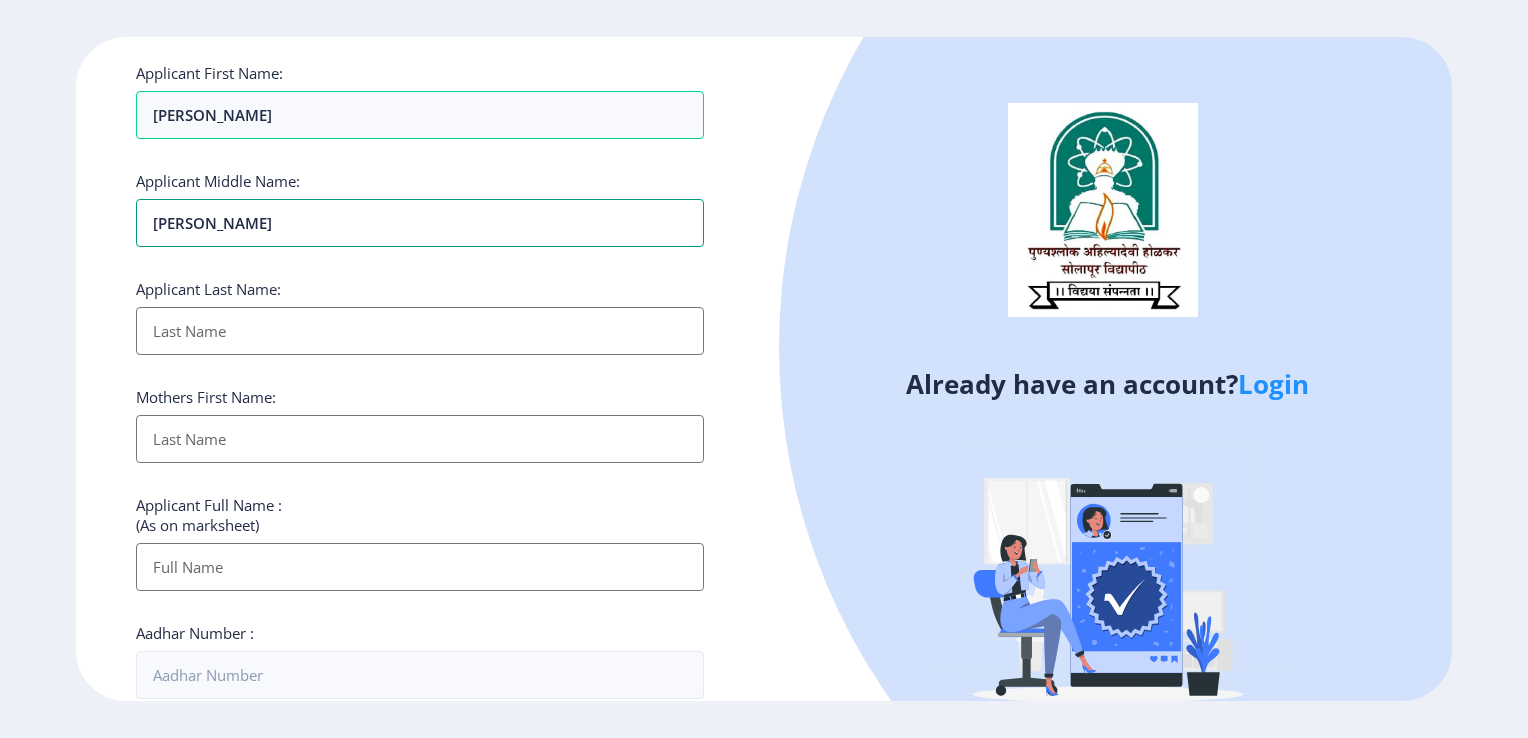 type on "Madhukar" 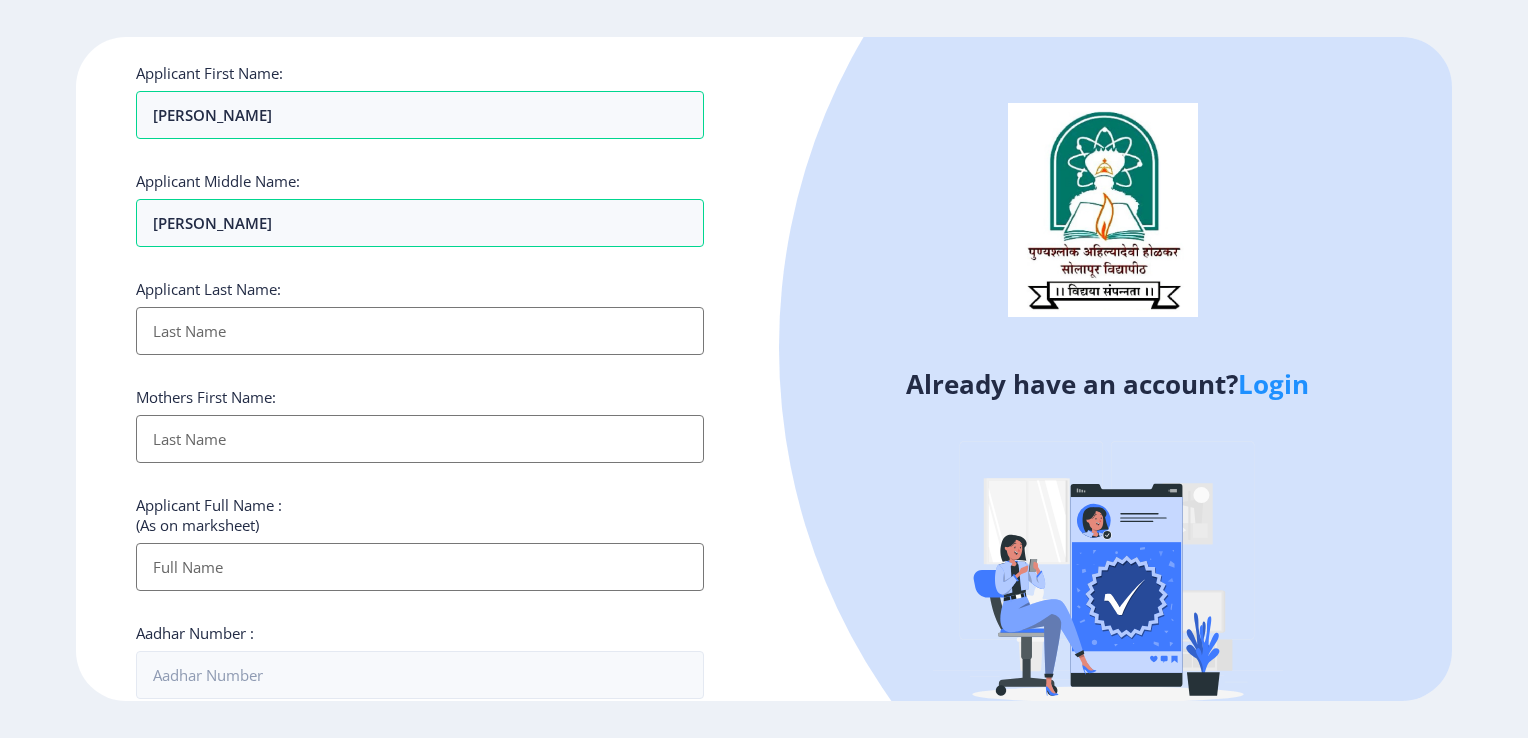 click on "Applicant First Name:" at bounding box center (420, 331) 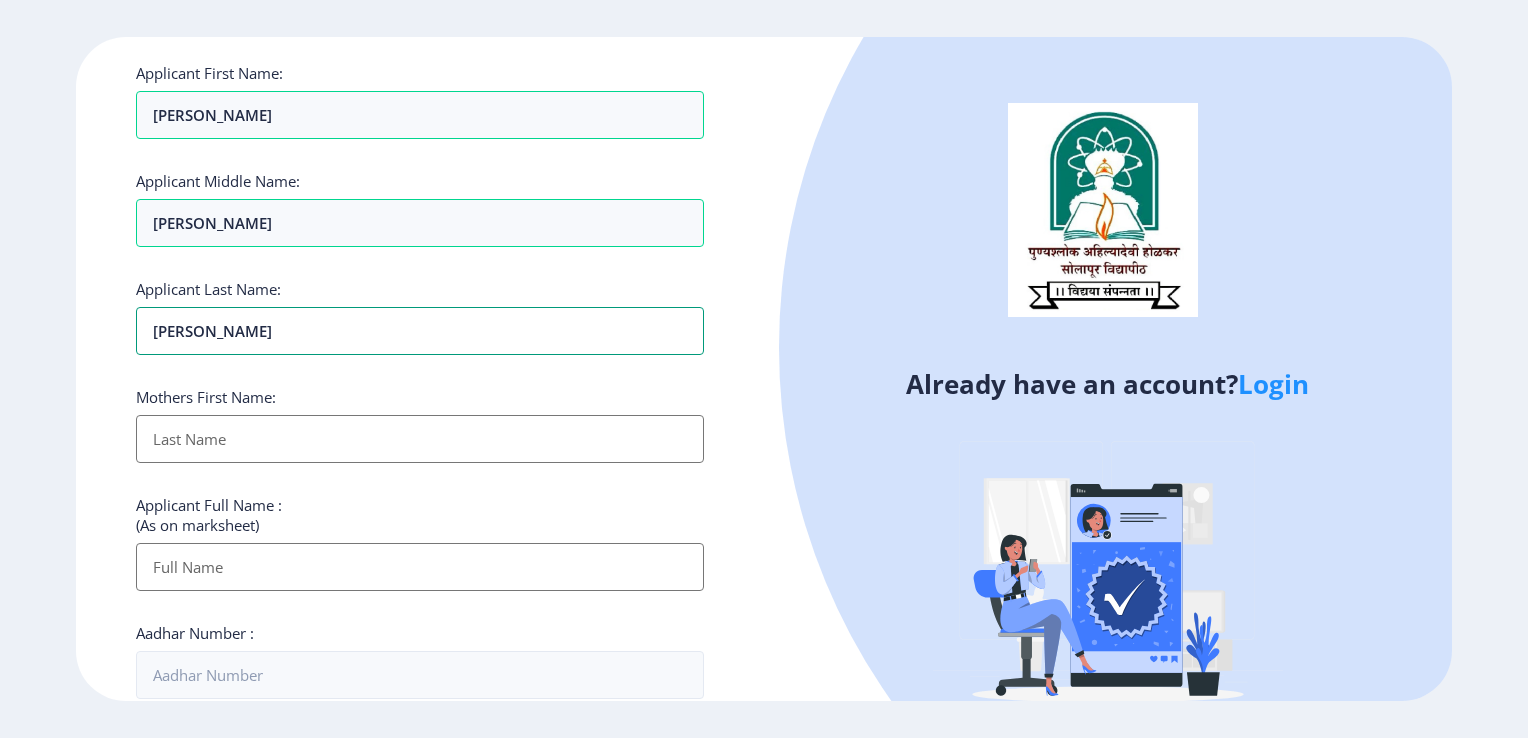 type on "[PERSON_NAME]" 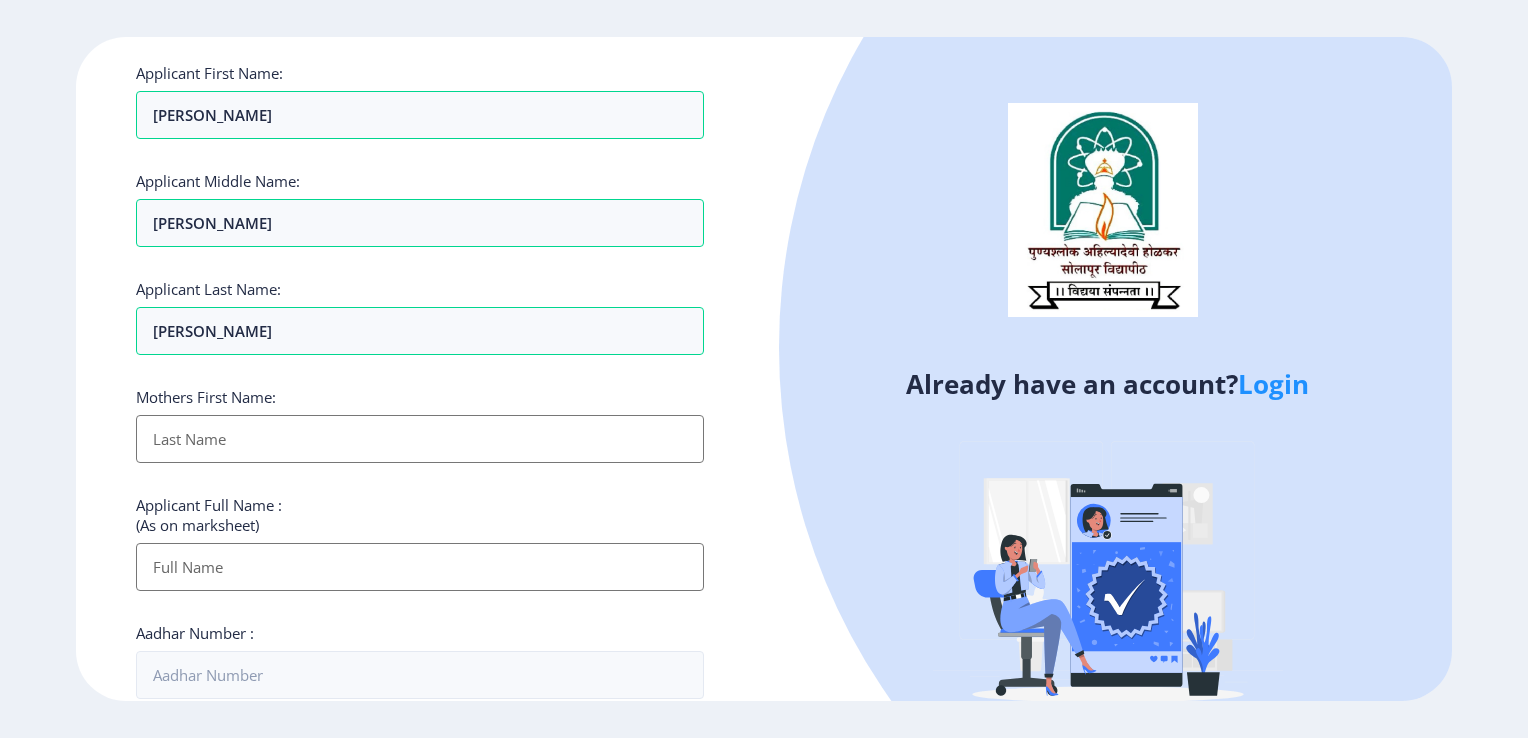 click on "Applicant First Name:" at bounding box center (420, 439) 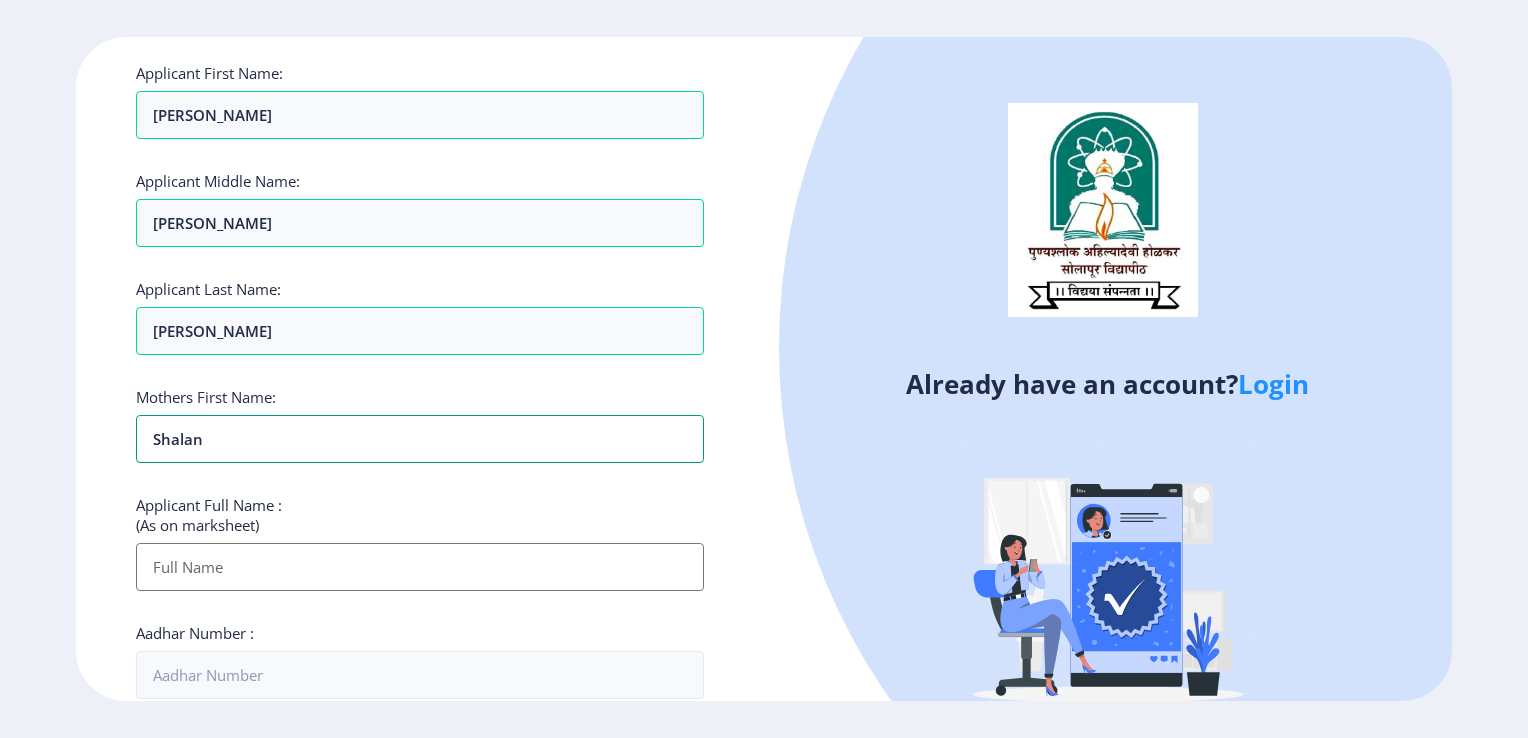 type on "Shalan" 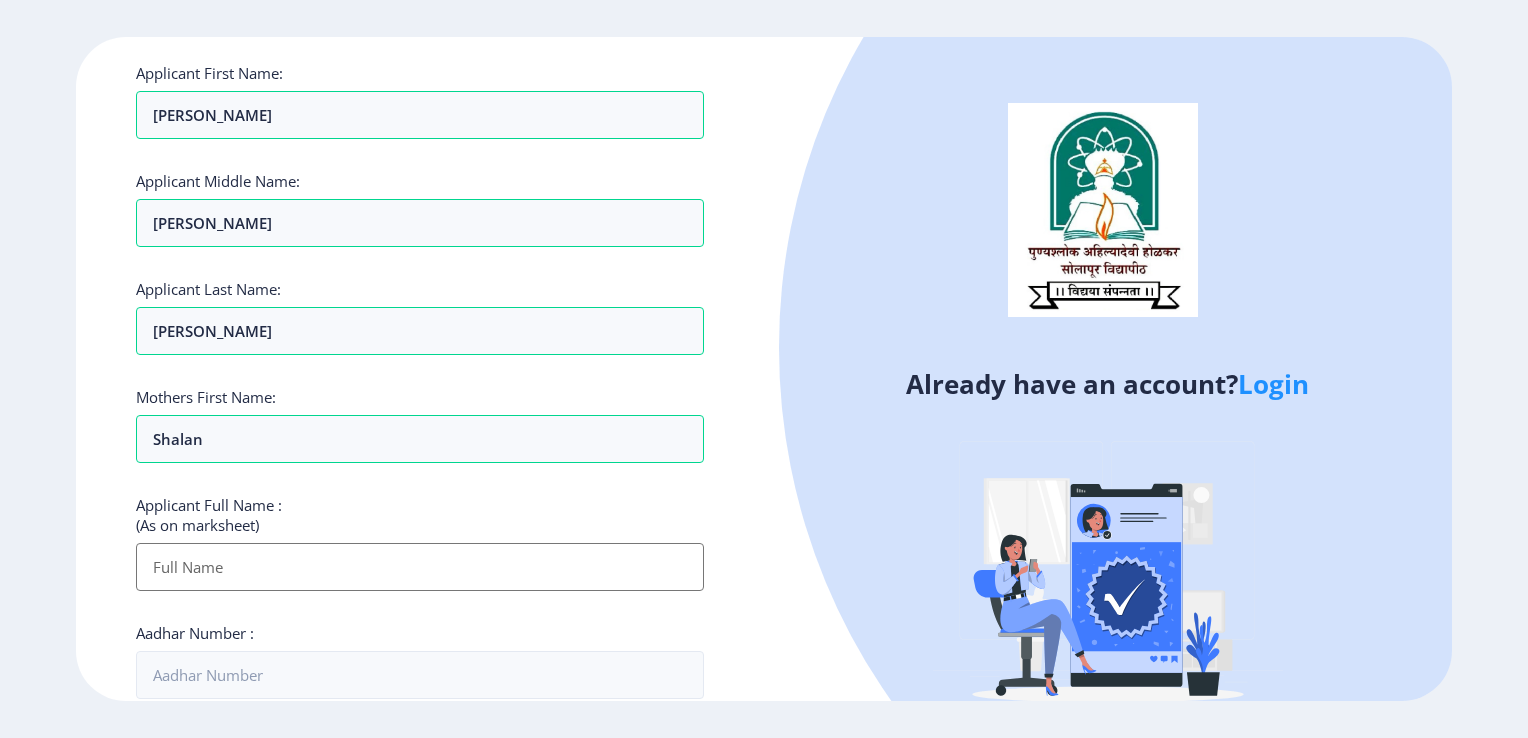 click on "Applicant First Name:" at bounding box center (420, 567) 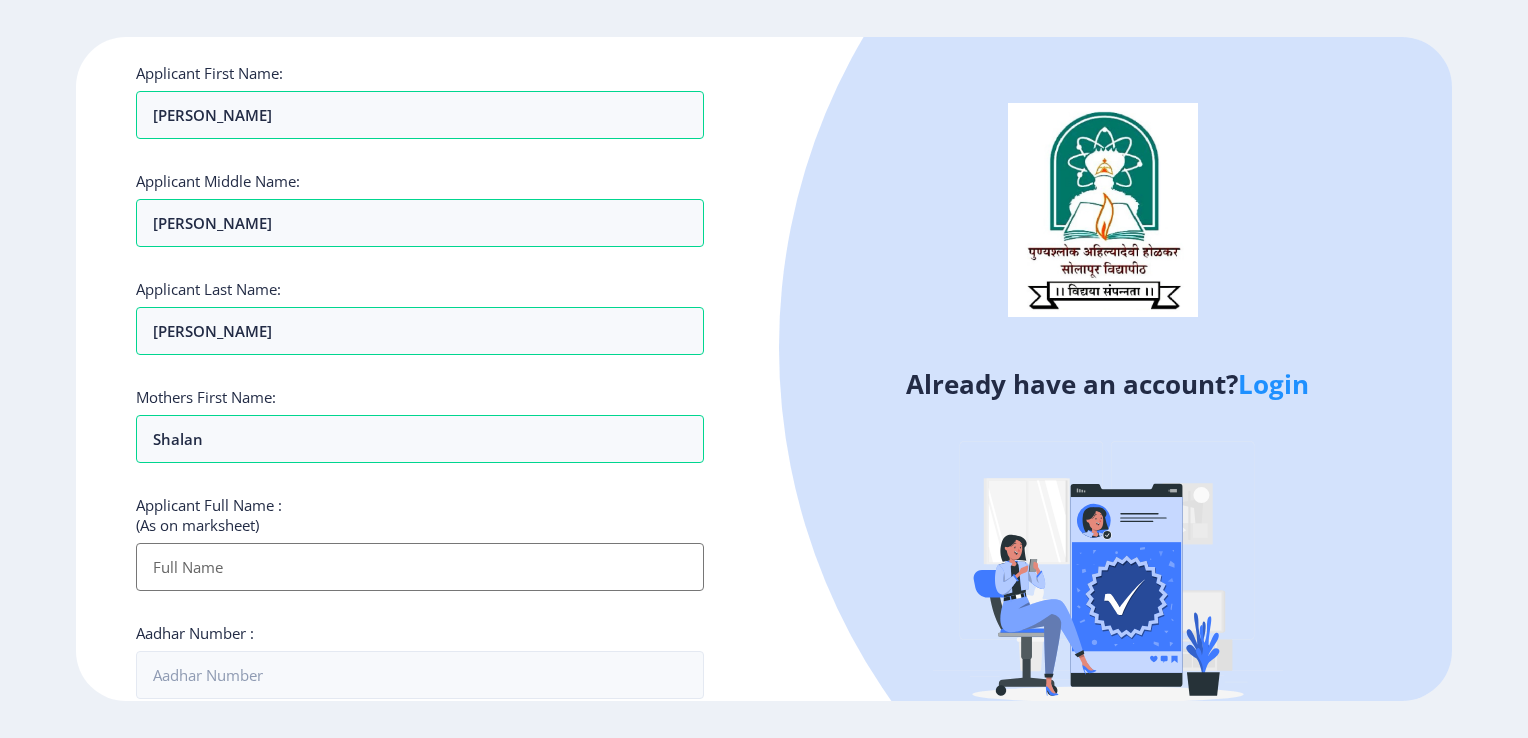 click on "Register Applicant First Name: Manisha Applicant Middle Name: Madhukar Applicant Last Name: Waghmode Mothers First Name: Shalan Applicant Full Name : (As on marksheet) Aadhar Number :  Gender: Select Gender Male Female Other  Country Code and Mobile number  *  +91 India (भारत) +91 Afghanistan (‫افغانستان‬‎) +93 Albania (Shqipëri) +355 Algeria (‫الجزائر‬‎) +213 American Samoa +1 Andorra +376 Angola +244 Anguilla +1 Antigua and Barbuda +1 Argentina +54 Armenia (Հայաստան) +374 Aruba +297 Australia +61 Austria (Österreich) +43 Azerbaijan (Azərbaycan) +994 Bahamas +1 Bahrain (‫البحرين‬‎) +973 Bangladesh (বাংলাদেশ) +880 Barbados +1 Belarus (Беларусь) +375 Belgium (België) +32 Belize +501 Benin (Bénin) +229 Bermuda +1 Bhutan (འབྲུག) +975 Bolivia +591 Bosnia and Herzegovina (Босна и Херцеговина) +387 Botswana +267 Brazil (Brasil) +55 British Indian Ocean Territory +246 British Virgin Islands +1 Brunei +673" 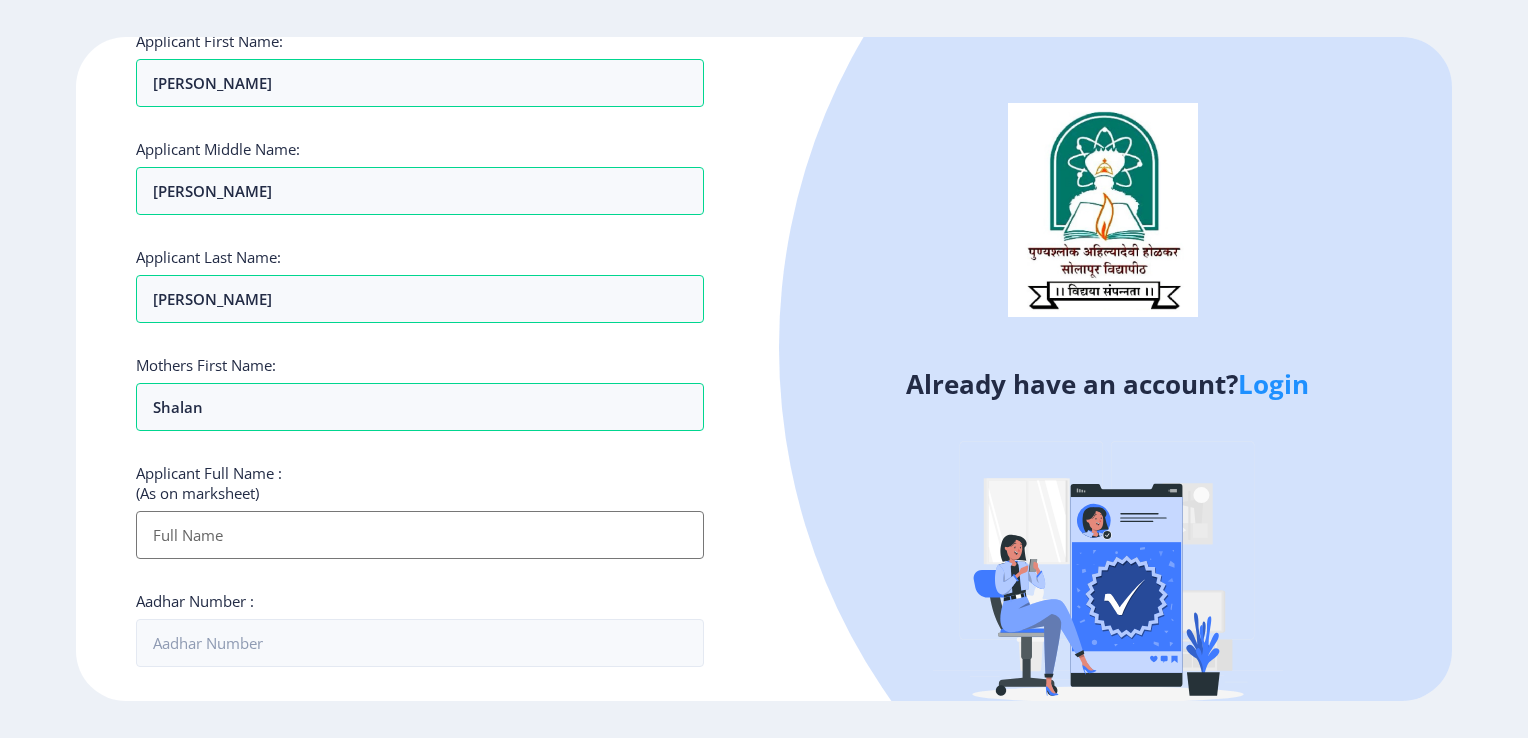 scroll, scrollTop: 128, scrollLeft: 0, axis: vertical 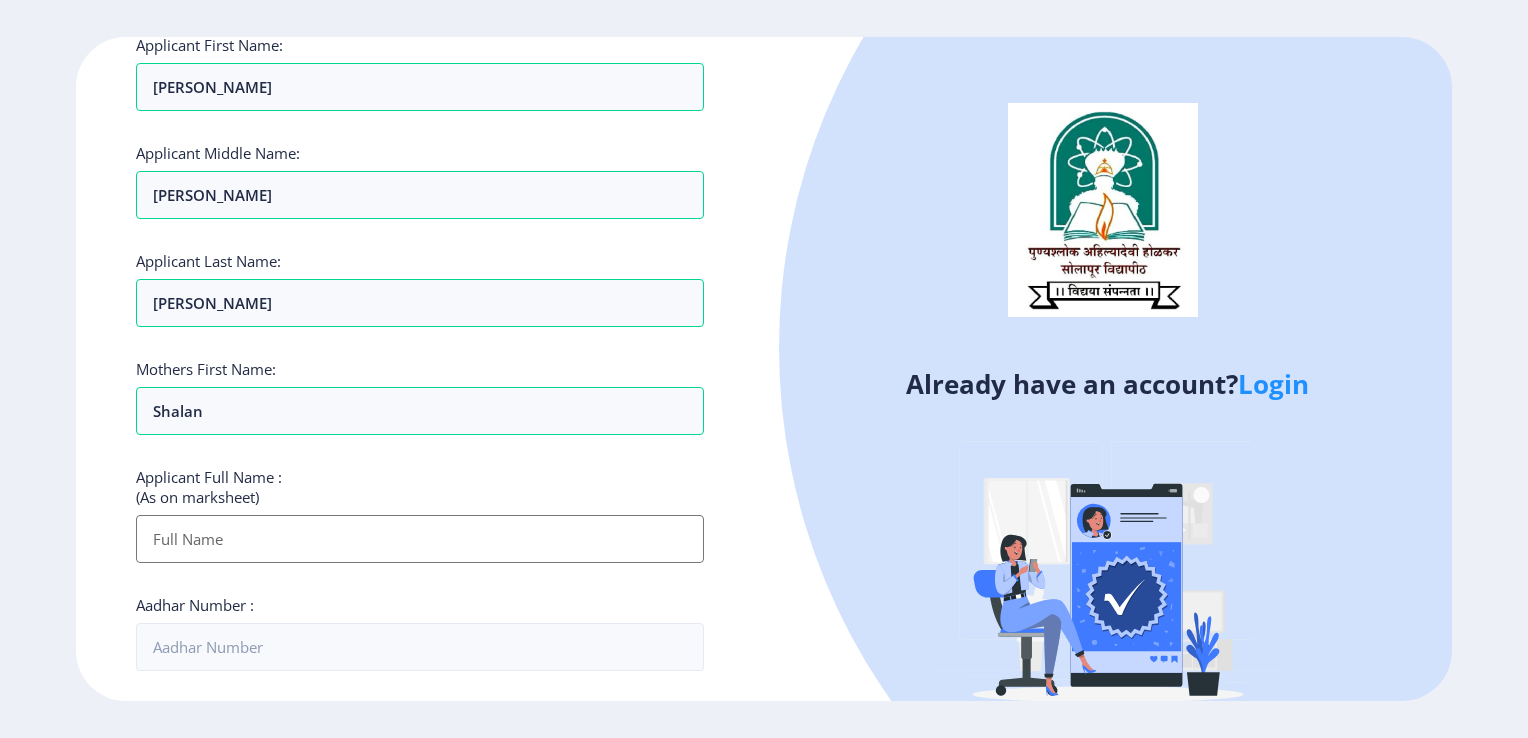 click on "Applicant First Name:" at bounding box center (420, 539) 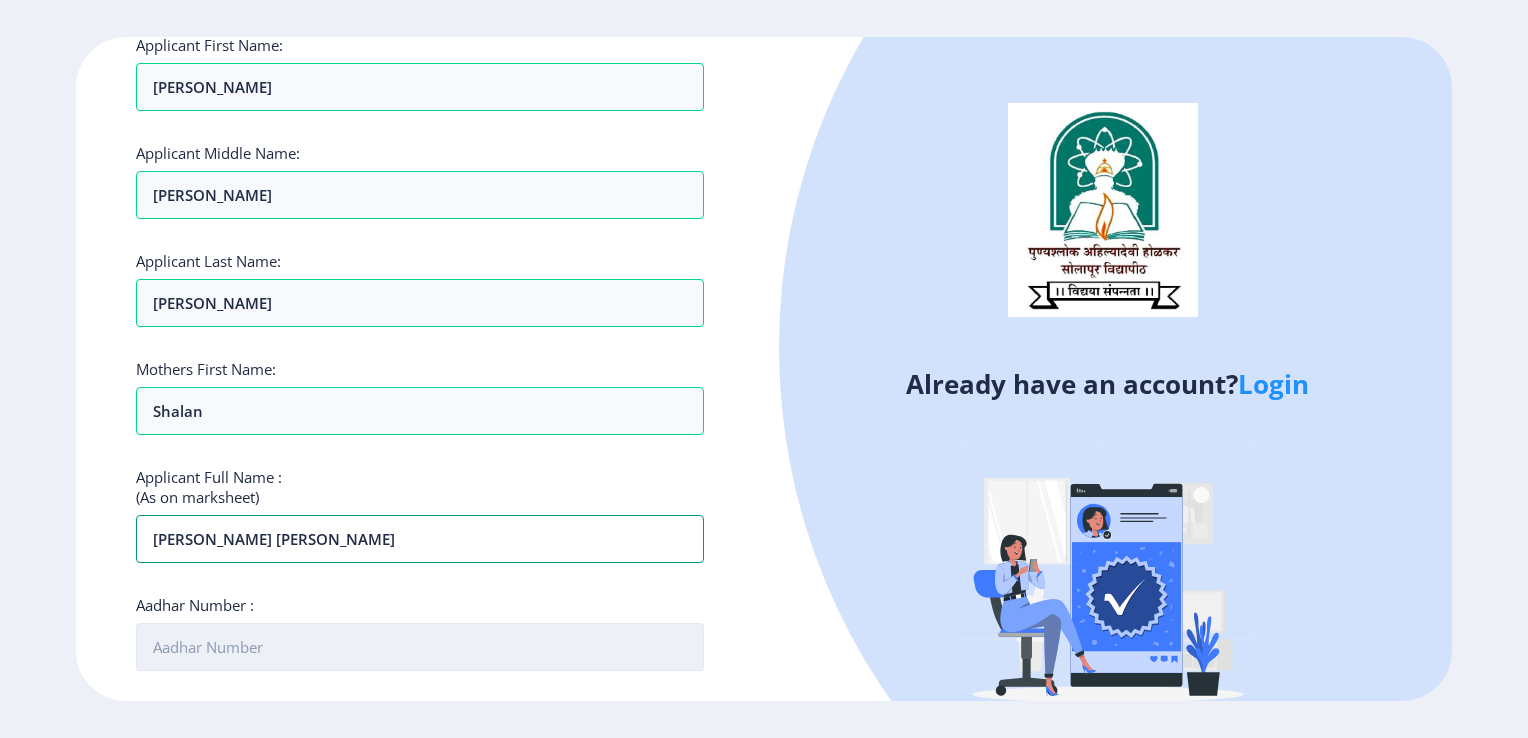 type on "Waghmode Manisha Madhukar" 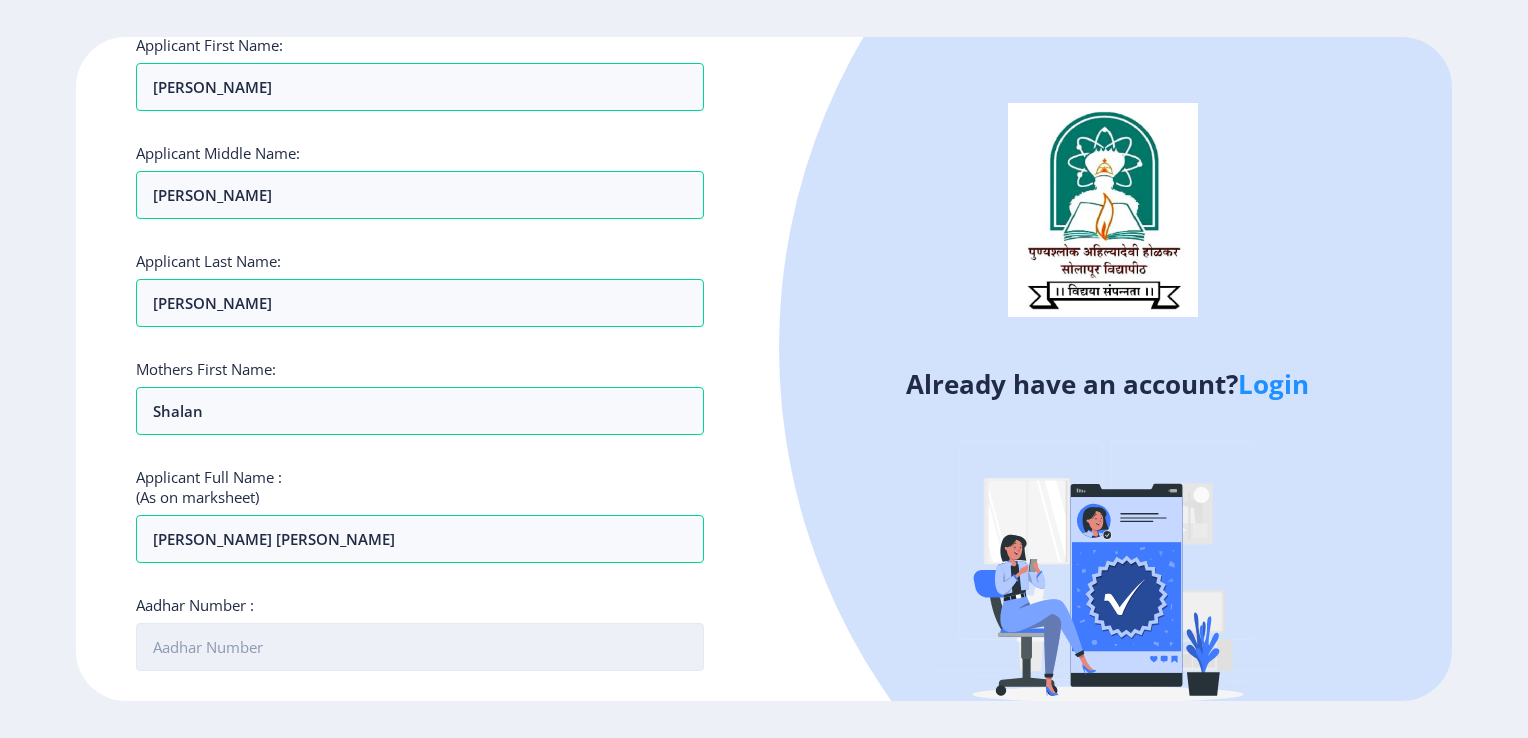 click on "Aadhar Number :" at bounding box center [420, 647] 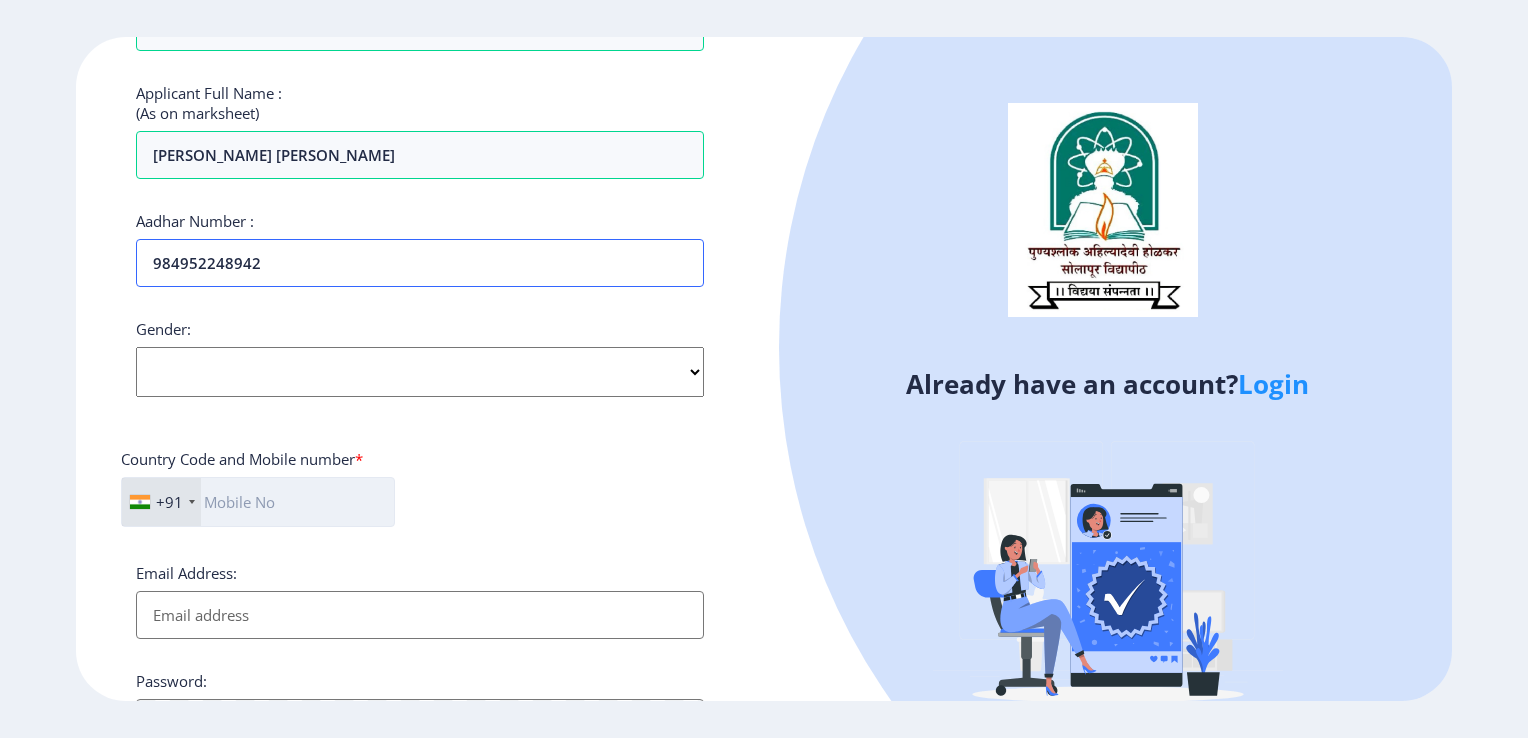 scroll, scrollTop: 628, scrollLeft: 0, axis: vertical 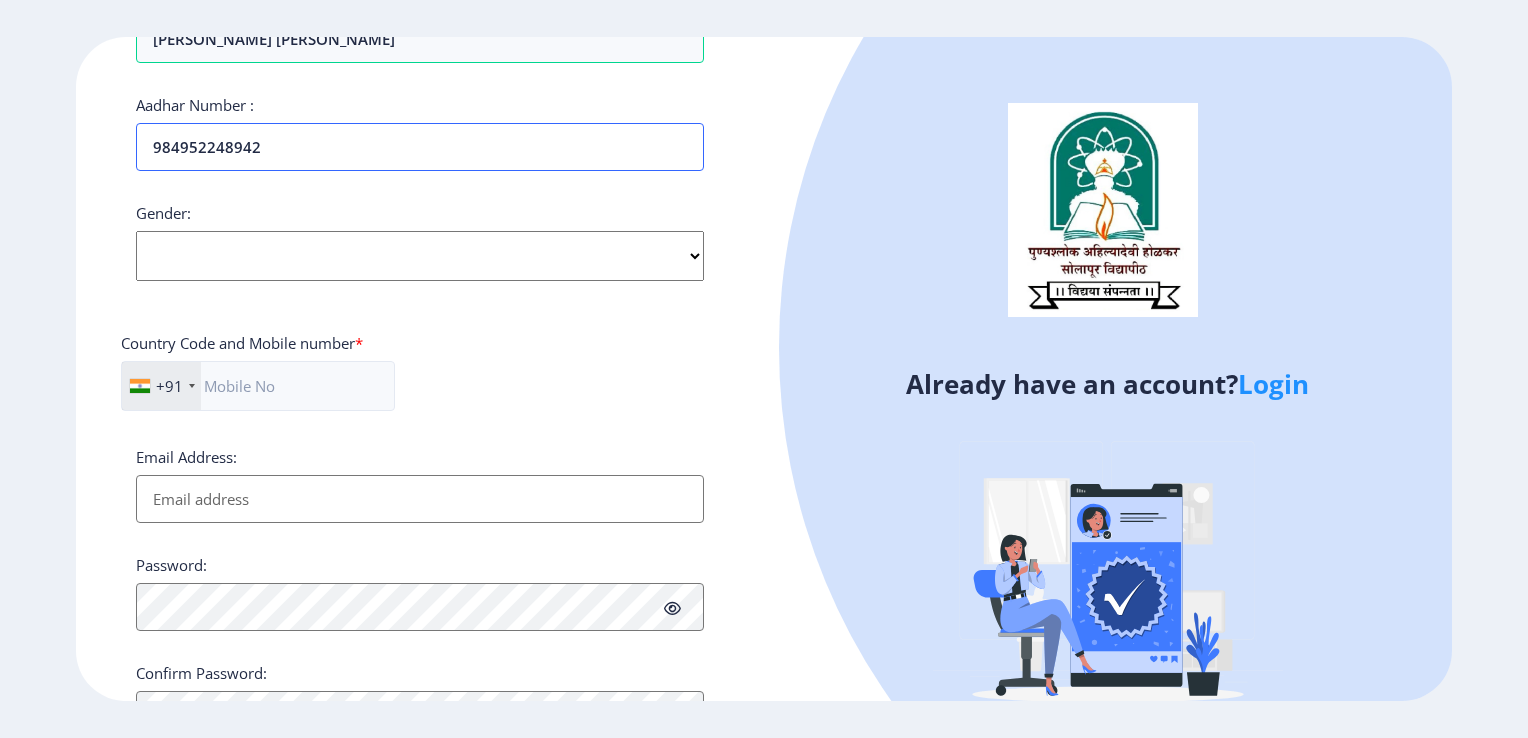type on "984952248942" 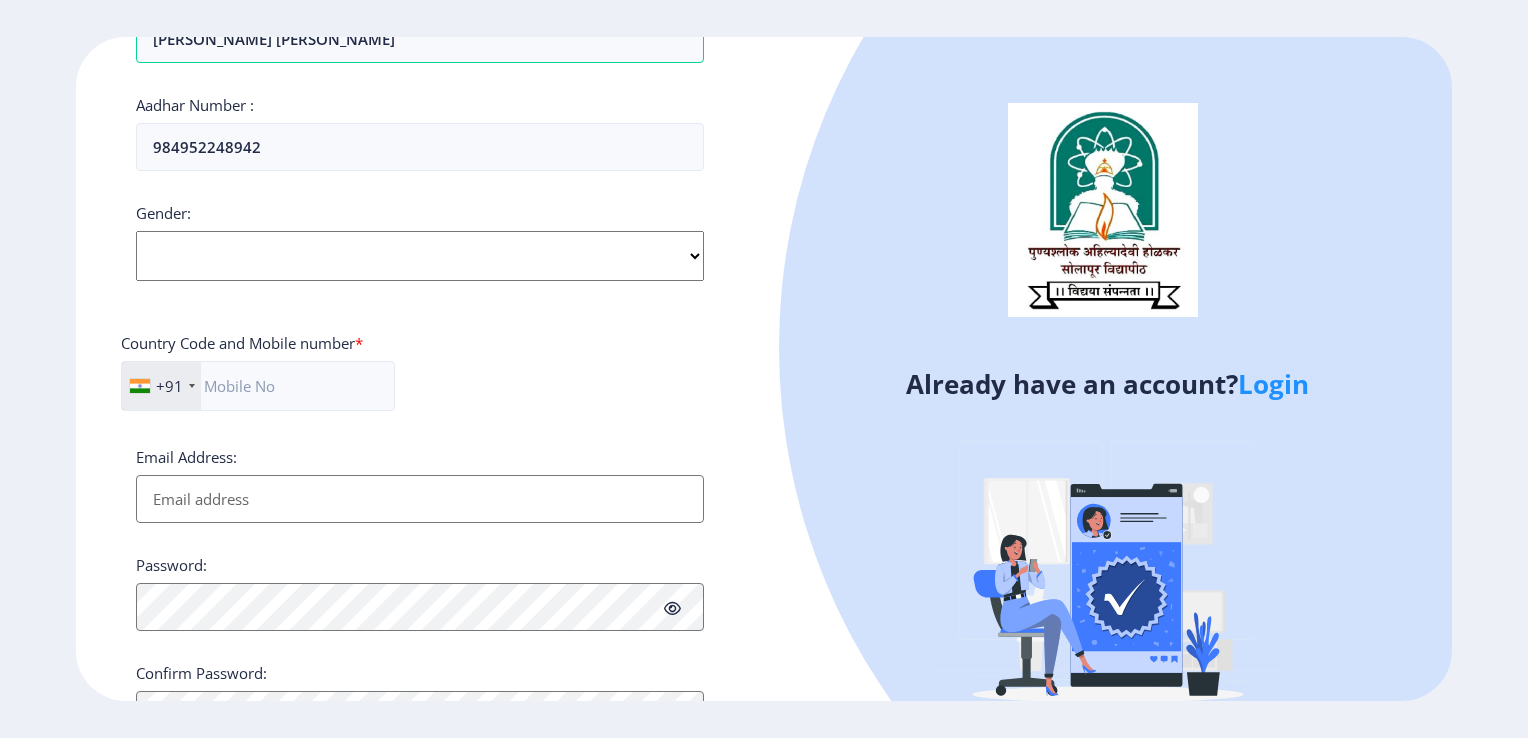 click on "Select Gender Male Female Other" 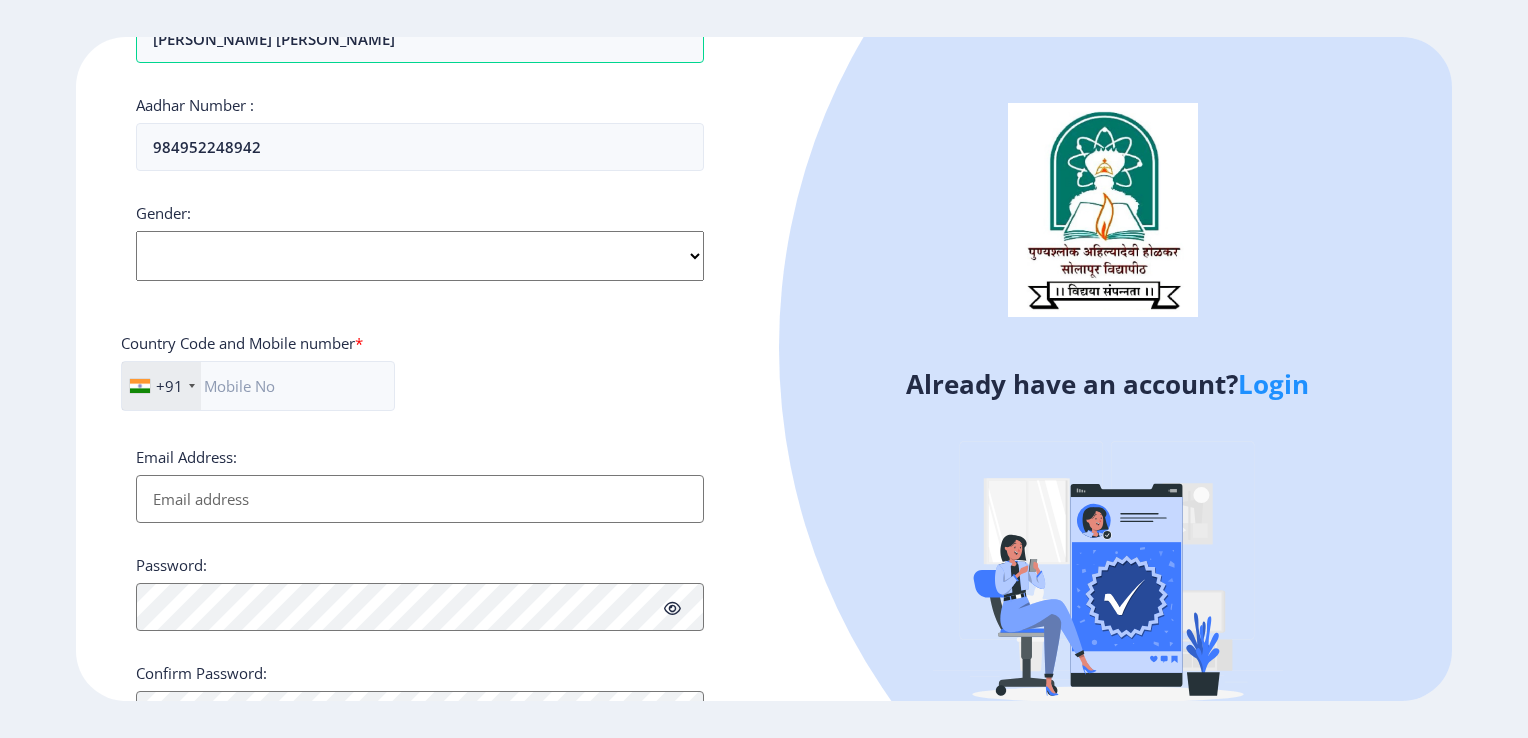 select on "[DEMOGRAPHIC_DATA]" 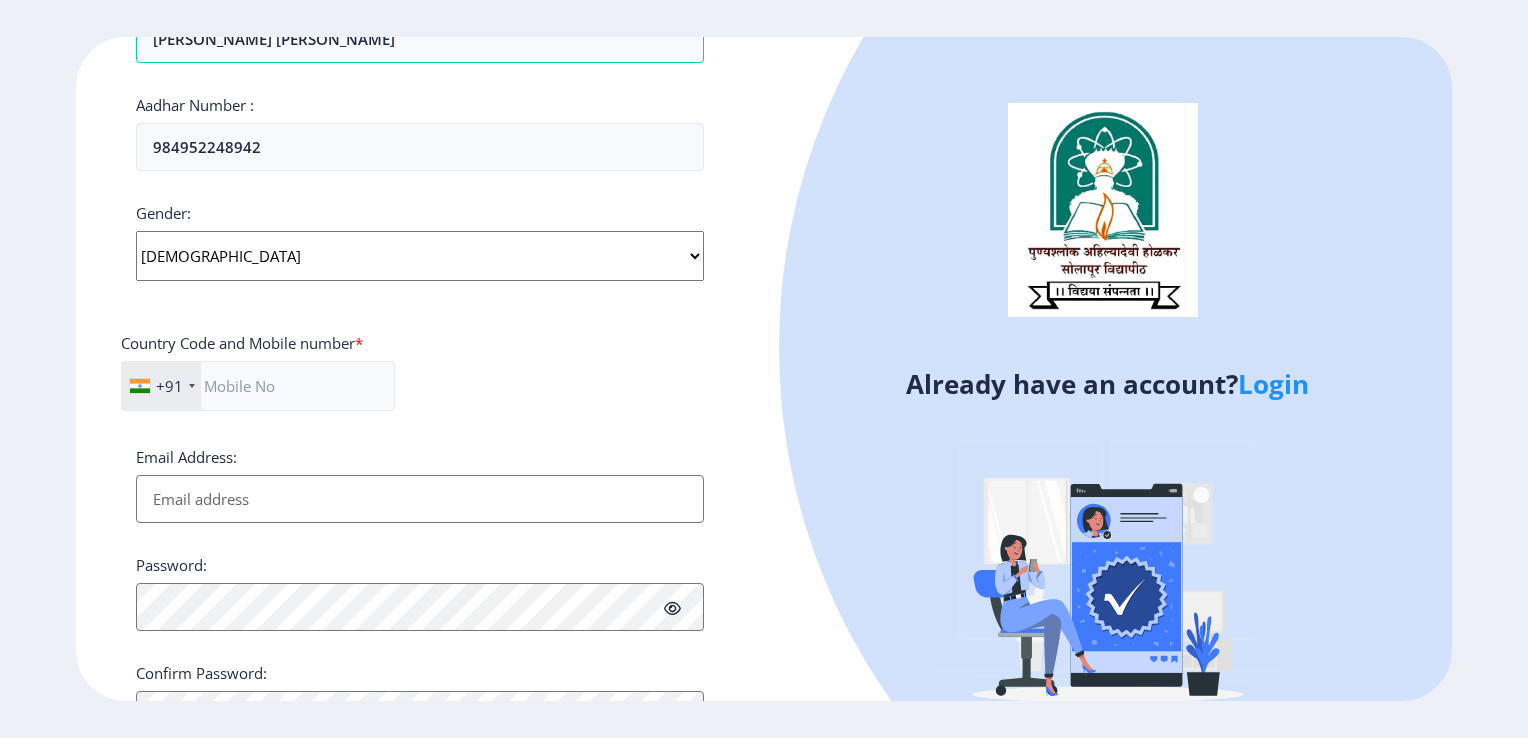 click on "Select Gender Male Female Other" 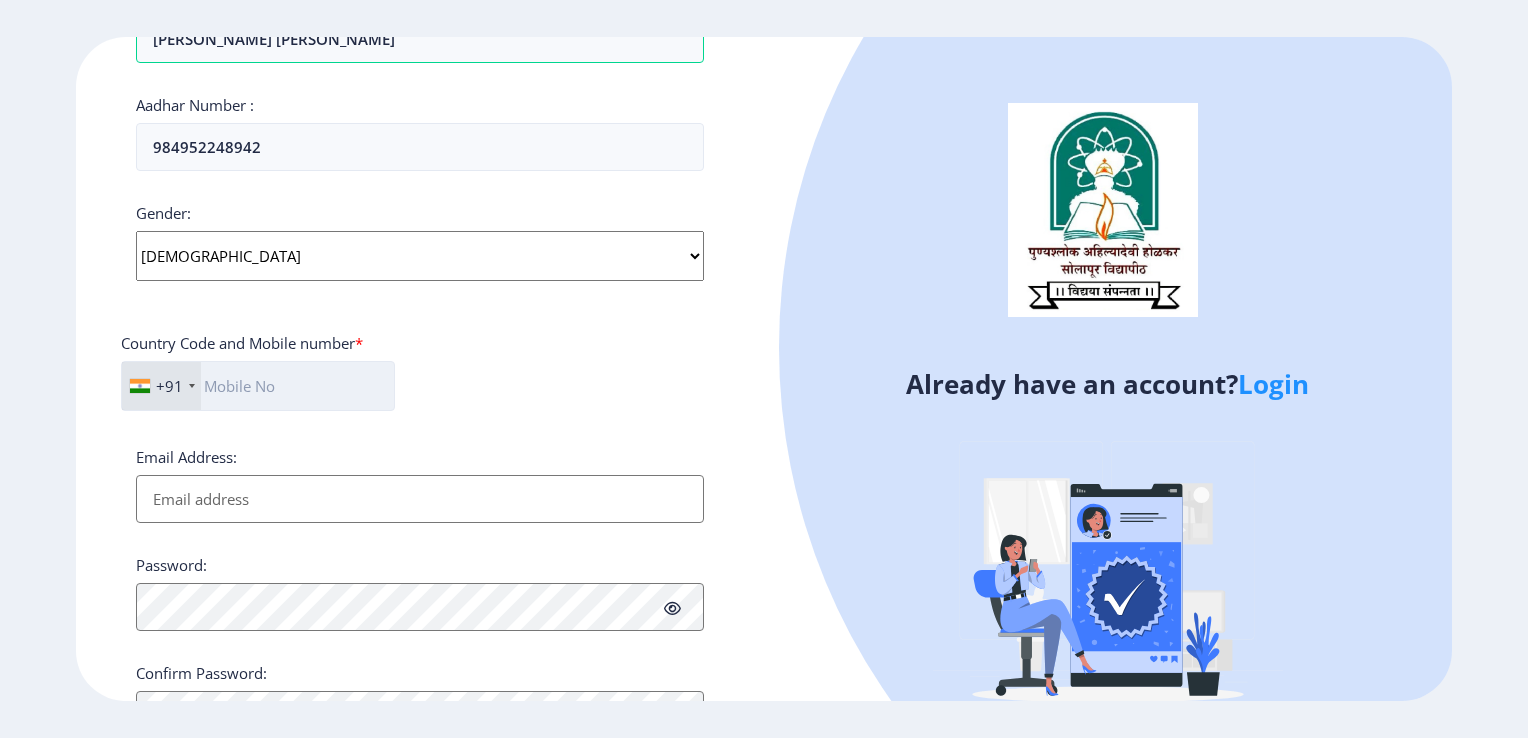 click 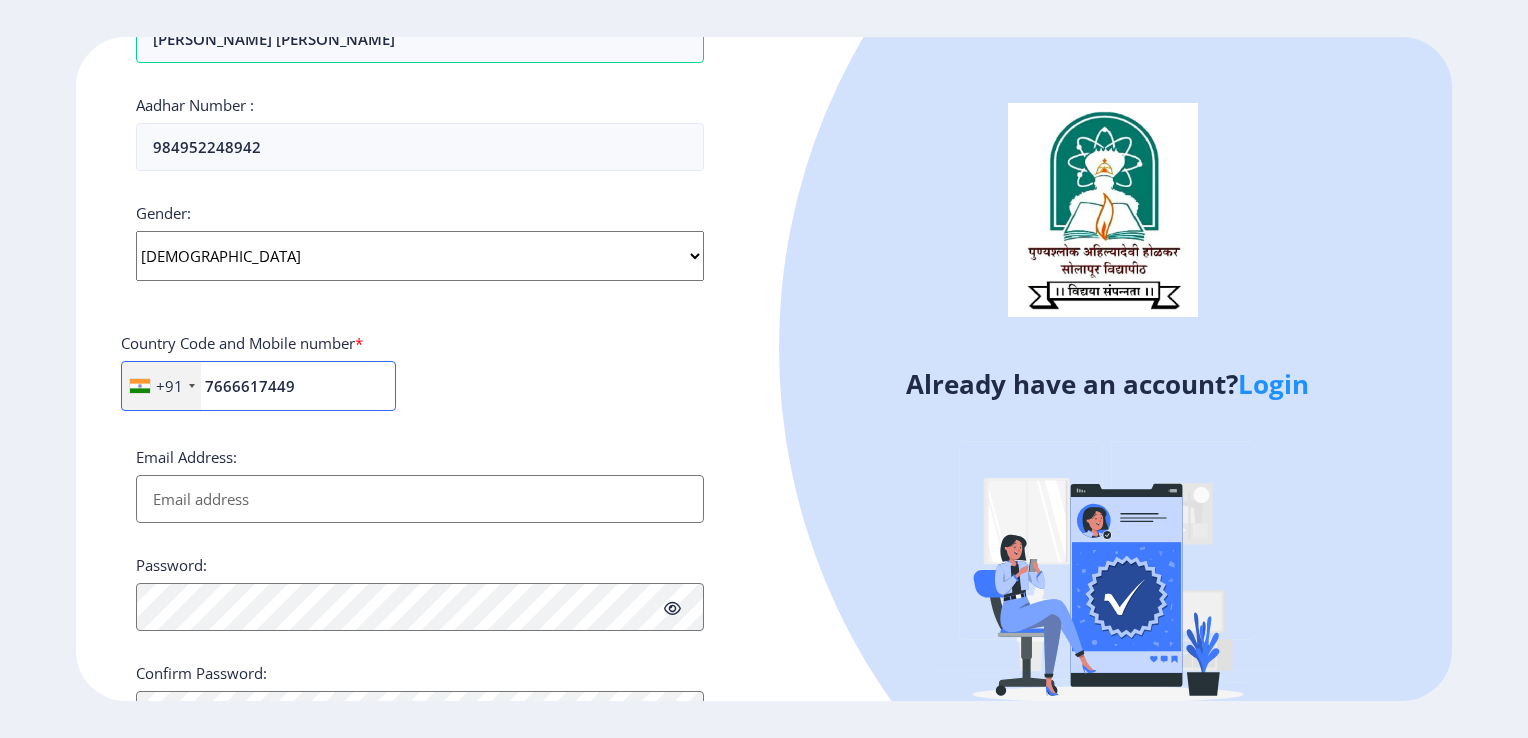 type on "7666617449" 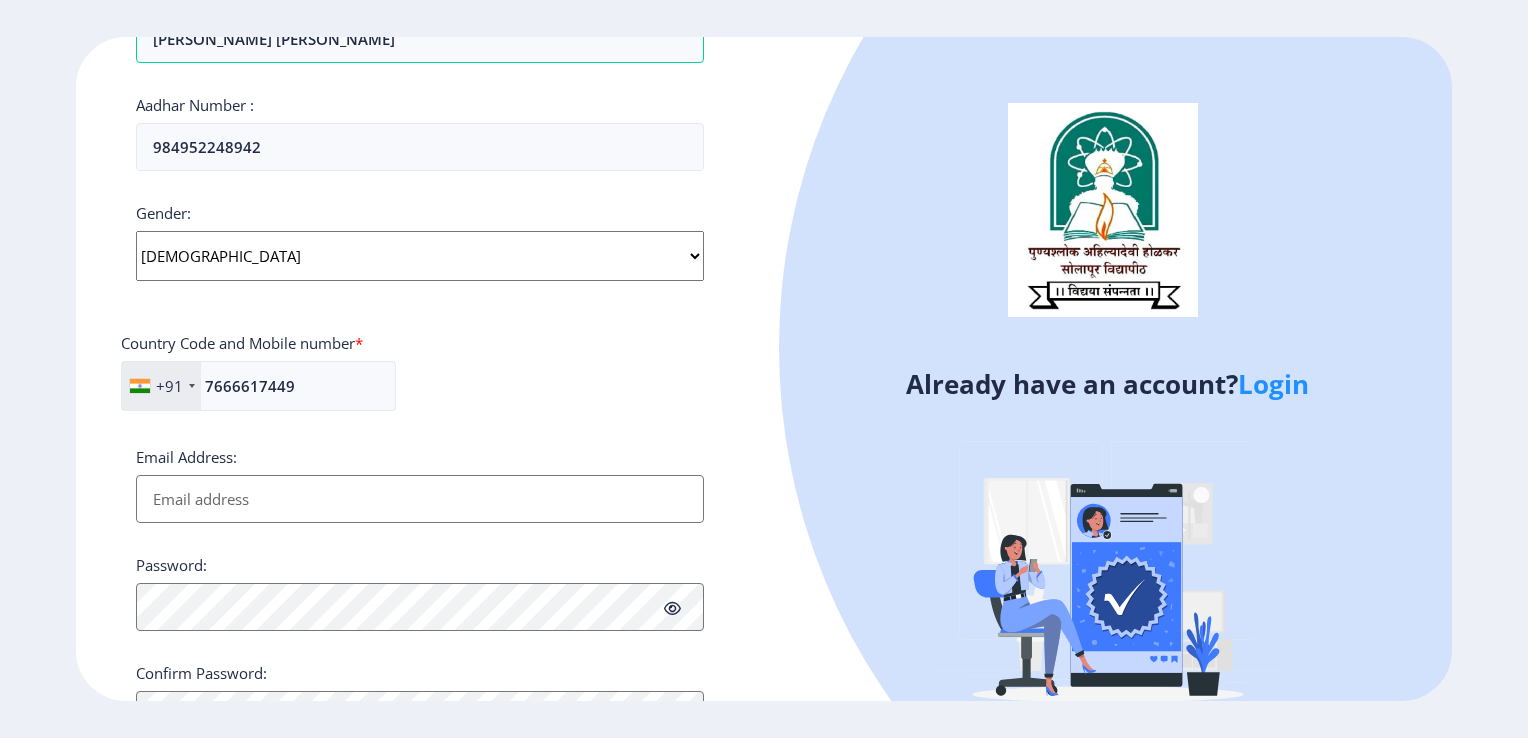 click on "+91 India (भारत) +91 Afghanistan (‫افغانستان‬‎) +93 Albania (Shqipëri) +355 Algeria (‫الجزائر‬‎) +213 American Samoa +1 Andorra +376 Angola +244 Anguilla +1 Antigua and Barbuda +1 Argentina +54 Armenia (Հայաստան) +374 Aruba +297 Australia +61 Austria (Österreich) +43 Azerbaijan (Azərbaycan) +994 Bahamas +1 Bahrain (‫البحرين‬‎) +973 Bangladesh (বাংলাদেশ) +880 Barbados +1 Belarus (Беларусь) +375 Belgium (België) +32 Belize +501 Benin (Bénin) +229 Bermuda +1 Bhutan (འབྲུག) +975 Bolivia +591 Bosnia and Herzegovina (Босна и Херцеговина) +387 Botswana +267 Brazil (Brasil) +55 British Indian Ocean Territory +246 British Virgin Islands +1 Brunei +673 Bulgaria (България) +359 Burkina Faso +226 Burundi (Uburundi) +257 Cambodia (កម្ពុជា) +855 Cameroon (Cameroun) +237 Canada +1 Cape Verde (Kabu Verdi) +238 Caribbean Netherlands +599 Cayman Islands +1 +236 Chad (Tchad) +235 Chile +56 +86" 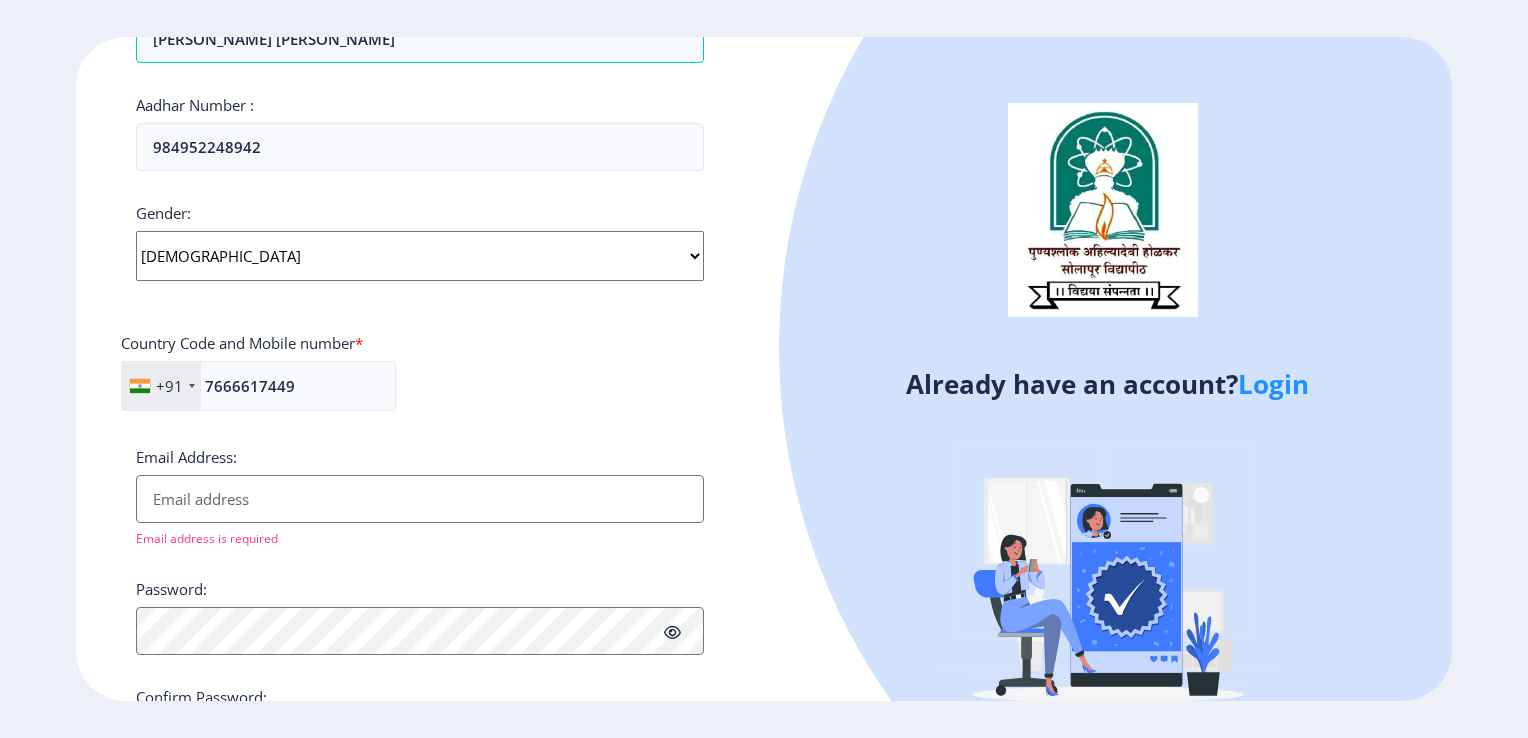 click on "Email Address:" at bounding box center [420, 499] 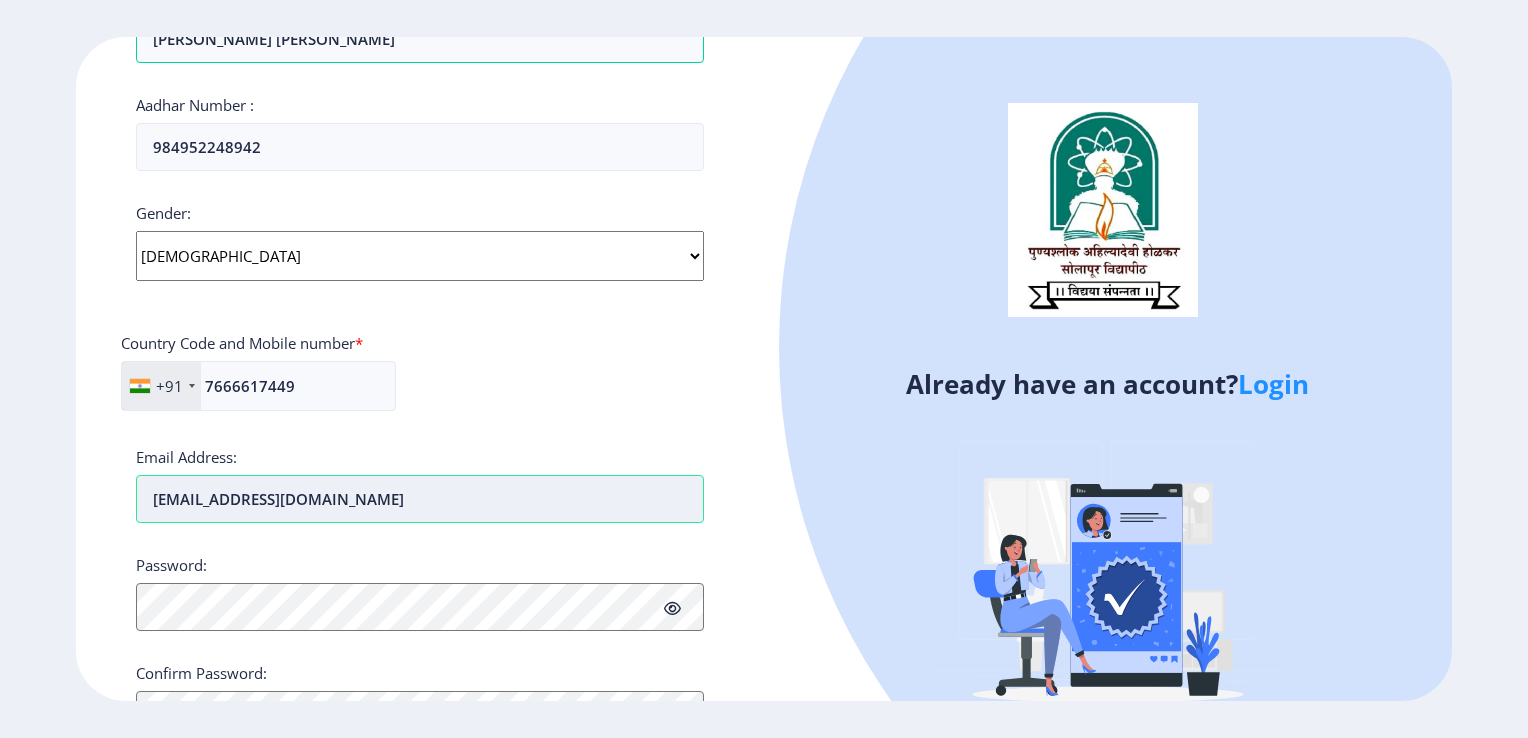 type on "[EMAIL_ADDRESS][DOMAIN_NAME]" 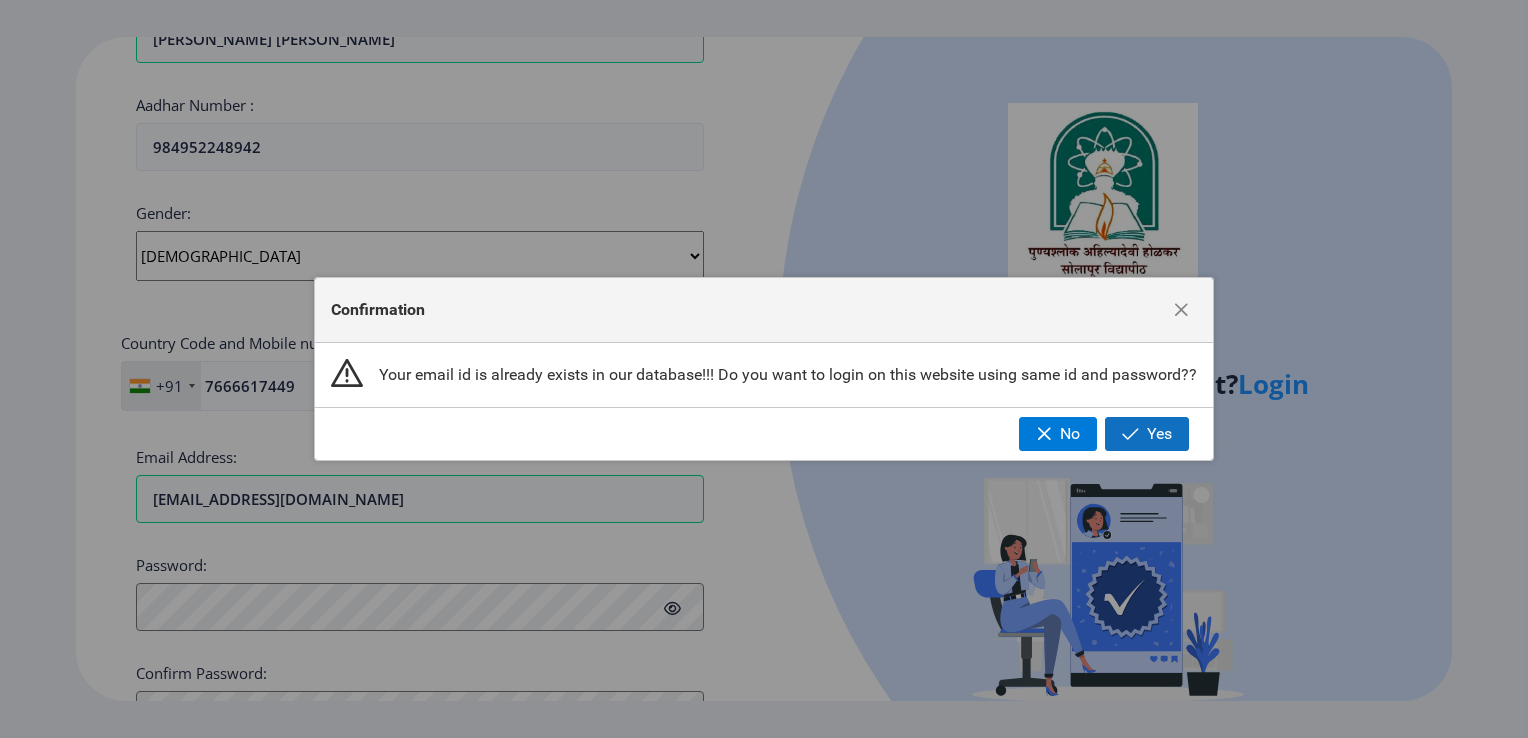 click on "Yes" 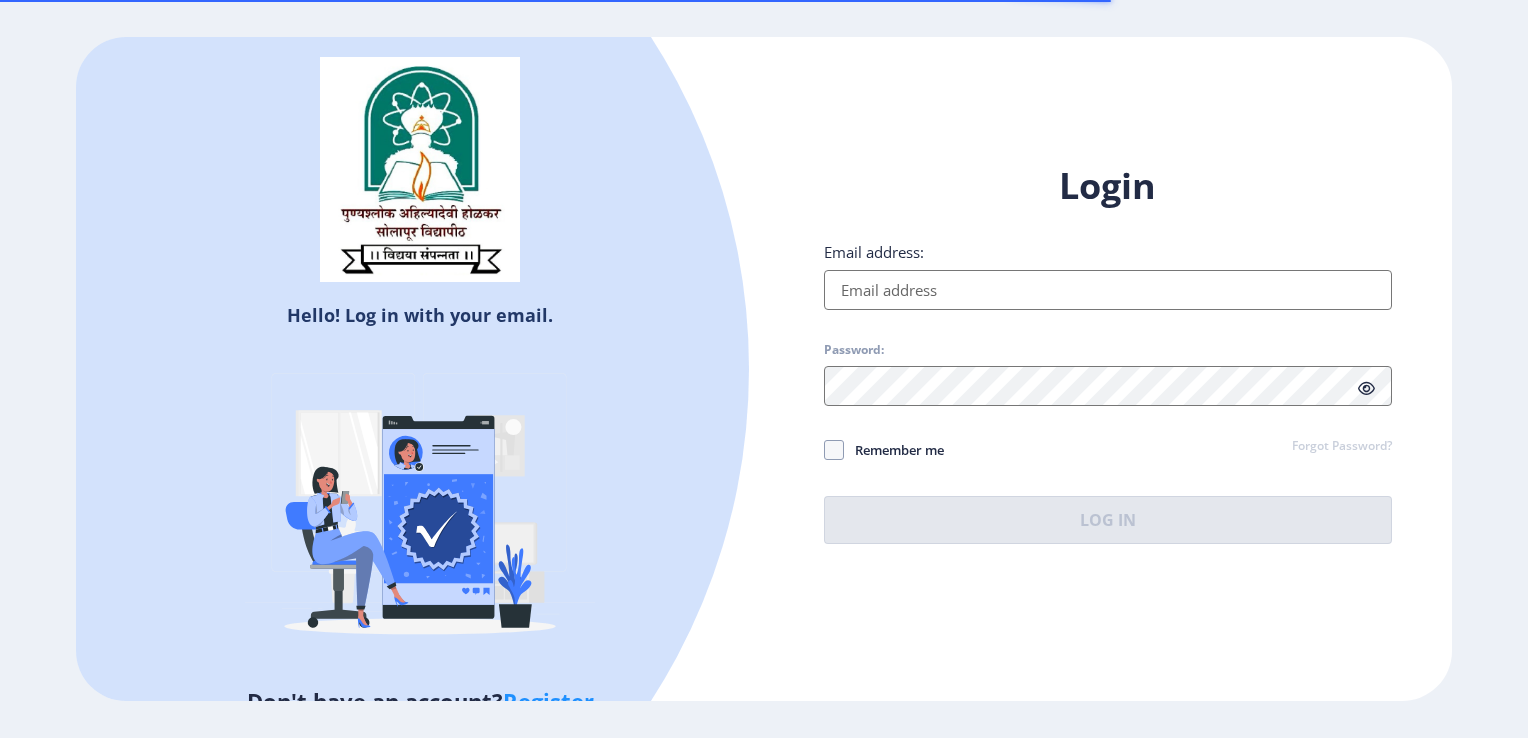 click on "Email address:" at bounding box center [1108, 290] 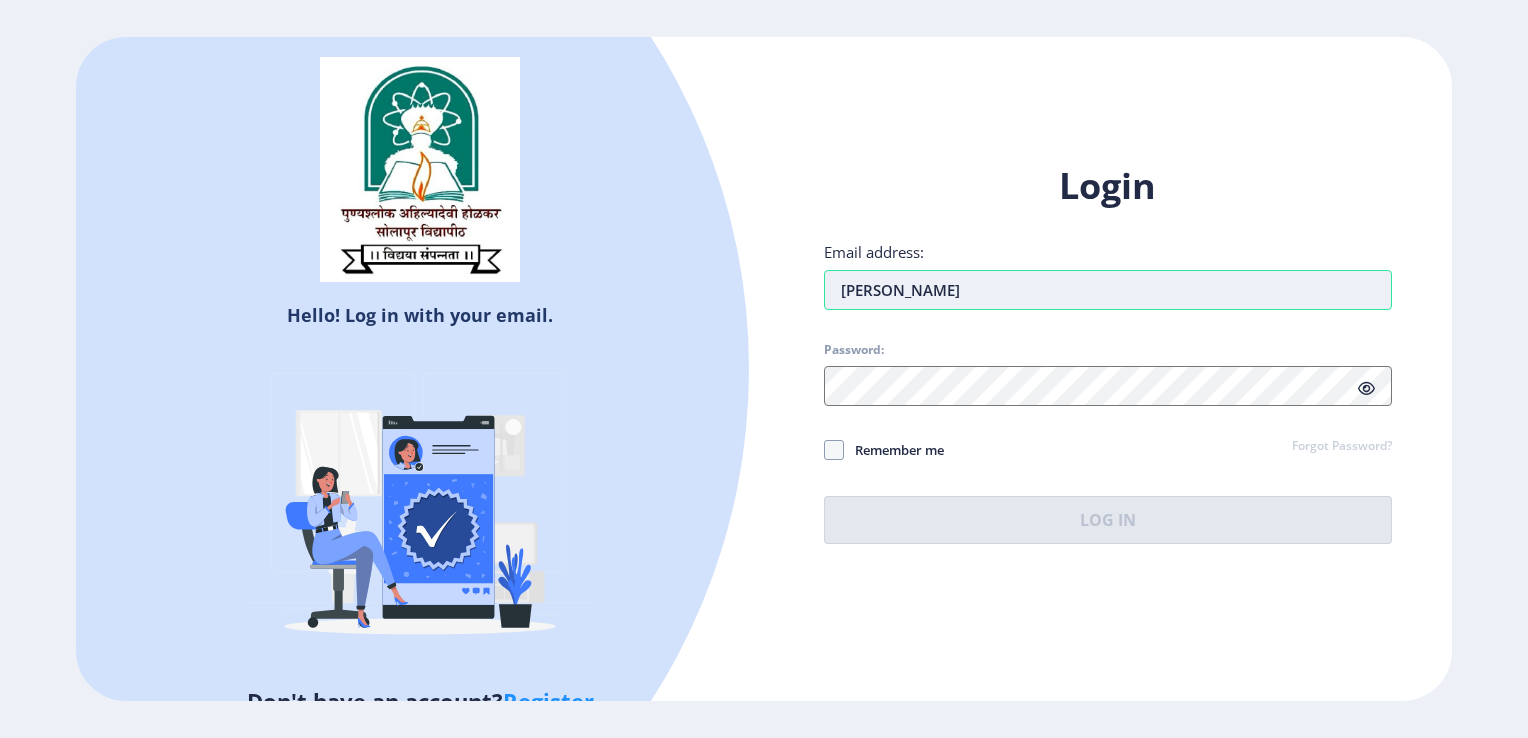 type on "[EMAIL_ADDRESS][DOMAIN_NAME]" 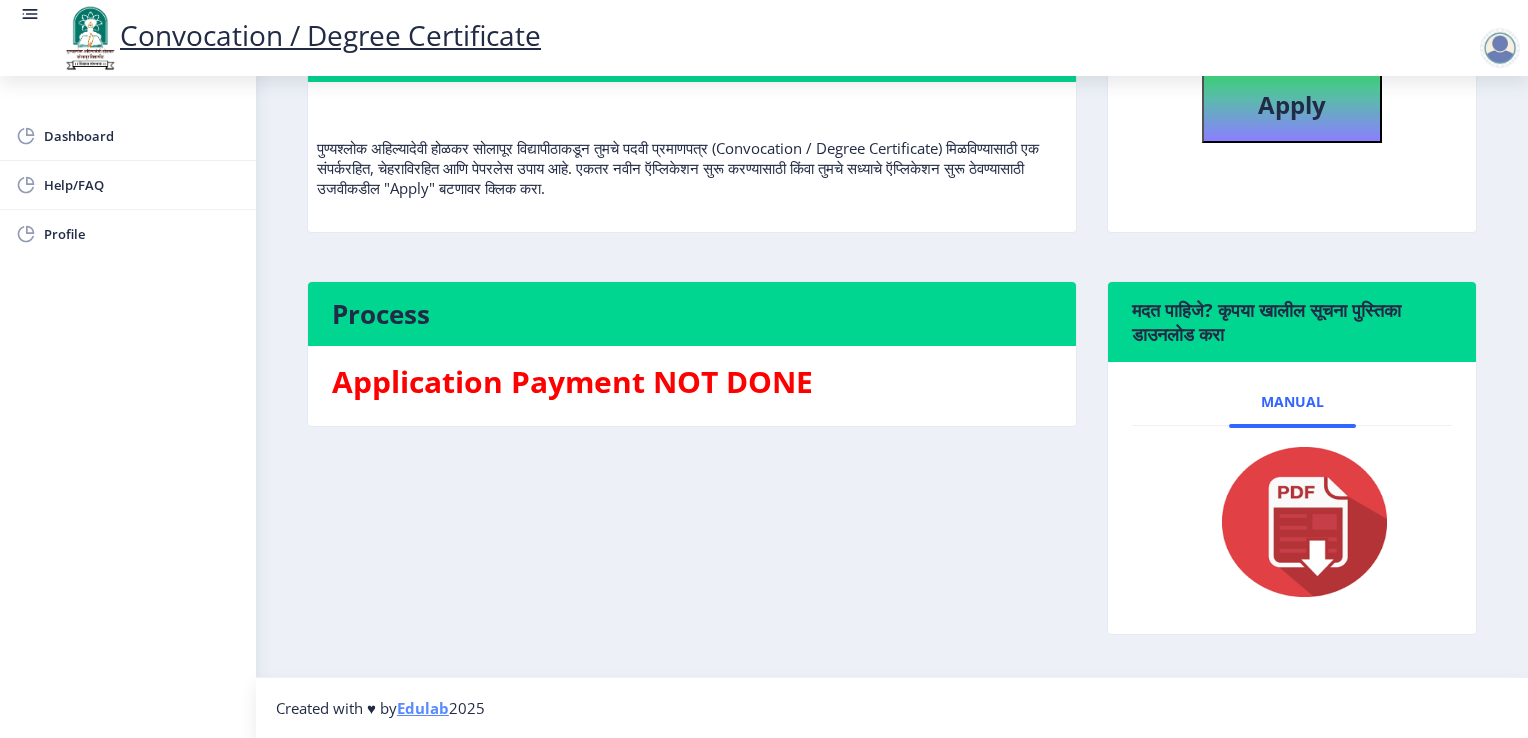 scroll, scrollTop: 229, scrollLeft: 0, axis: vertical 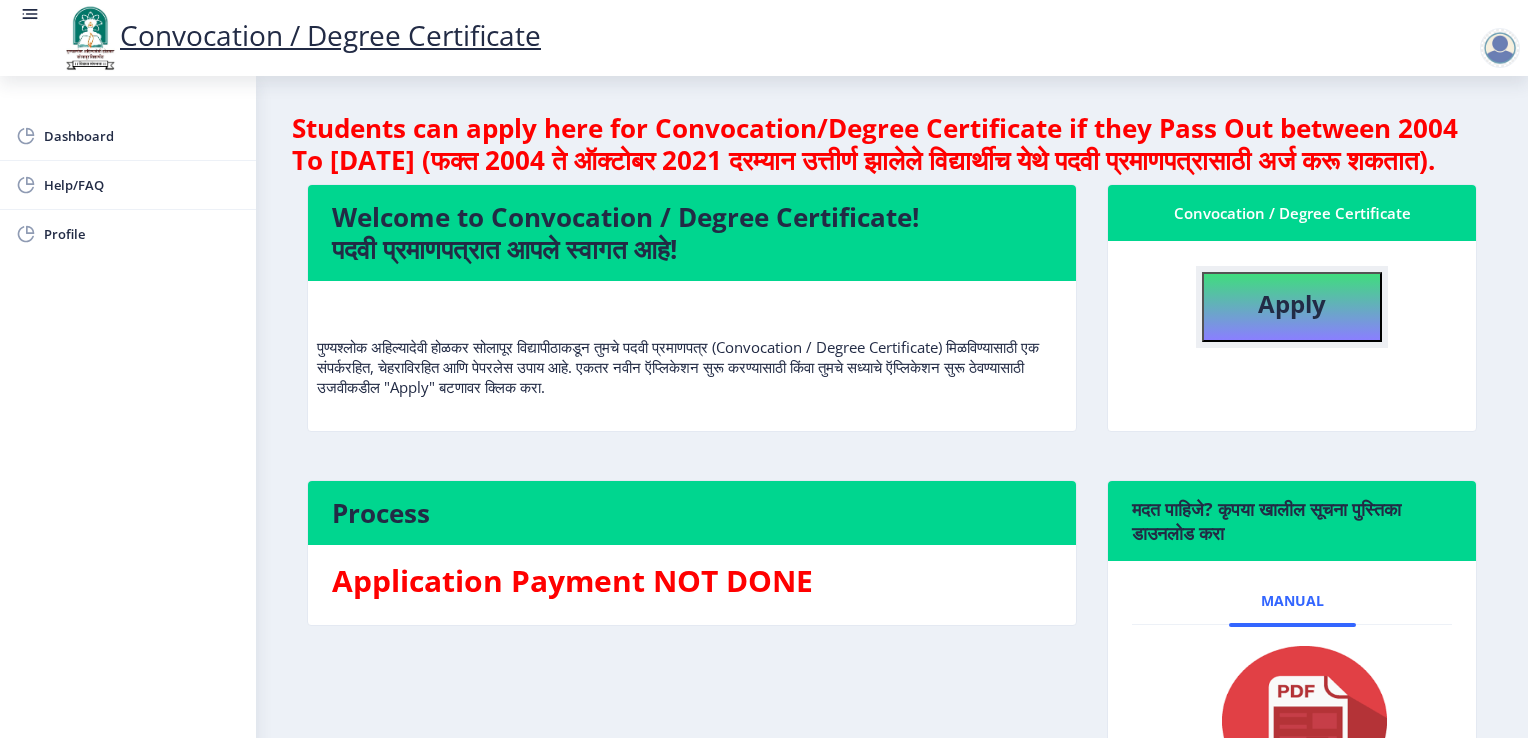 click on "Apply" 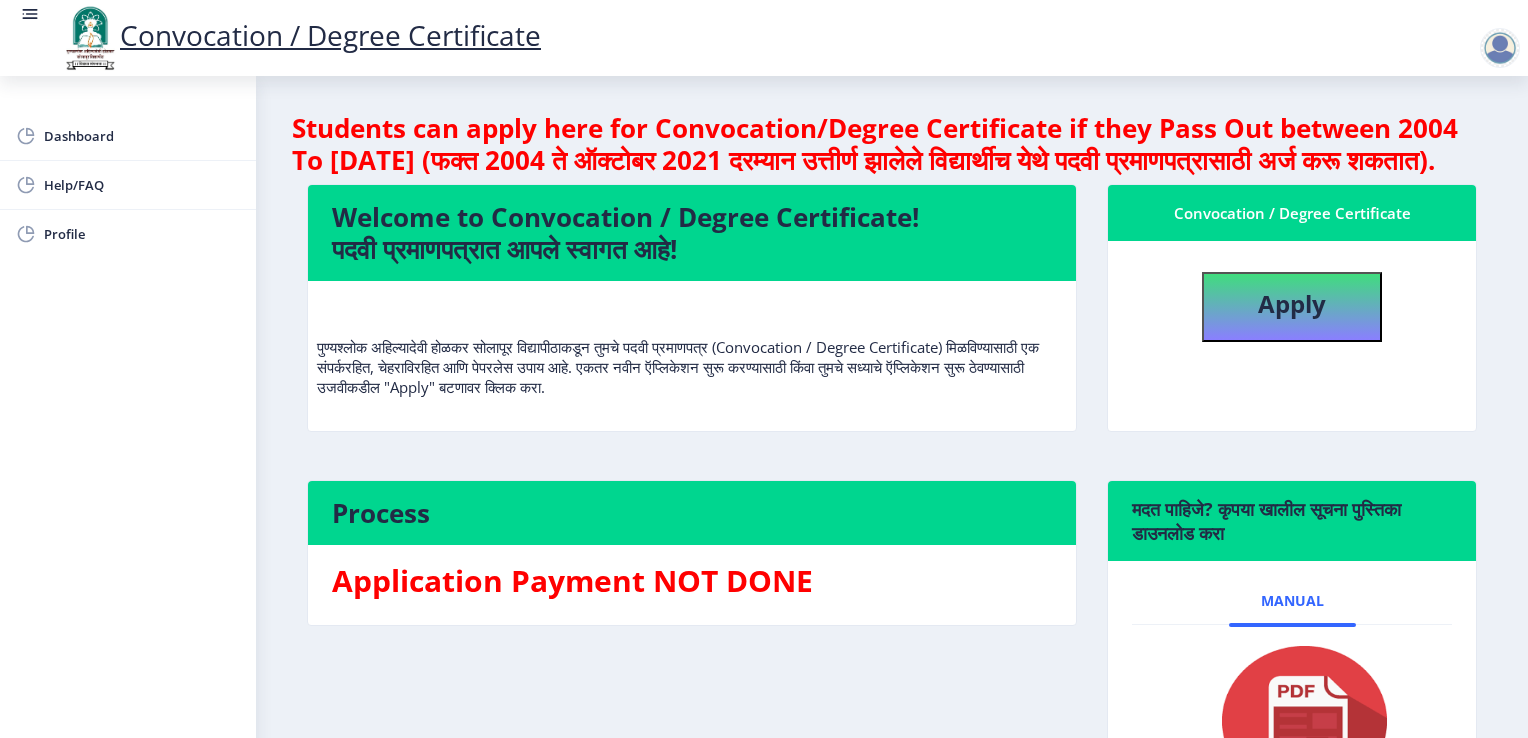select 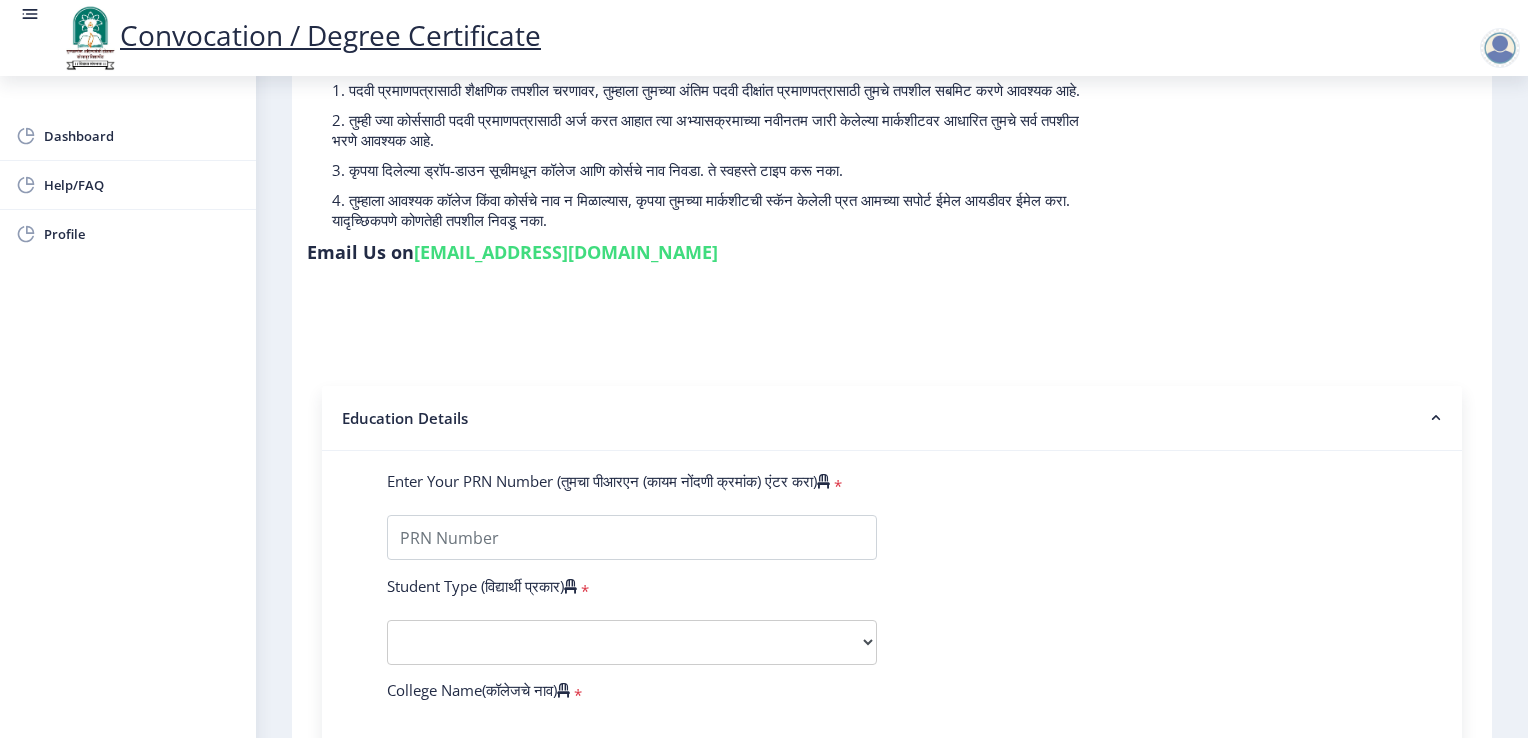 scroll, scrollTop: 300, scrollLeft: 0, axis: vertical 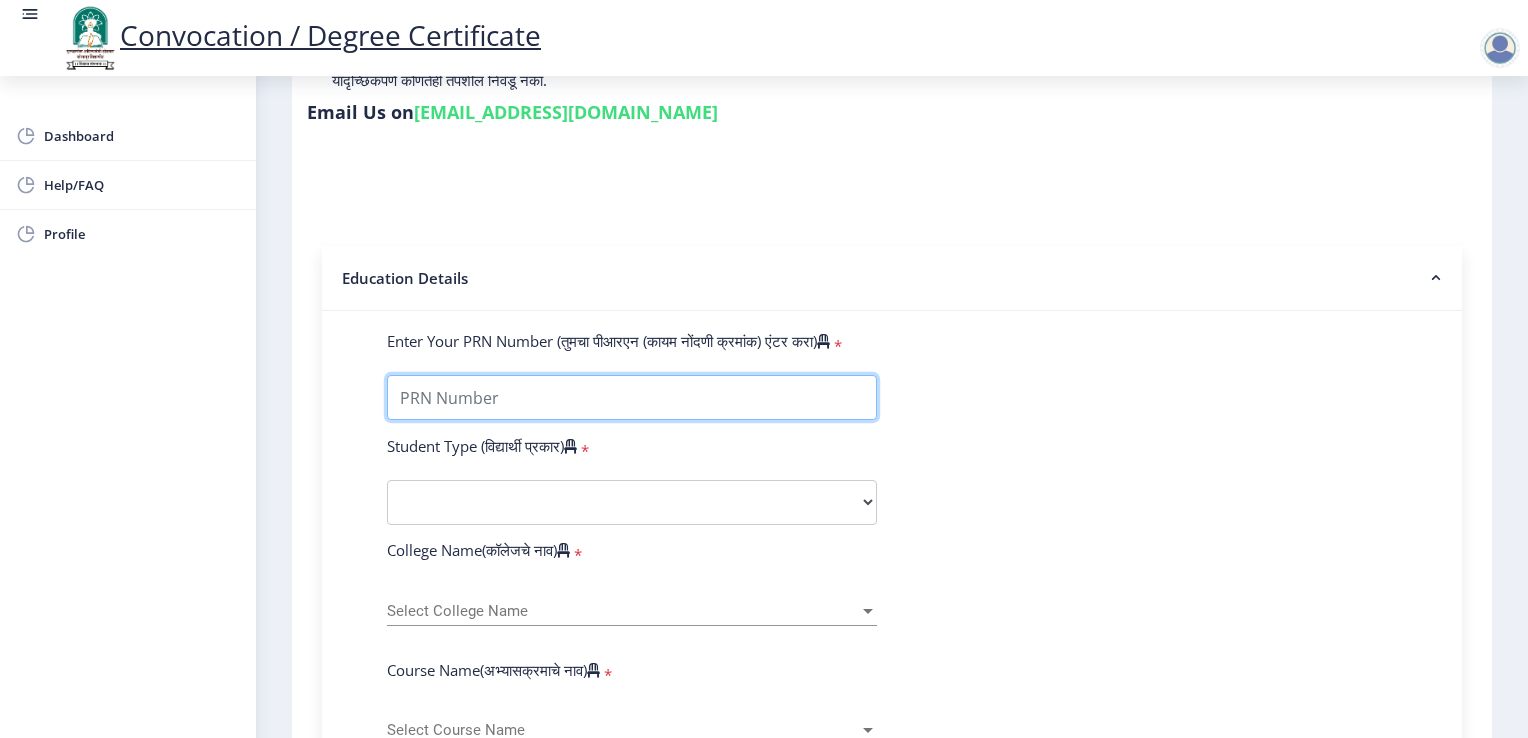 click on "Enter Your PRN Number (तुमचा पीआरएन (कायम नोंदणी क्रमांक) एंटर करा)" at bounding box center [632, 397] 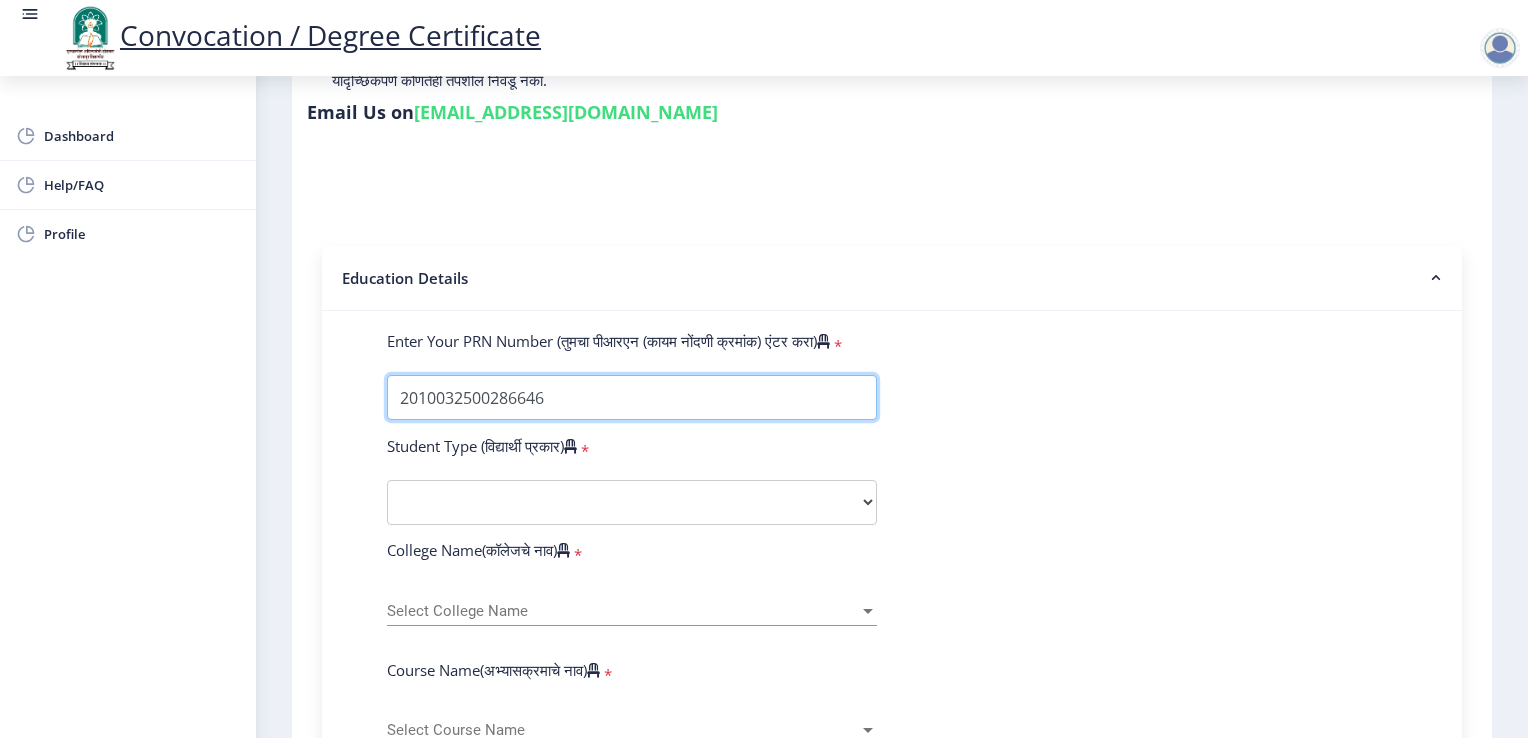 type on "2010032500286646" 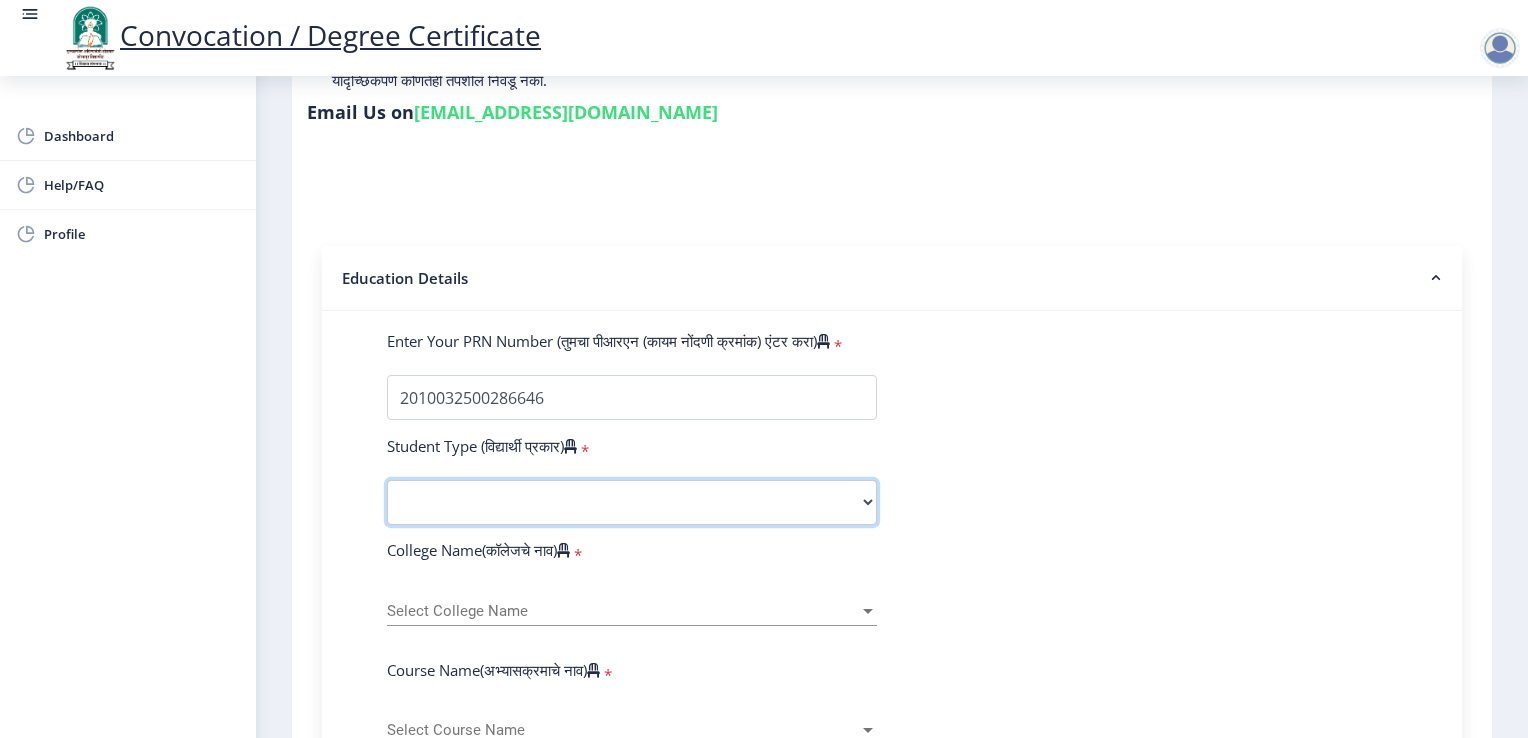 click on "Select Student Type Regular External" at bounding box center [632, 502] 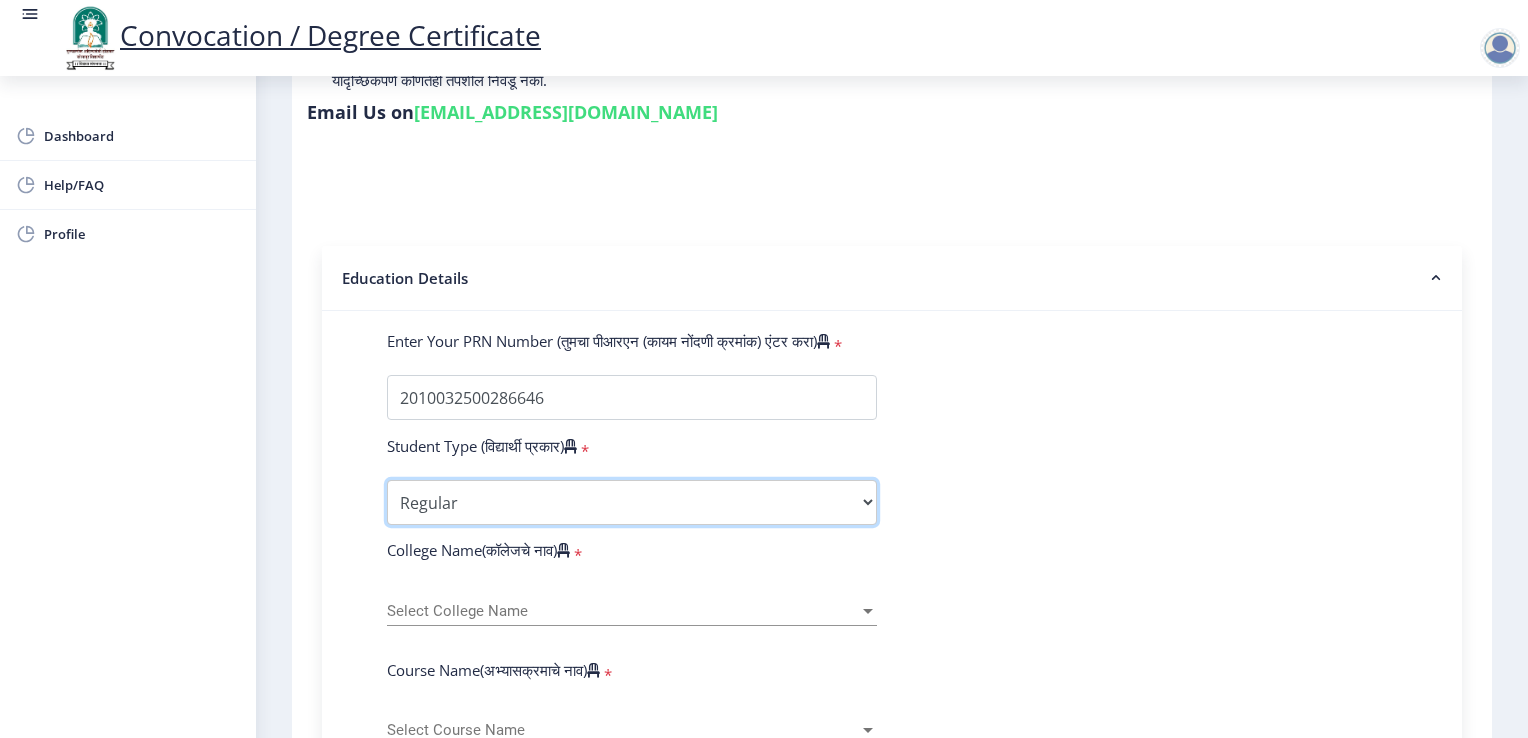 click on "Select Student Type Regular External" at bounding box center (632, 502) 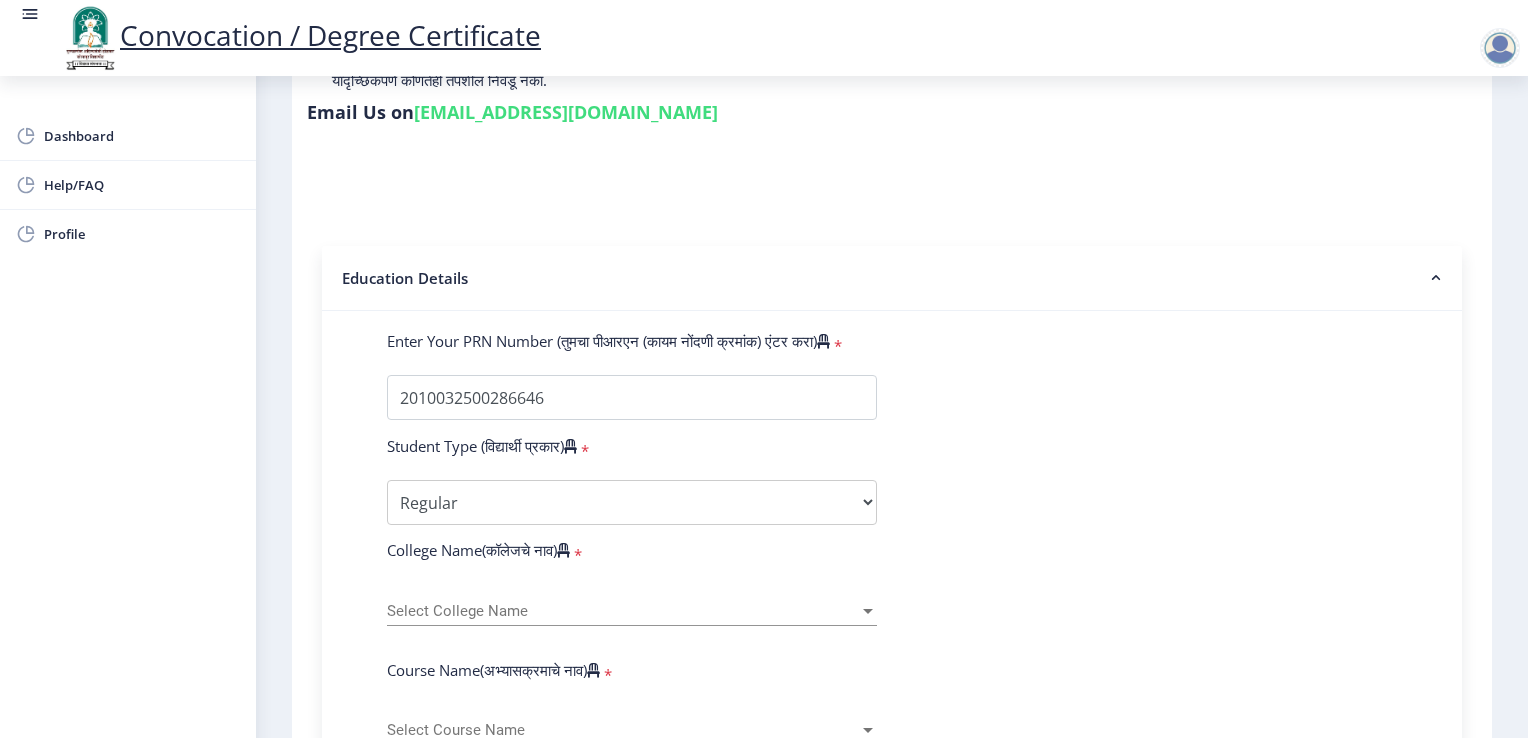 click on "Select College Name" at bounding box center (623, 611) 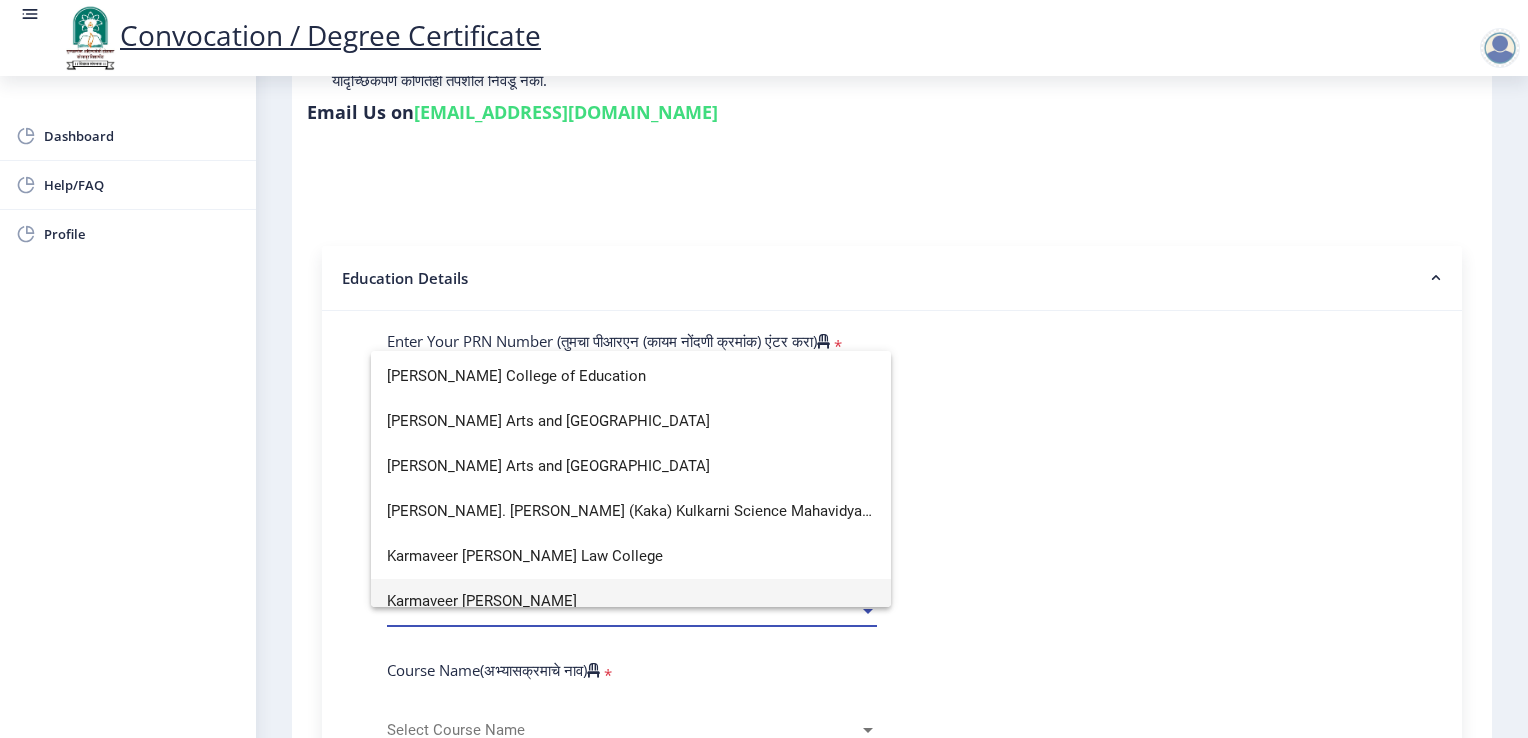 scroll, scrollTop: 2200, scrollLeft: 0, axis: vertical 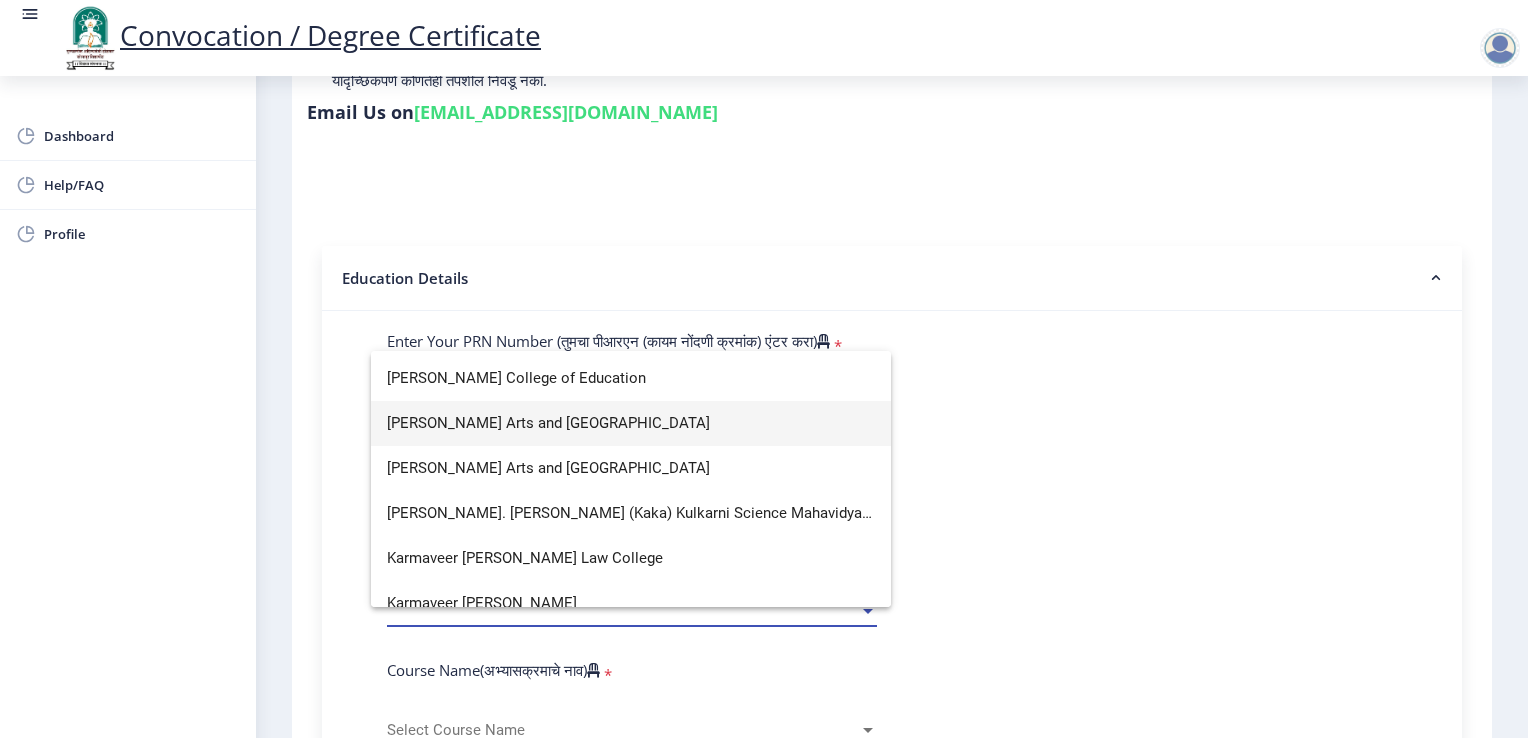 click on "K.N.Bhise Arts and Commerce College" at bounding box center [631, 423] 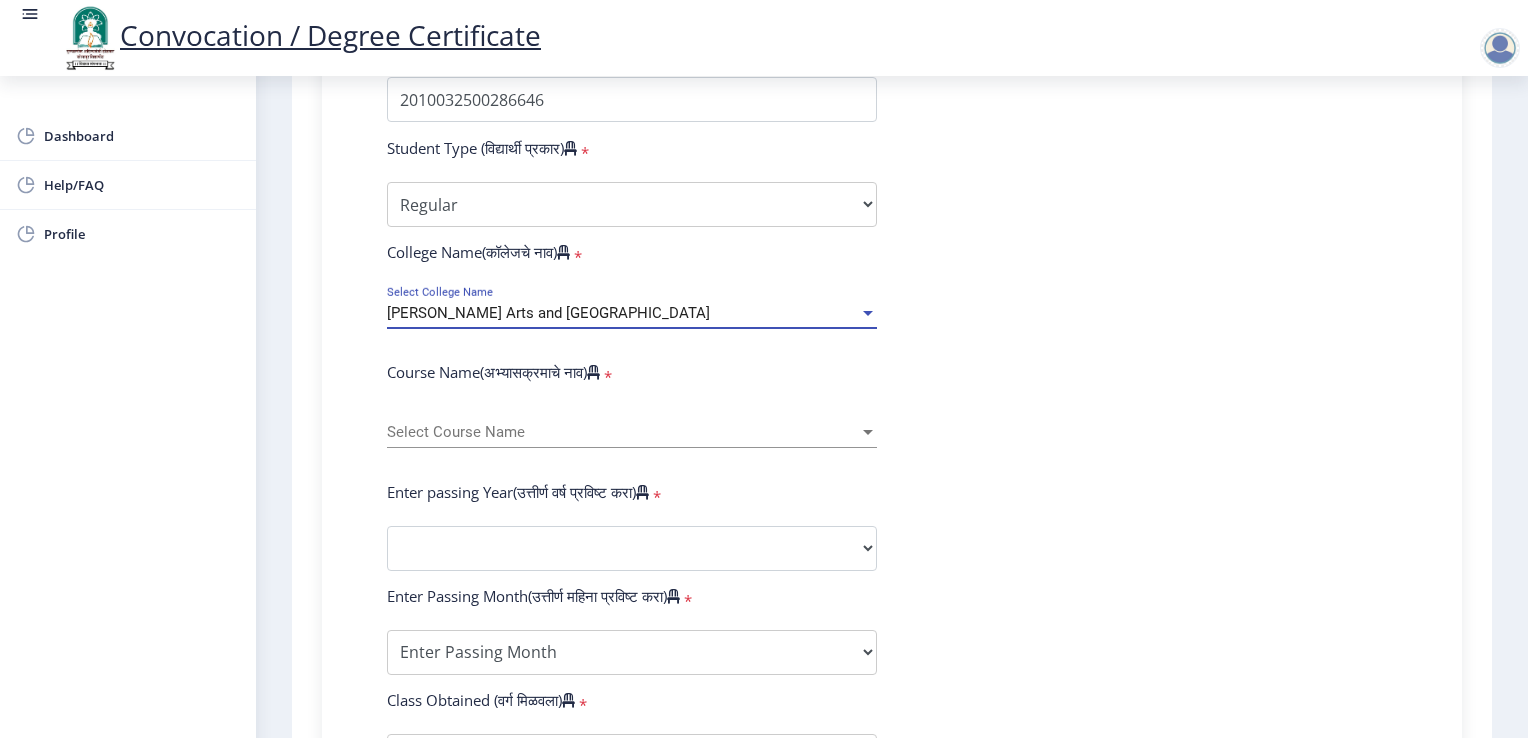 scroll, scrollTop: 600, scrollLeft: 0, axis: vertical 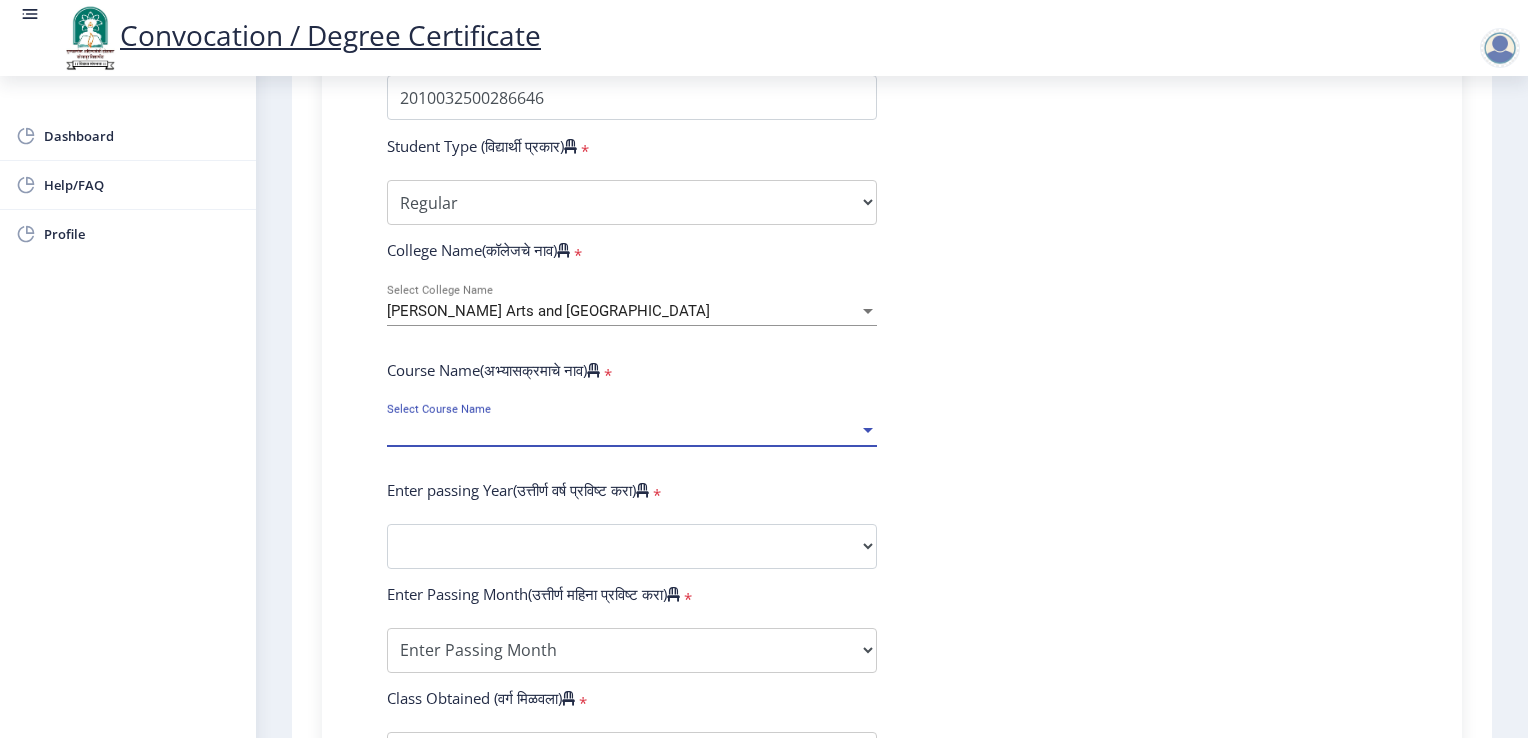 click on "Select Course Name" at bounding box center [623, 430] 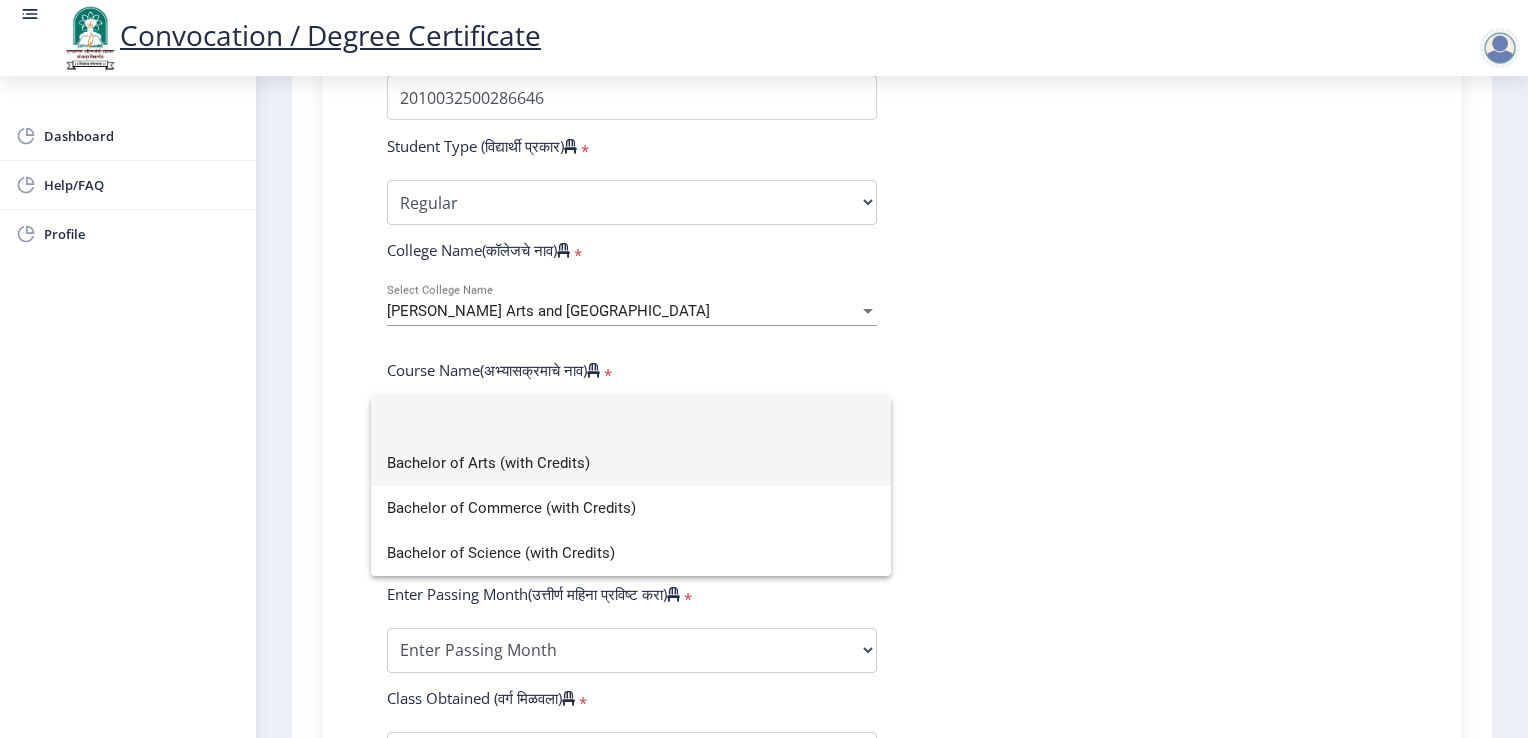 click on "Bachelor of Arts (with Credits)" at bounding box center [631, 463] 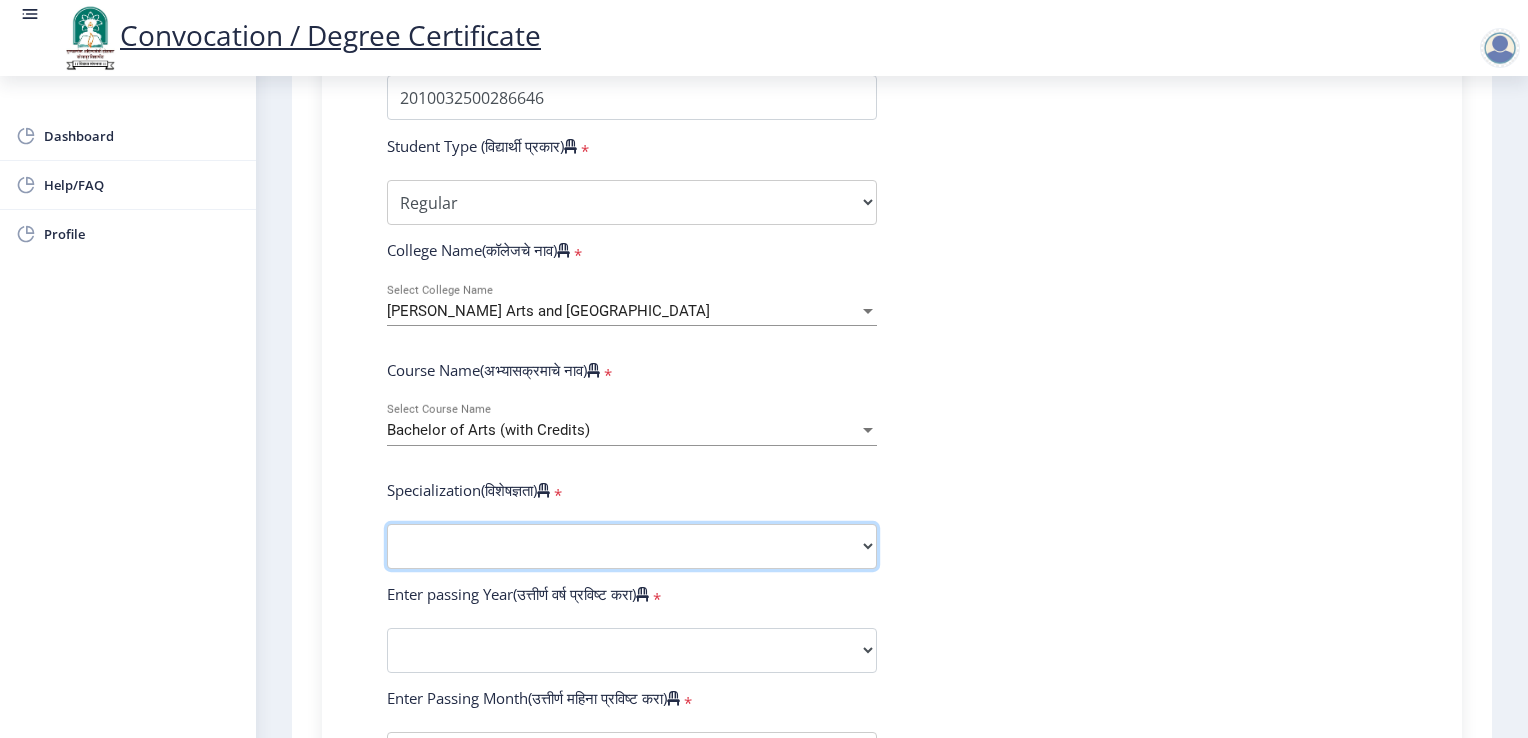 click on "Specialization English Geography Hindi Marathi Music Sanskrit Urdu Ancient Indian History Culture & Archaeology Economics History Physical Education Political Science Psychology Sociology Kannada Philosophy Other" at bounding box center (632, 546) 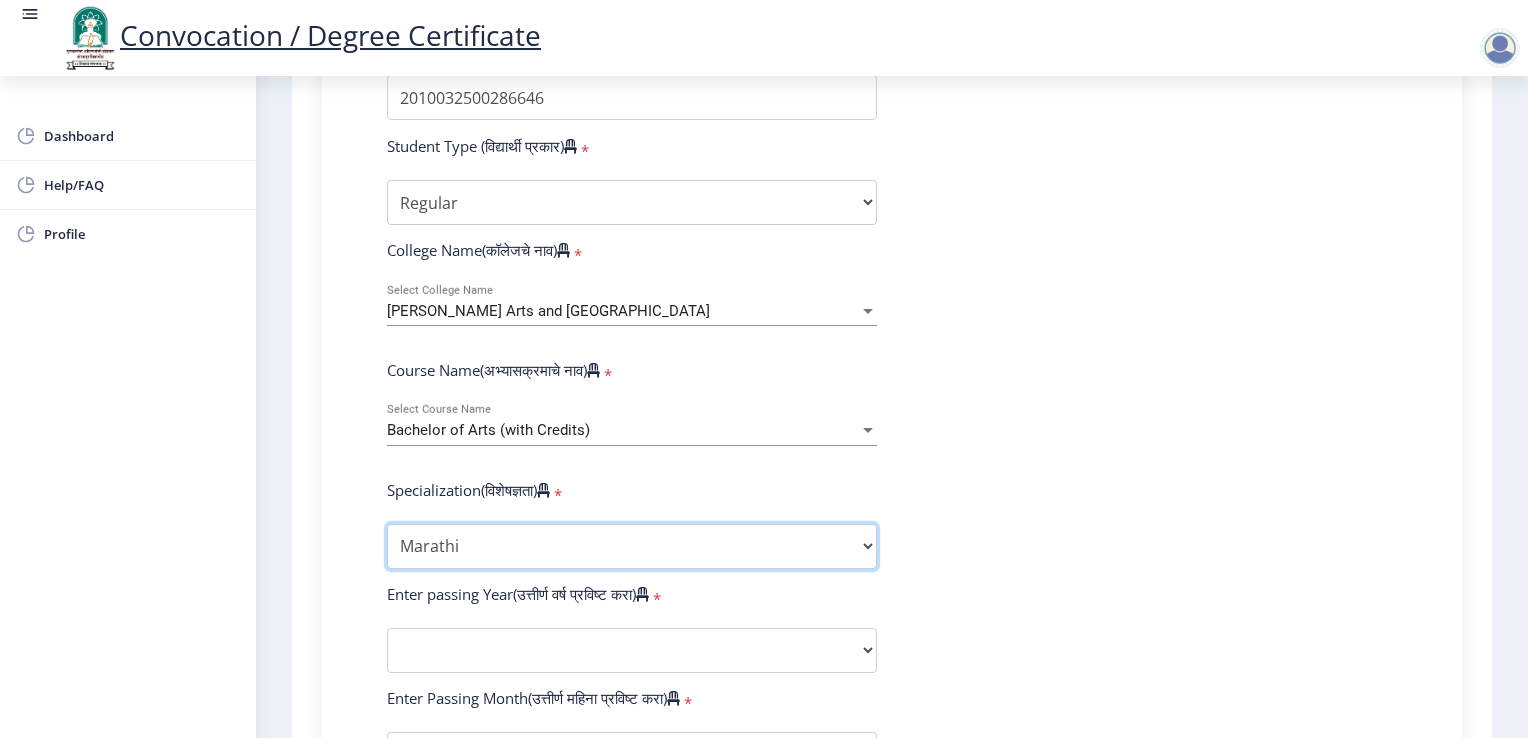 click on "Specialization English Geography Hindi Marathi Music Sanskrit Urdu Ancient Indian History Culture & Archaeology Economics History Physical Education Political Science Psychology Sociology Kannada Philosophy Other" at bounding box center [632, 546] 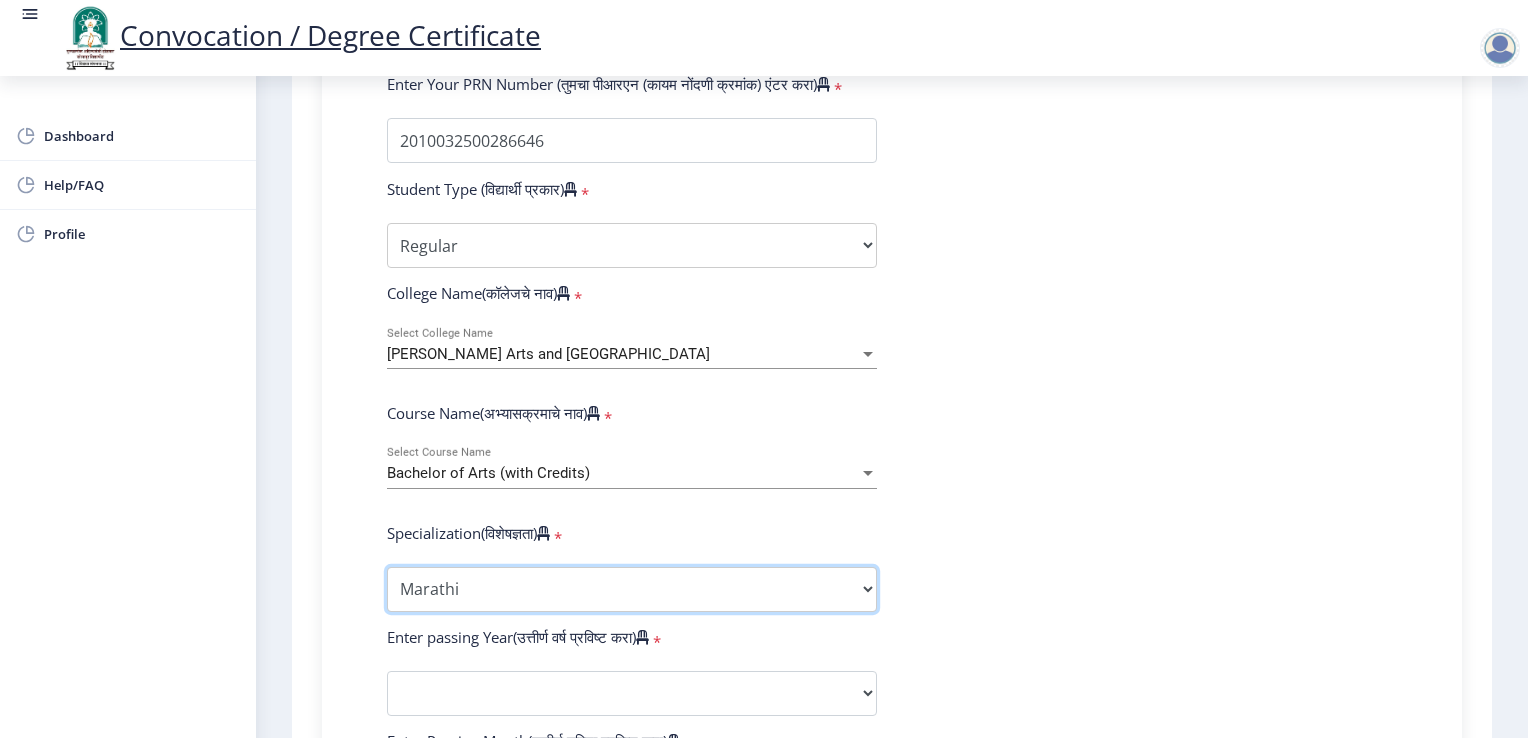 scroll, scrollTop: 800, scrollLeft: 0, axis: vertical 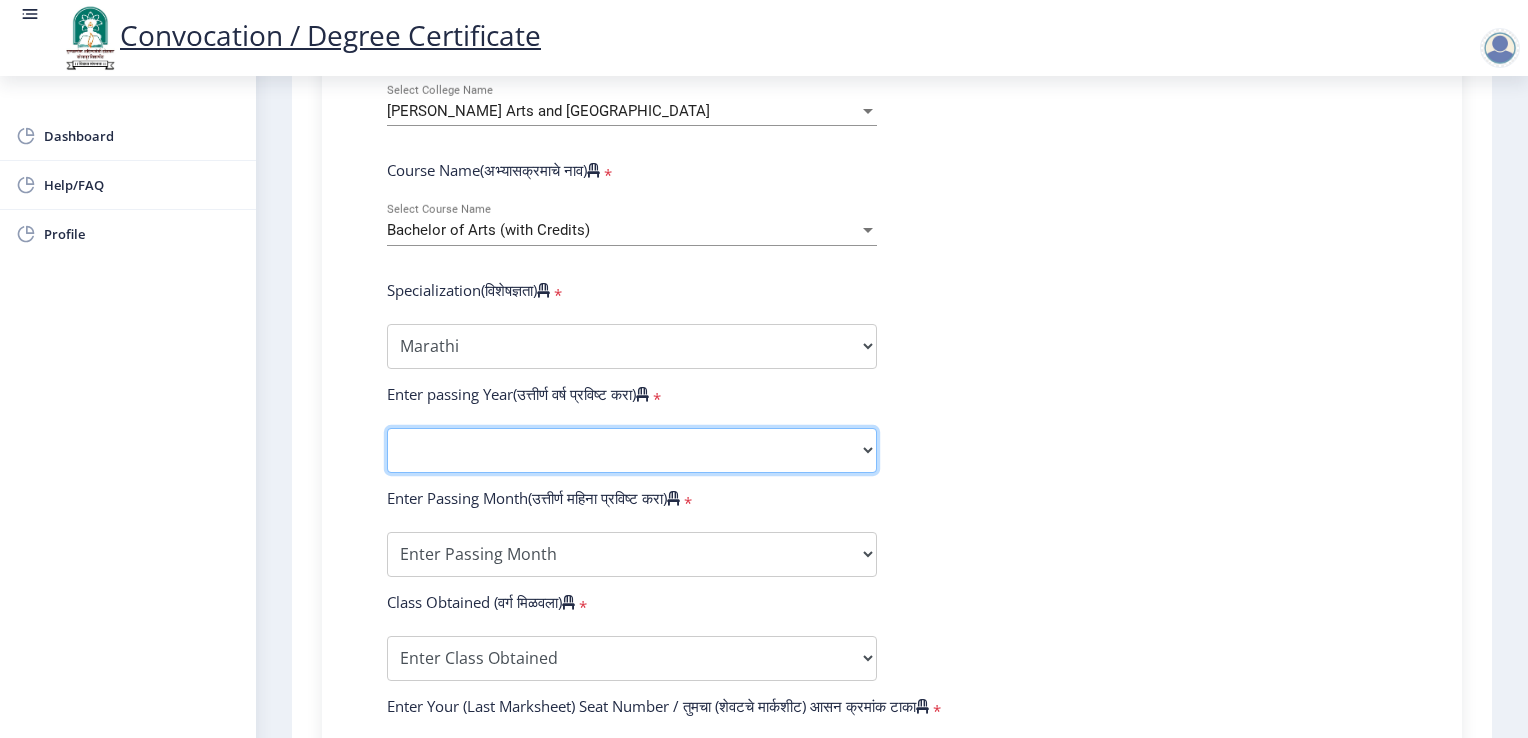 click on "2025   2024   2023   2022   2021   2020   2019   2018   2017   2016   2015   2014   2013   2012   2011   2010   2009   2008   2007   2006   2005   2004   2003   2002   2001   2000   1999   1998   1997   1996   1995   1994   1993   1992   1991   1990   1989   1988   1987   1986   1985   1984   1983   1982   1981   1980   1979   1978   1977   1976" 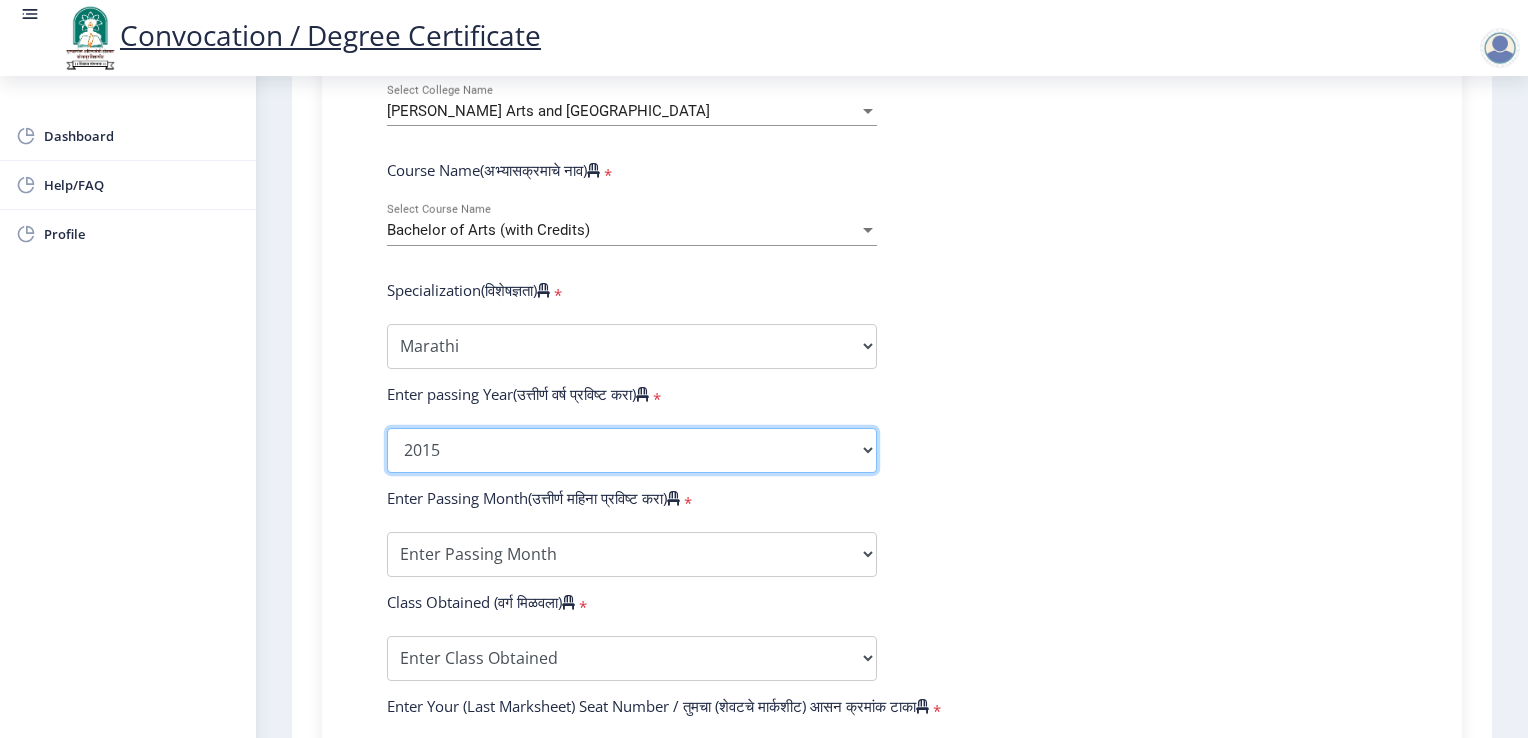 click on "2025   2024   2023   2022   2021   2020   2019   2018   2017   2016   2015   2014   2013   2012   2011   2010   2009   2008   2007   2006   2005   2004   2003   2002   2001   2000   1999   1998   1997   1996   1995   1994   1993   1992   1991   1990   1989   1988   1987   1986   1985   1984   1983   1982   1981   1980   1979   1978   1977   1976" 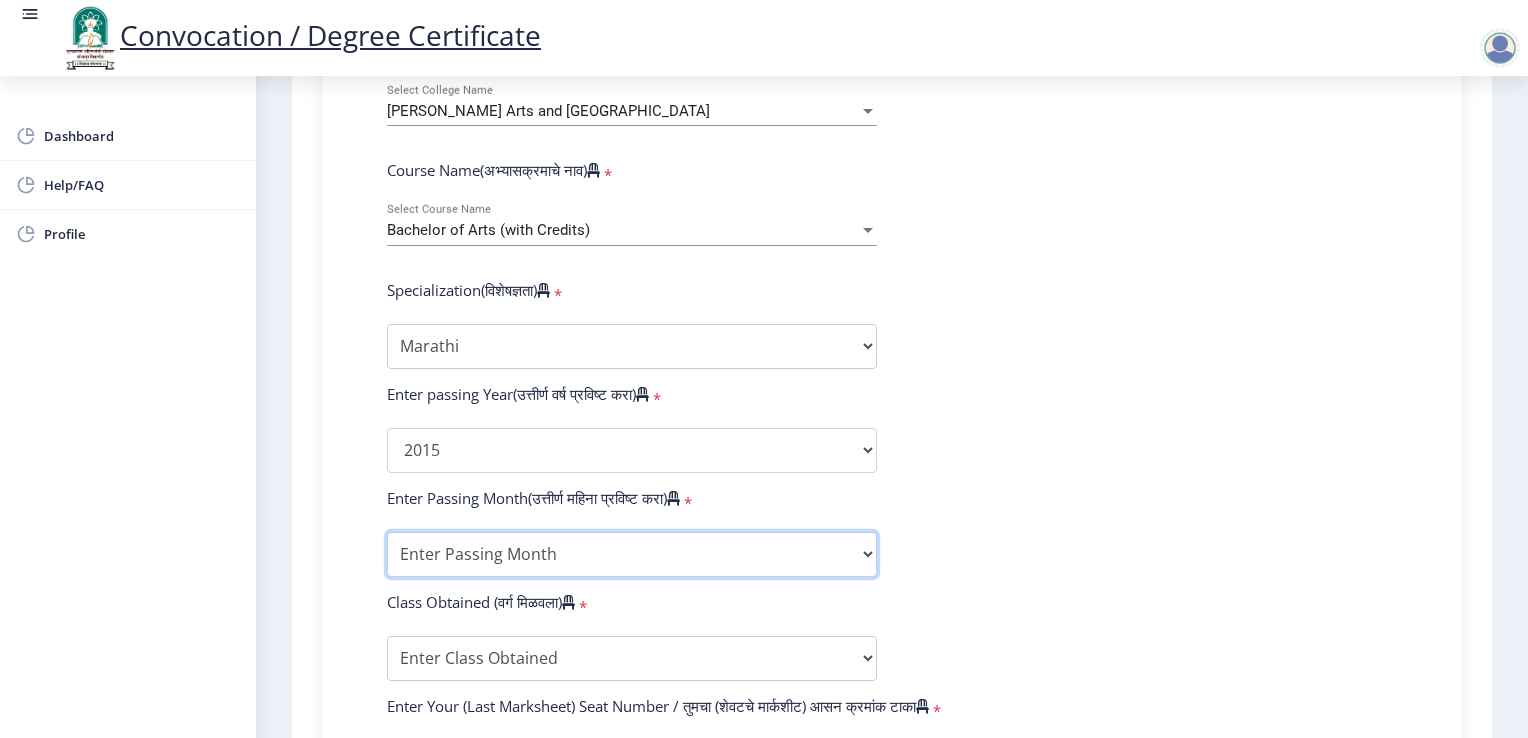 click on "Enter Passing Month March April May October November December" at bounding box center [632, 554] 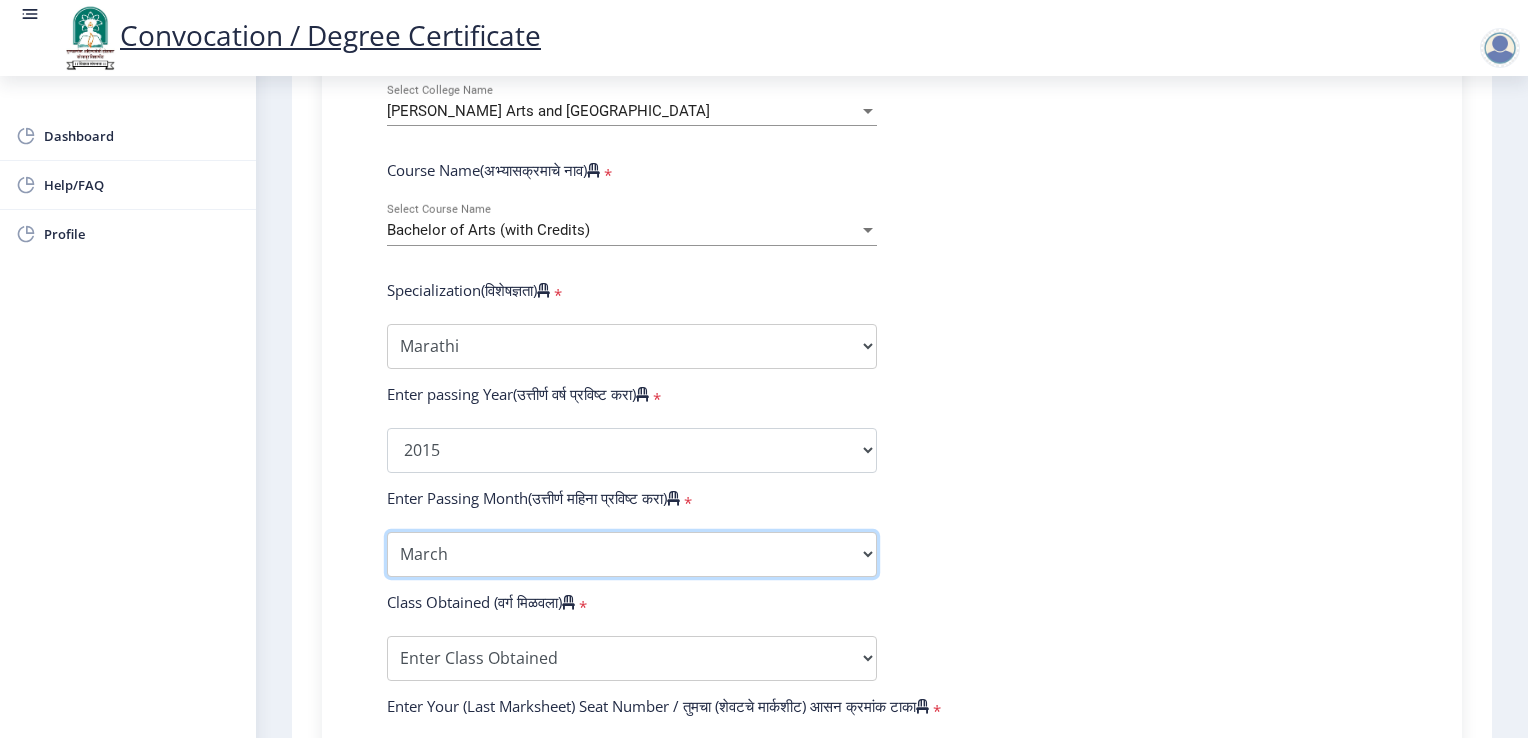 click on "Enter Passing Month March April May October November December" at bounding box center (632, 554) 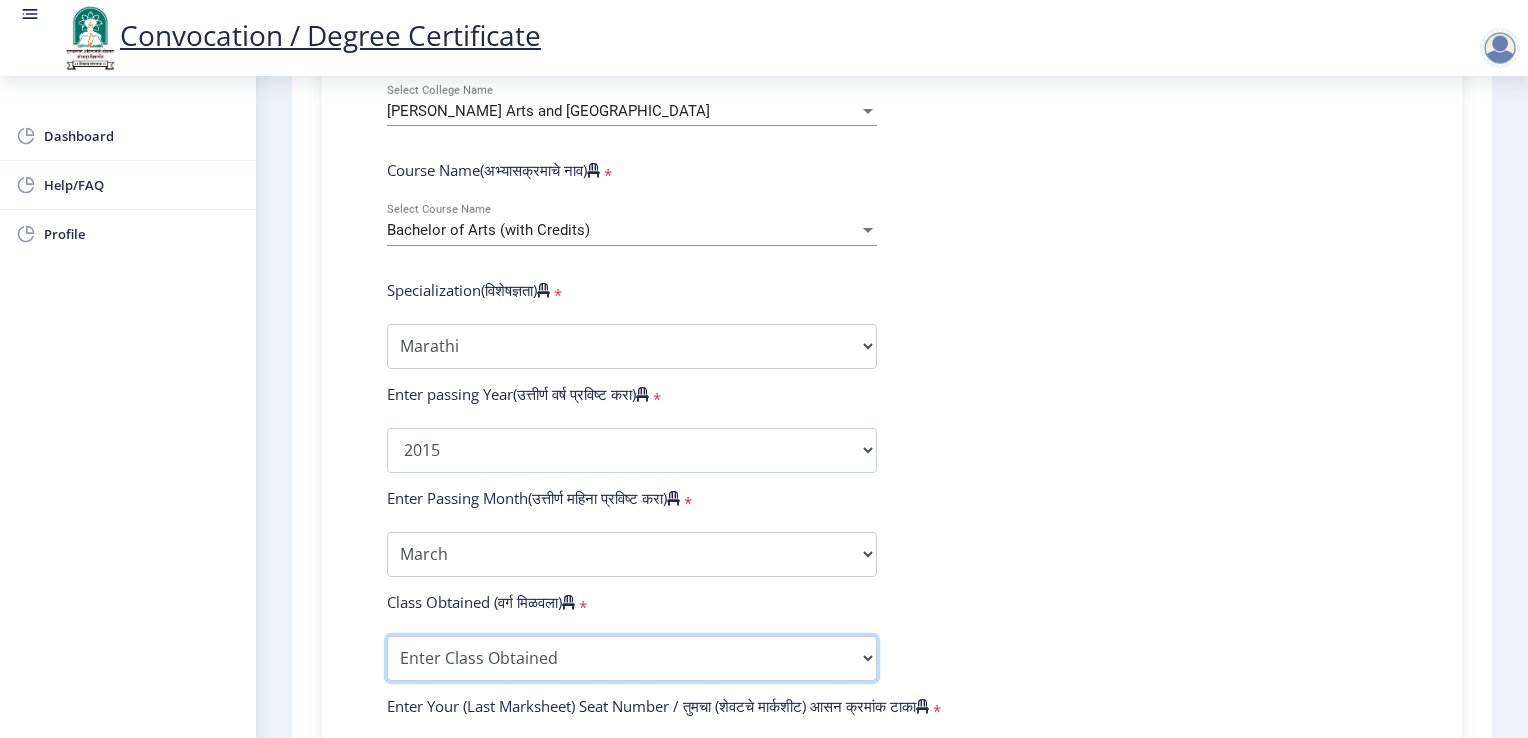 click on "Enter Class Obtained FIRST CLASS WITH DISTINCTION FIRST CLASS HIGHER SECOND CLASS SECOND CLASS PASS CLASS Grade O Grade A+ Grade A Grade B+ Grade B Grade C+ Grade C Grade D Grade E" at bounding box center (632, 658) 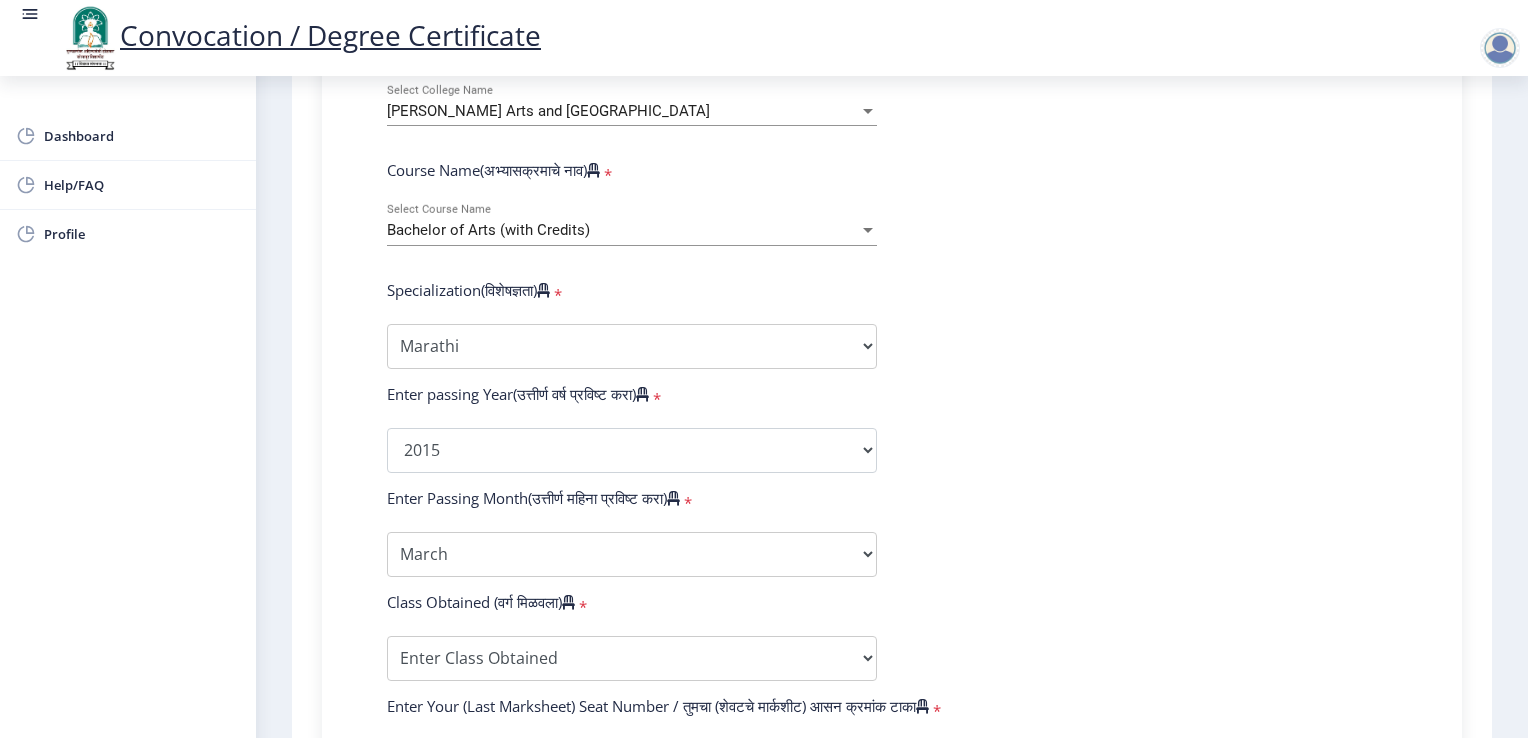 click on "Enter Your PRN Number (तुमचा पीआरएन (कायम नोंदणी क्रमांक) एंटर करा)   * Student Type (विद्यार्थी प्रकार)    * Select Student Type Regular External College Name(कॉलेजचे नाव)   * K.N.Bhise Arts and Commerce College Select College Name Course Name(अभ्यासक्रमाचे नाव)   * Bachelor of Arts (with Credits) Select Course Name  Specialization(विशेषज्ञता)   * Specialization English Geography Hindi Marathi Music Sanskrit Urdu Ancient Indian History Culture & Archaeology Economics History Physical Education Political Science Psychology Sociology Kannada Philosophy Other Enter passing Year(उत्तीर्ण वर्ष प्रविष्ट करा)   *  2025   2024   2023   2022   2021   2020   2019   2018   2017   2016   2015   2014   2013   2012   2011   2010   2009   2008   2007   2006   2005   2004   2003   2002   2001  *" 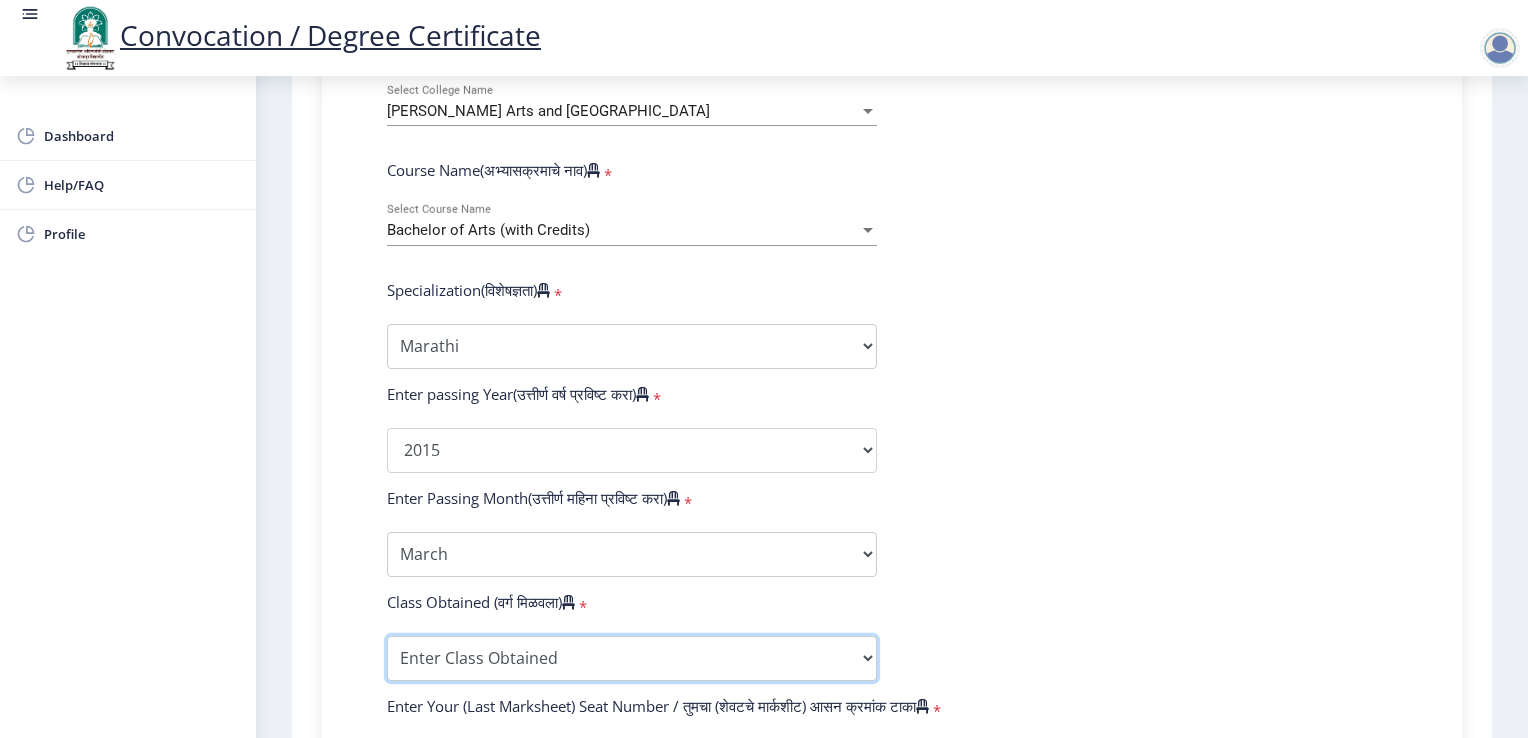 click on "Enter Class Obtained FIRST CLASS WITH DISTINCTION FIRST CLASS HIGHER SECOND CLASS SECOND CLASS PASS CLASS Grade O Grade A+ Grade A Grade B+ Grade B Grade C+ Grade C Grade D Grade E" at bounding box center [632, 658] 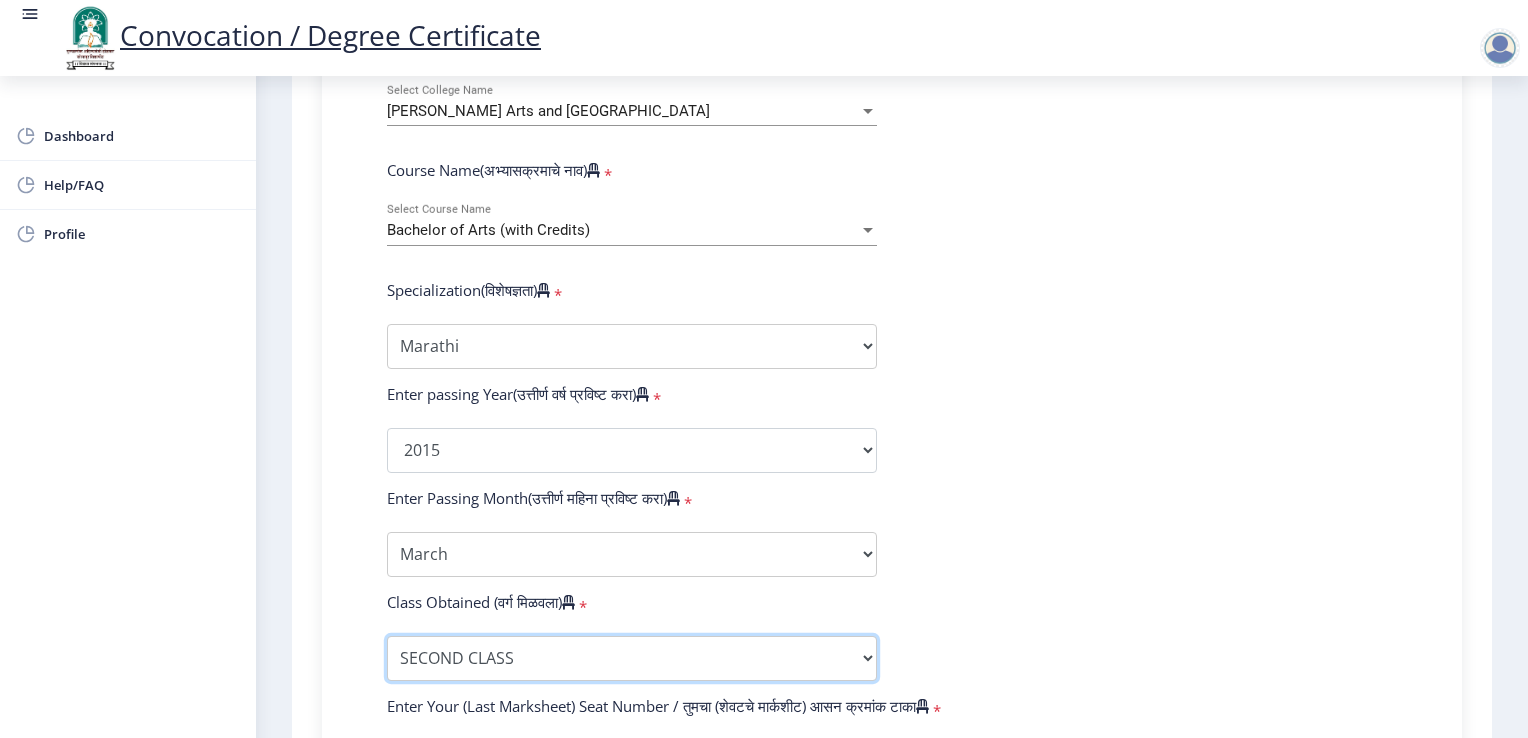 click on "Enter Class Obtained FIRST CLASS WITH DISTINCTION FIRST CLASS HIGHER SECOND CLASS SECOND CLASS PASS CLASS Grade O Grade A+ Grade A Grade B+ Grade B Grade C+ Grade C Grade D Grade E" at bounding box center (632, 658) 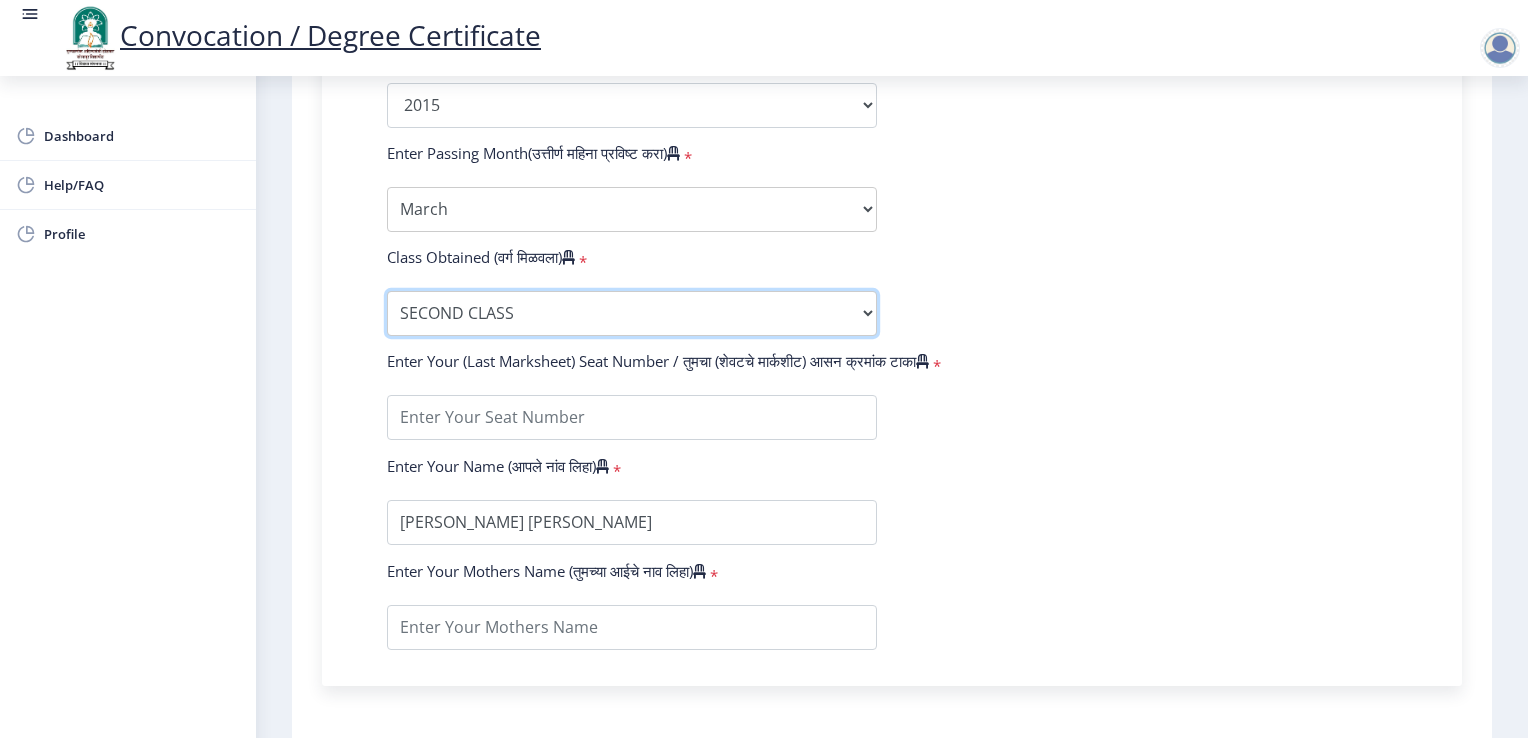 scroll, scrollTop: 1200, scrollLeft: 0, axis: vertical 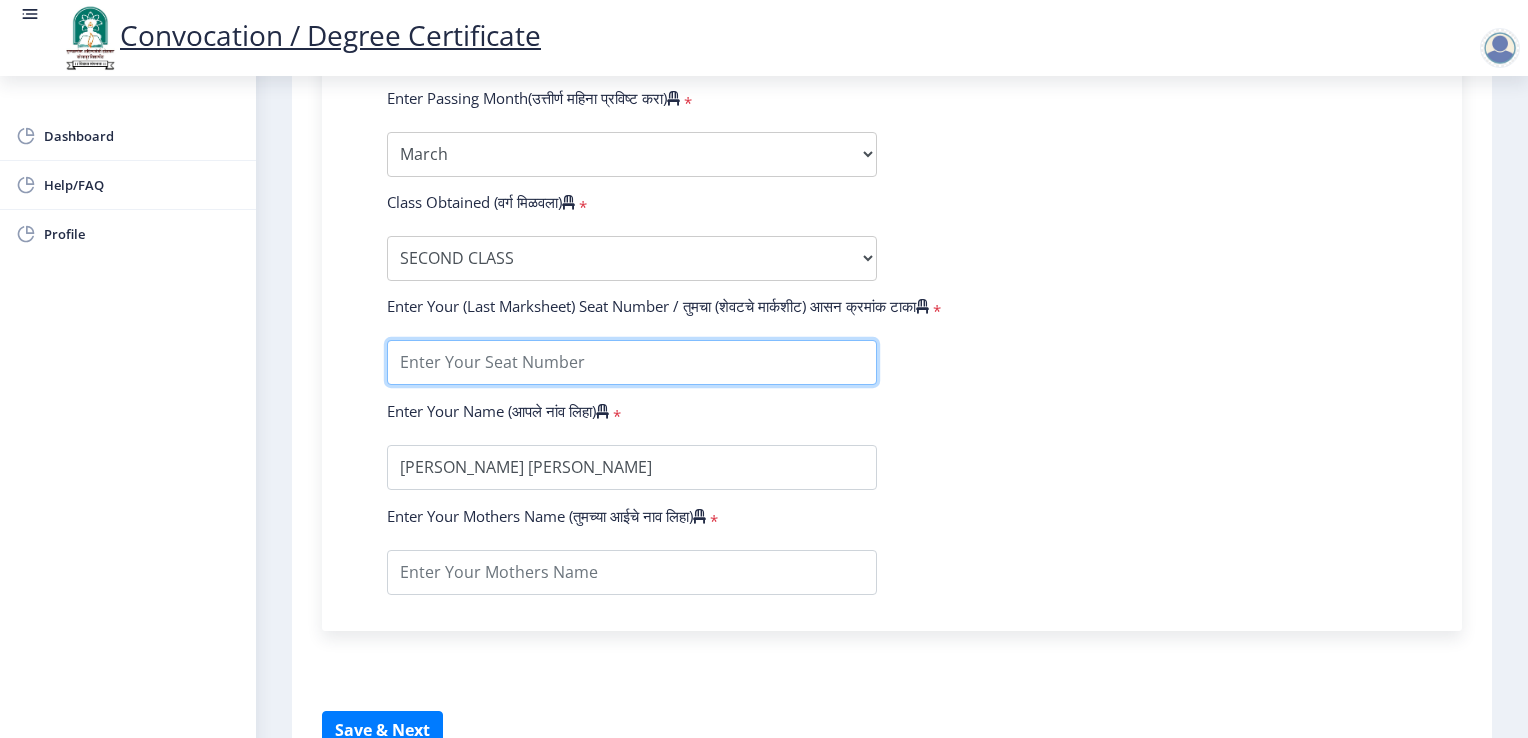 click at bounding box center [632, 362] 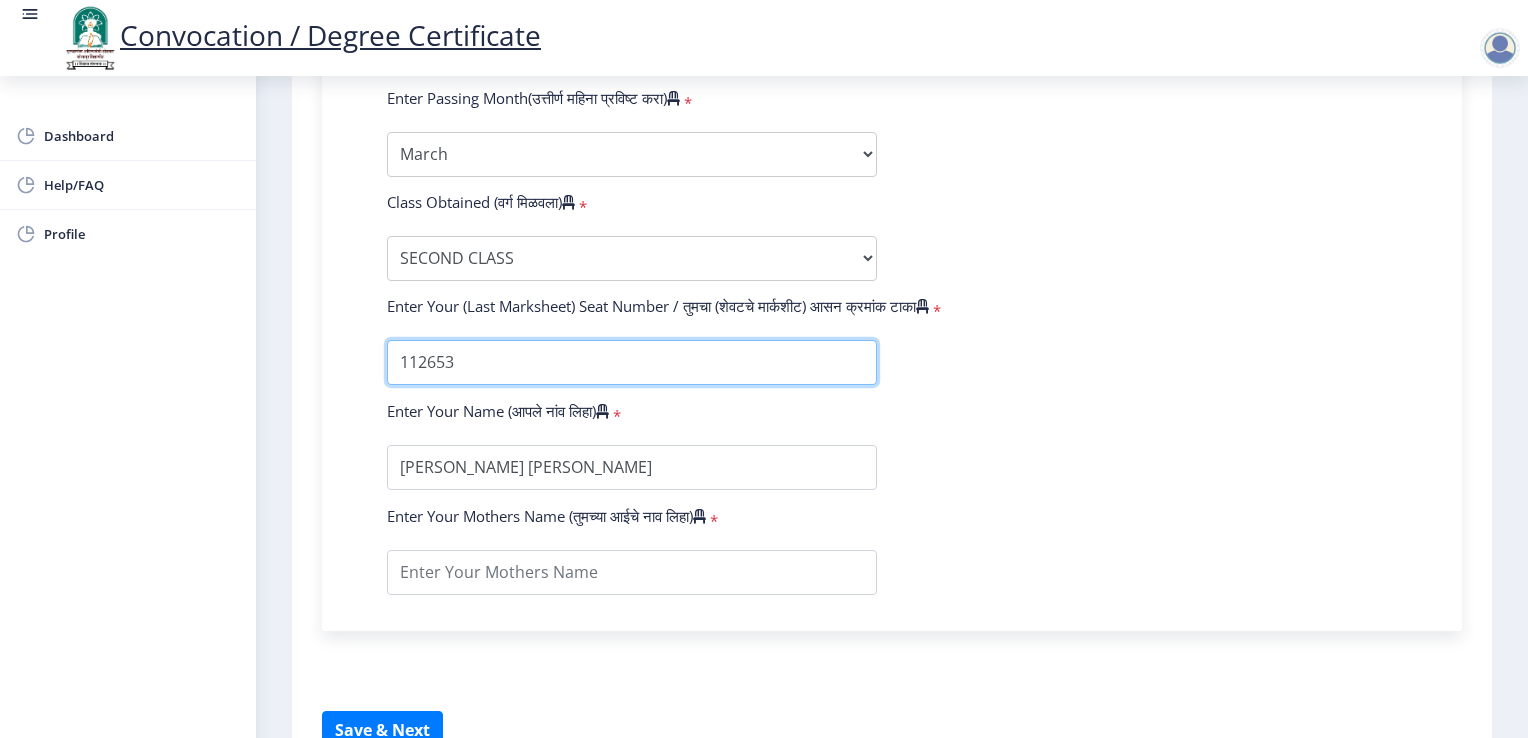 type on "112653" 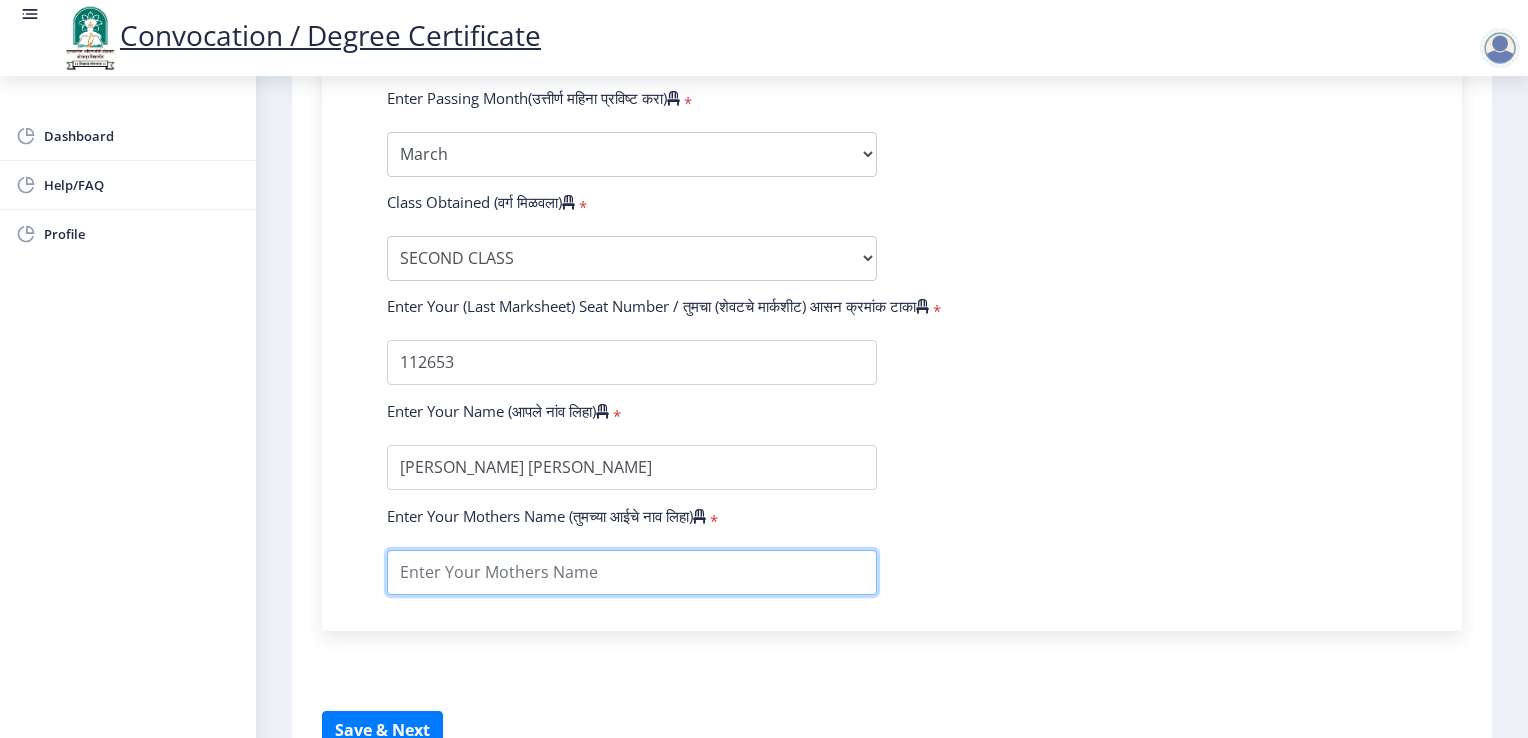click at bounding box center (632, 572) 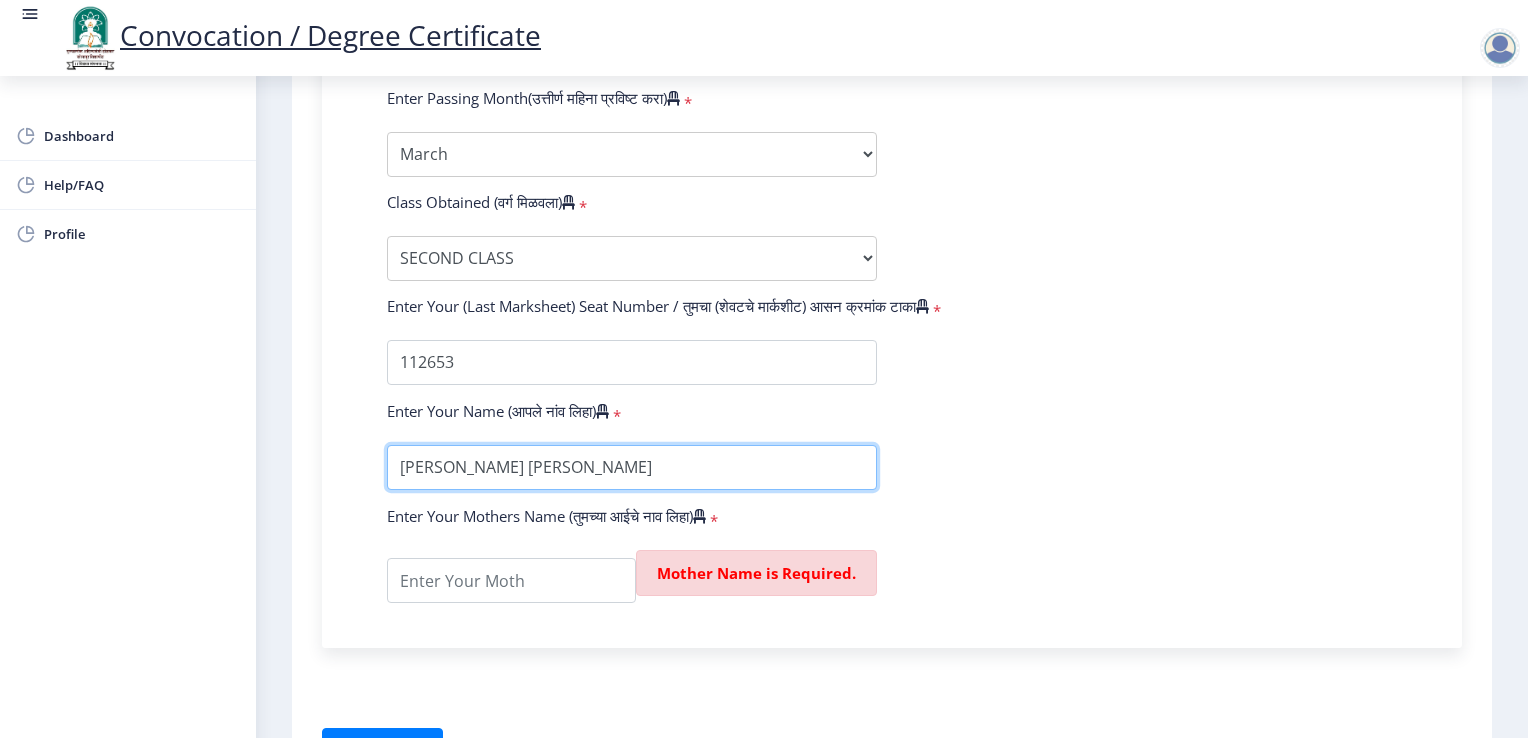 click at bounding box center [632, 467] 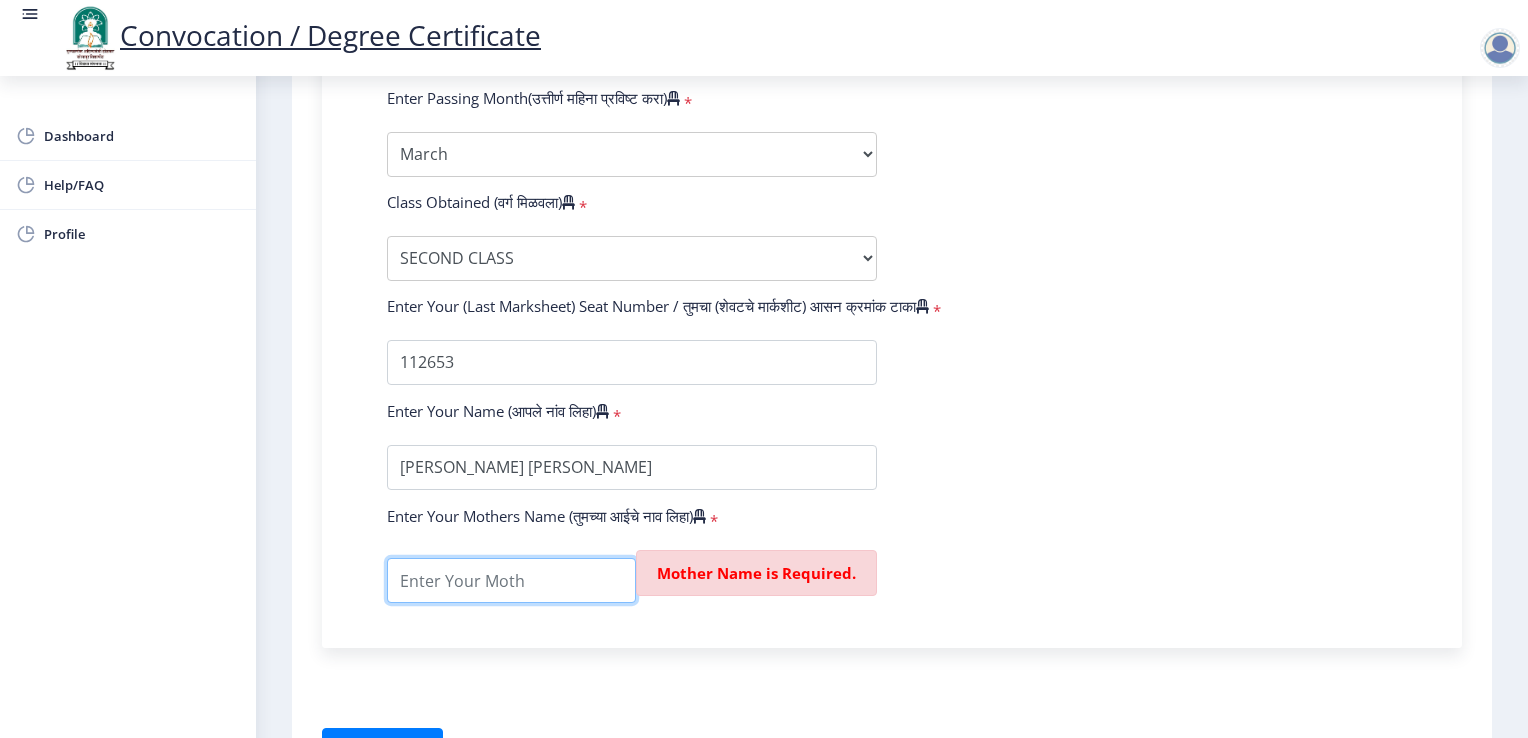 click at bounding box center [511, 580] 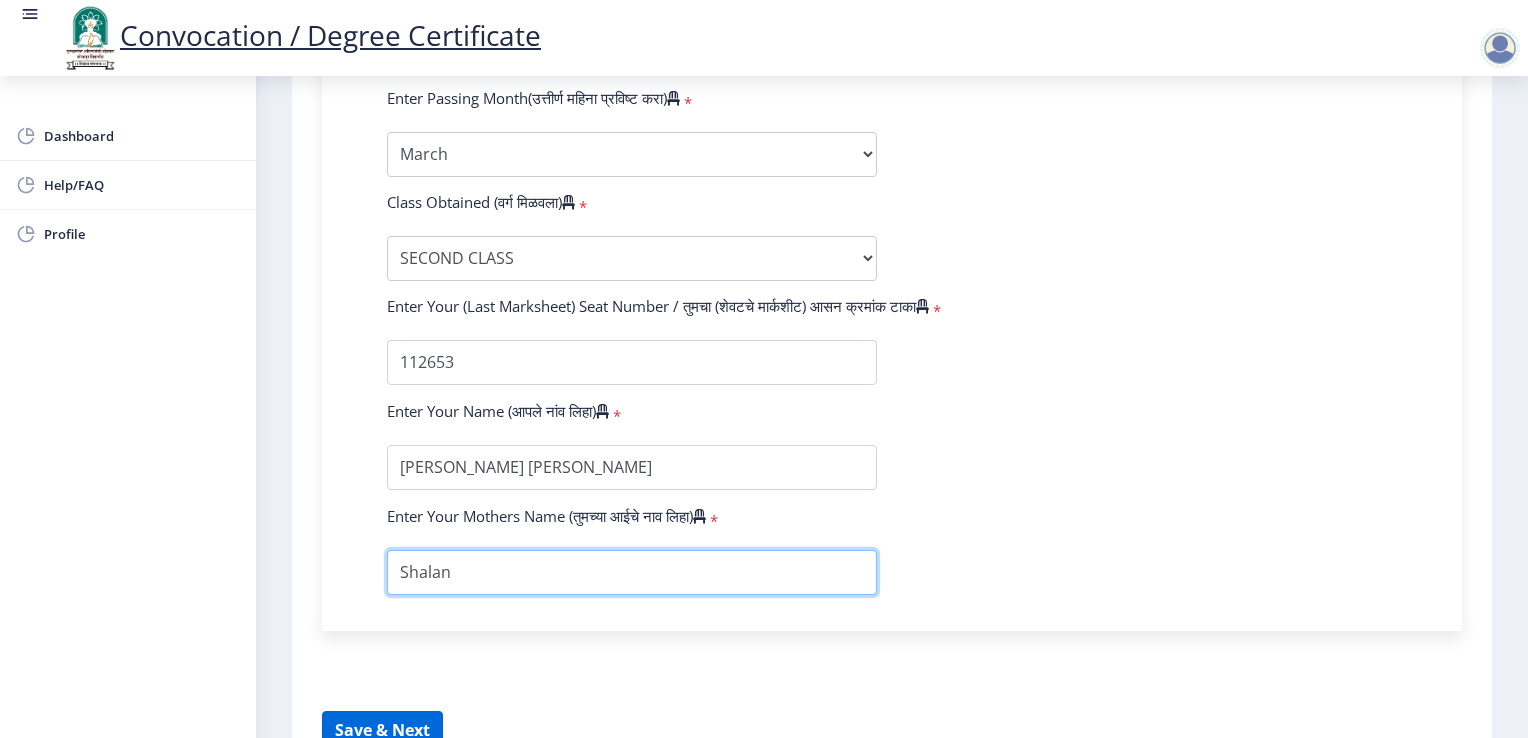 type on "Shalan" 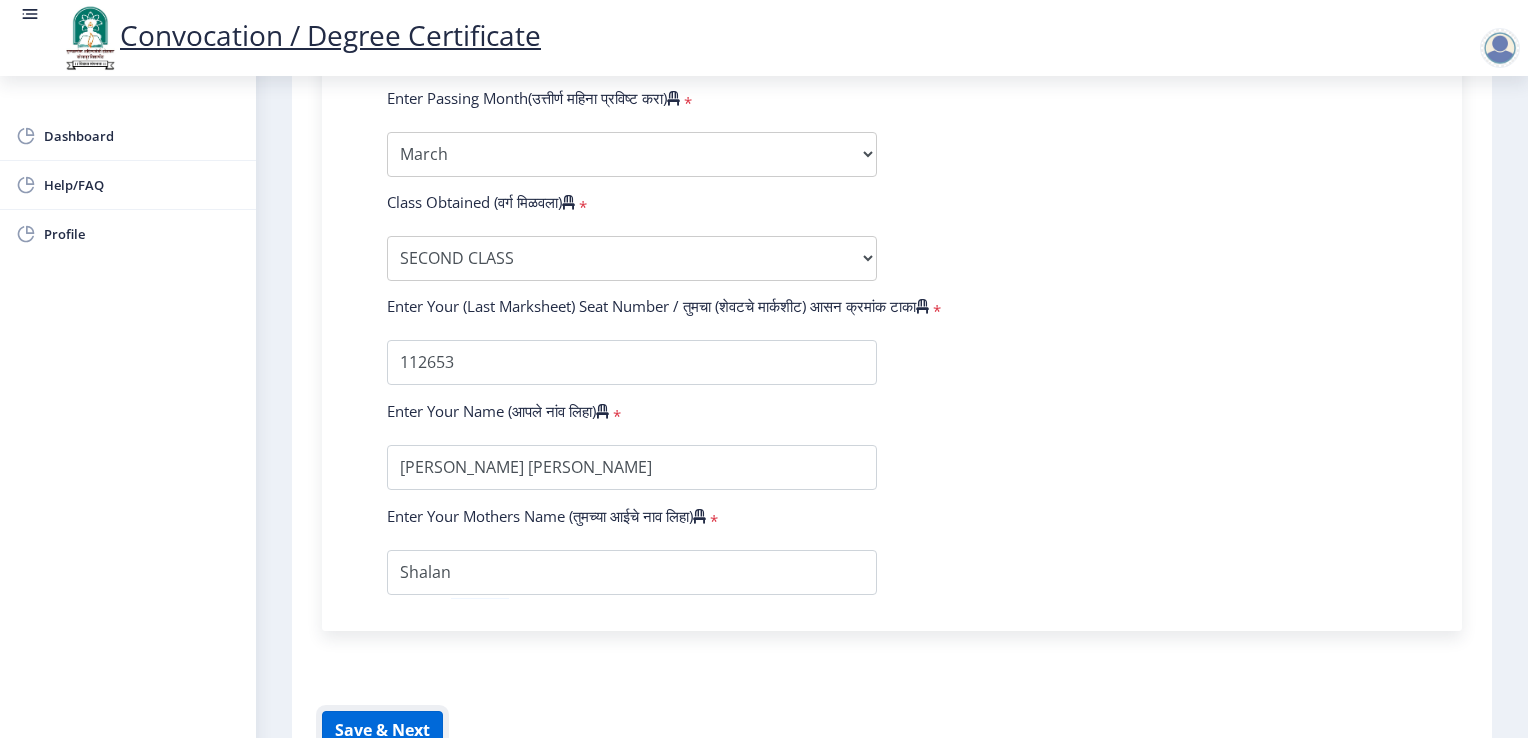click on "Save & Next" 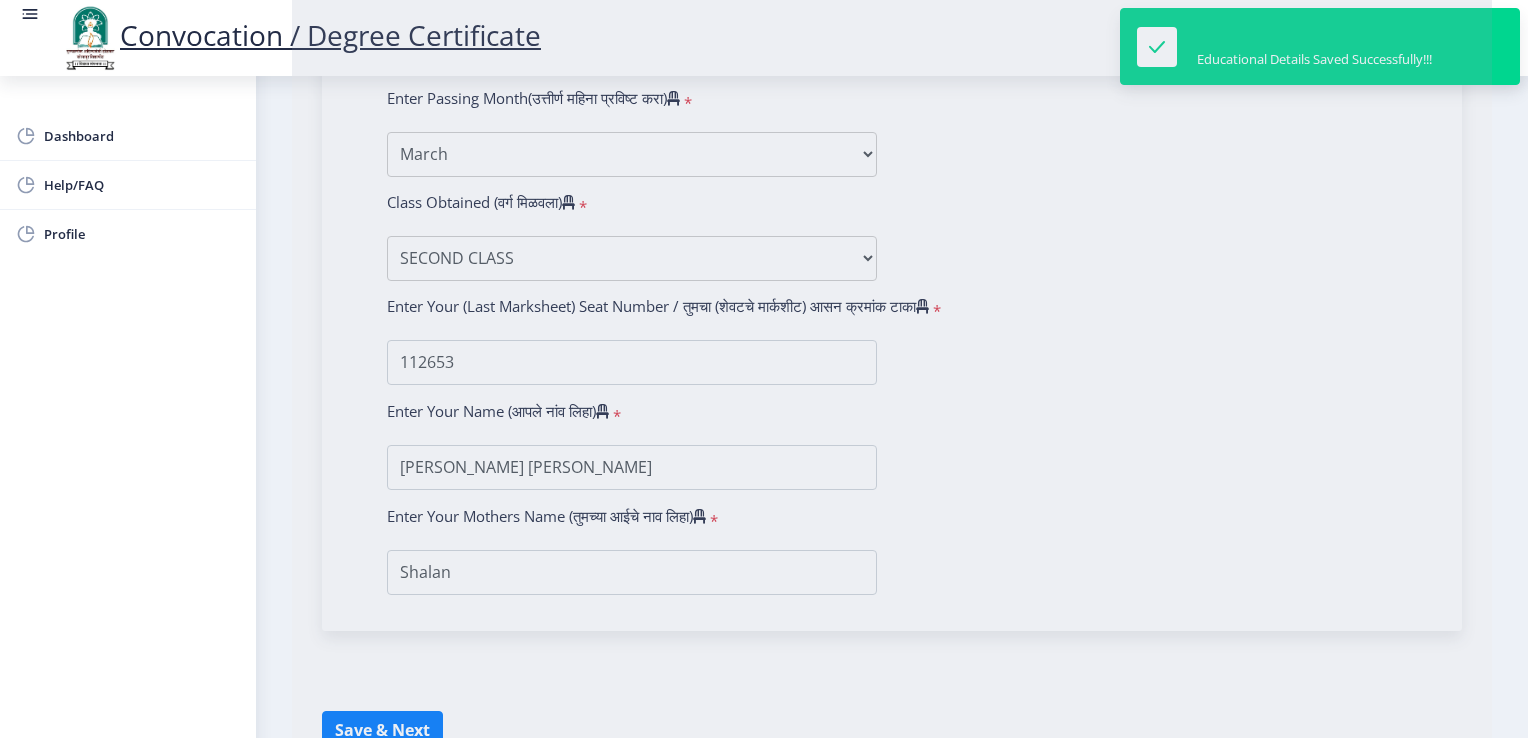 select 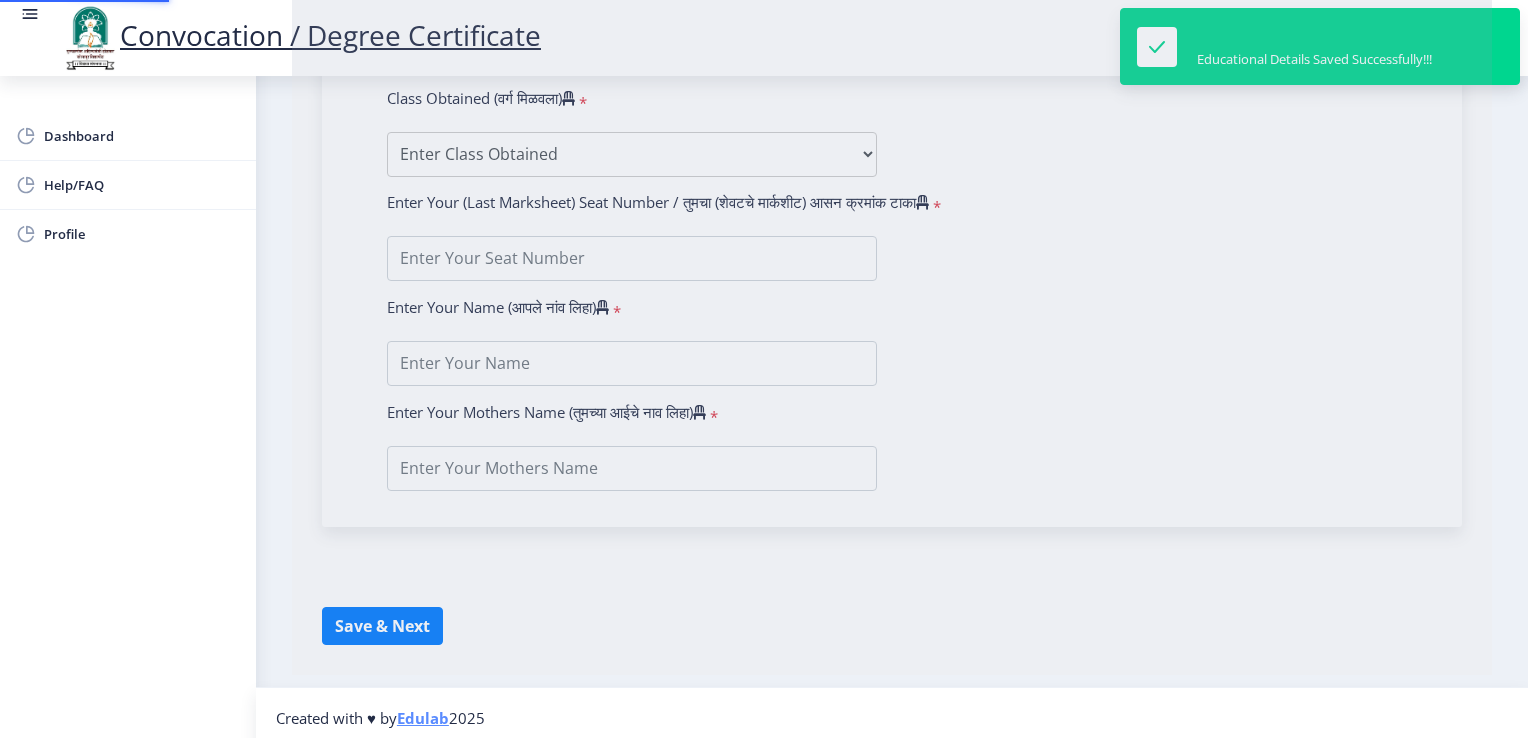 scroll, scrollTop: 0, scrollLeft: 0, axis: both 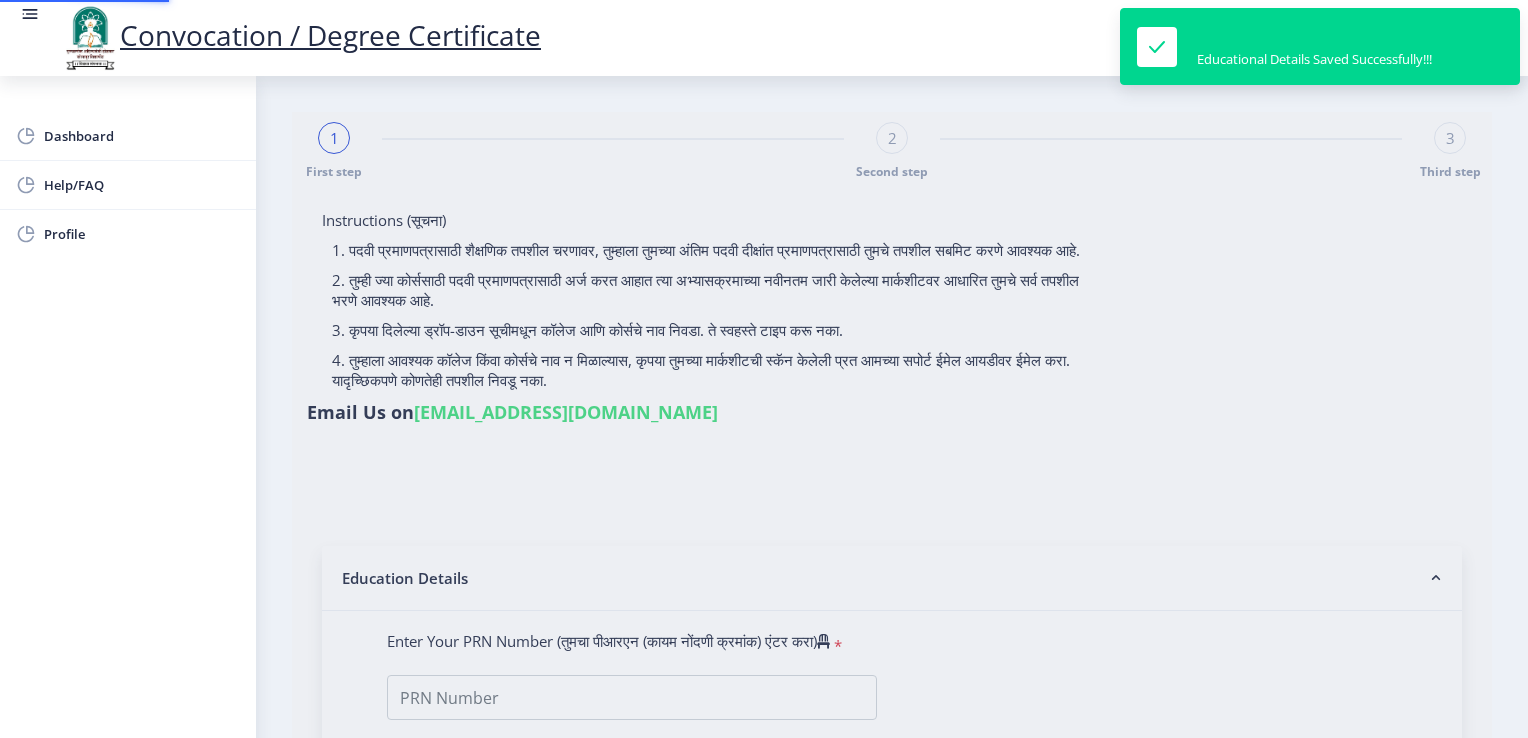 type on "[PERSON_NAME] [PERSON_NAME]" 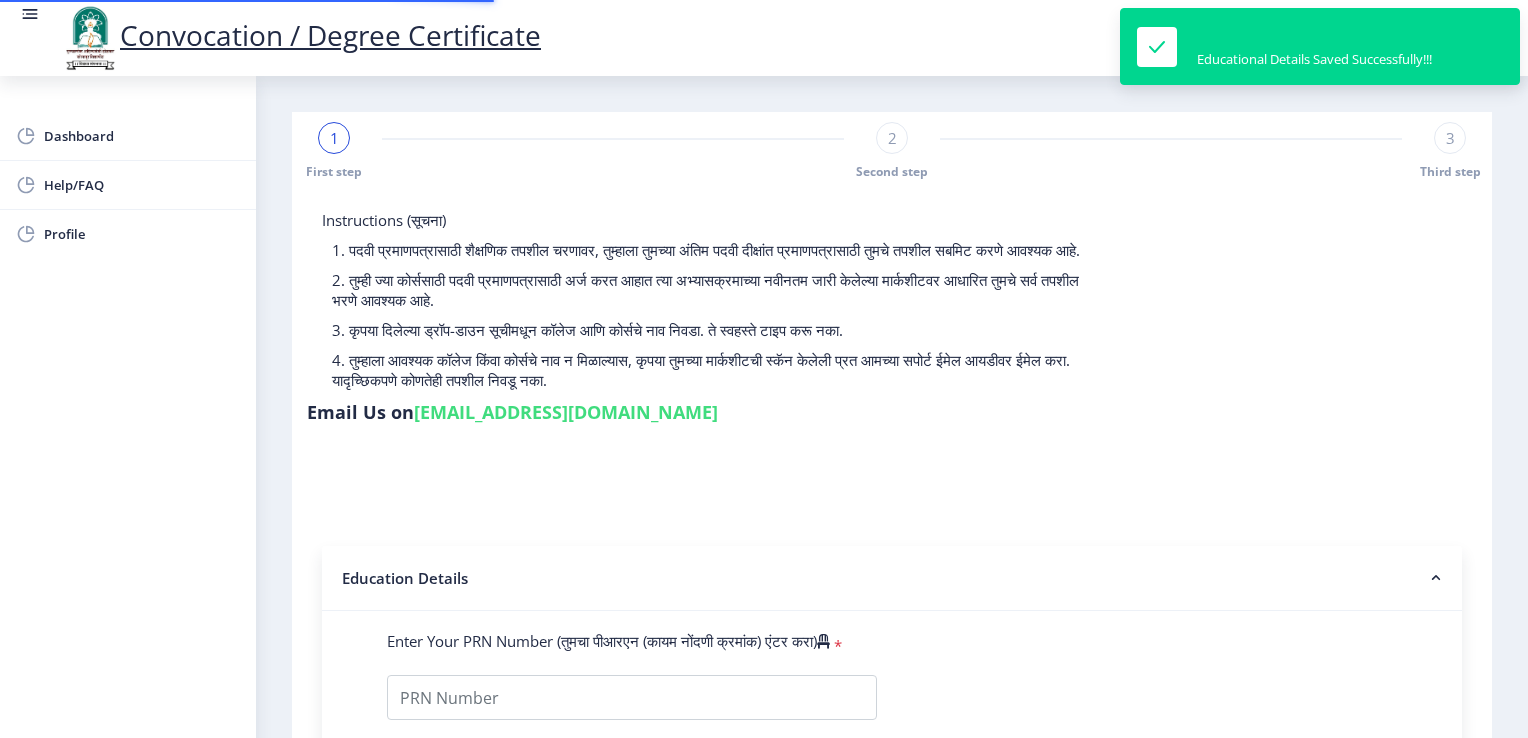 type on "2010032500286646" 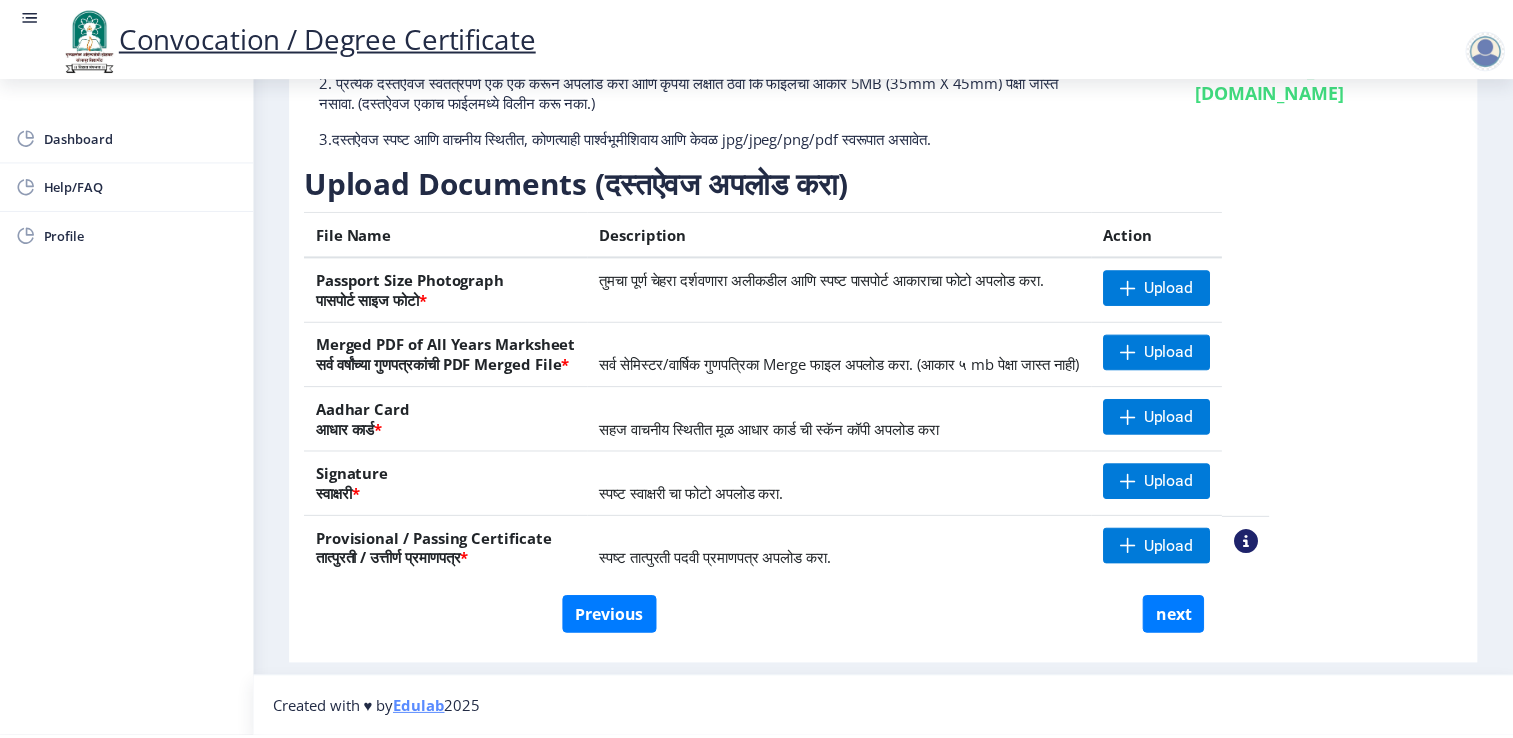 scroll, scrollTop: 229, scrollLeft: 0, axis: vertical 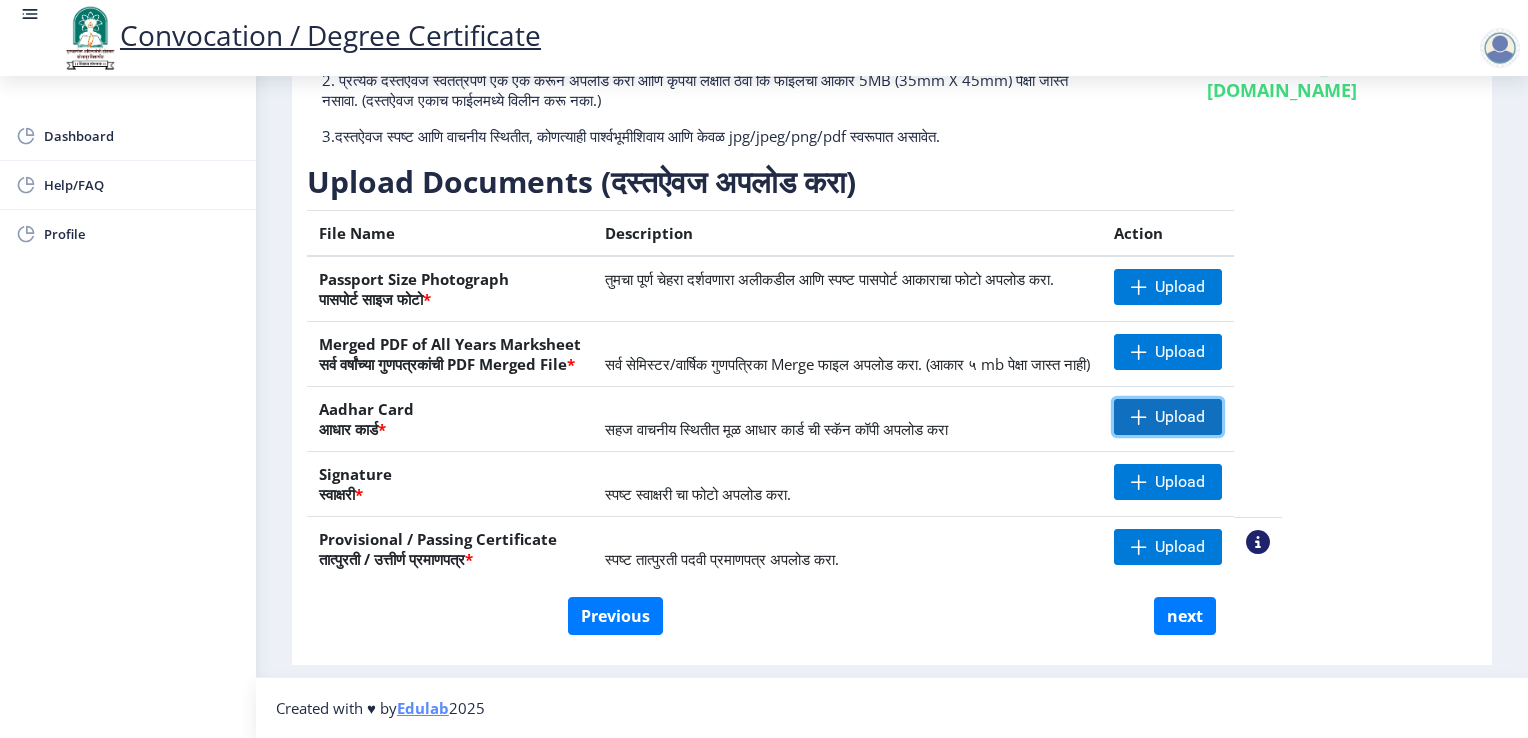 click on "Upload" 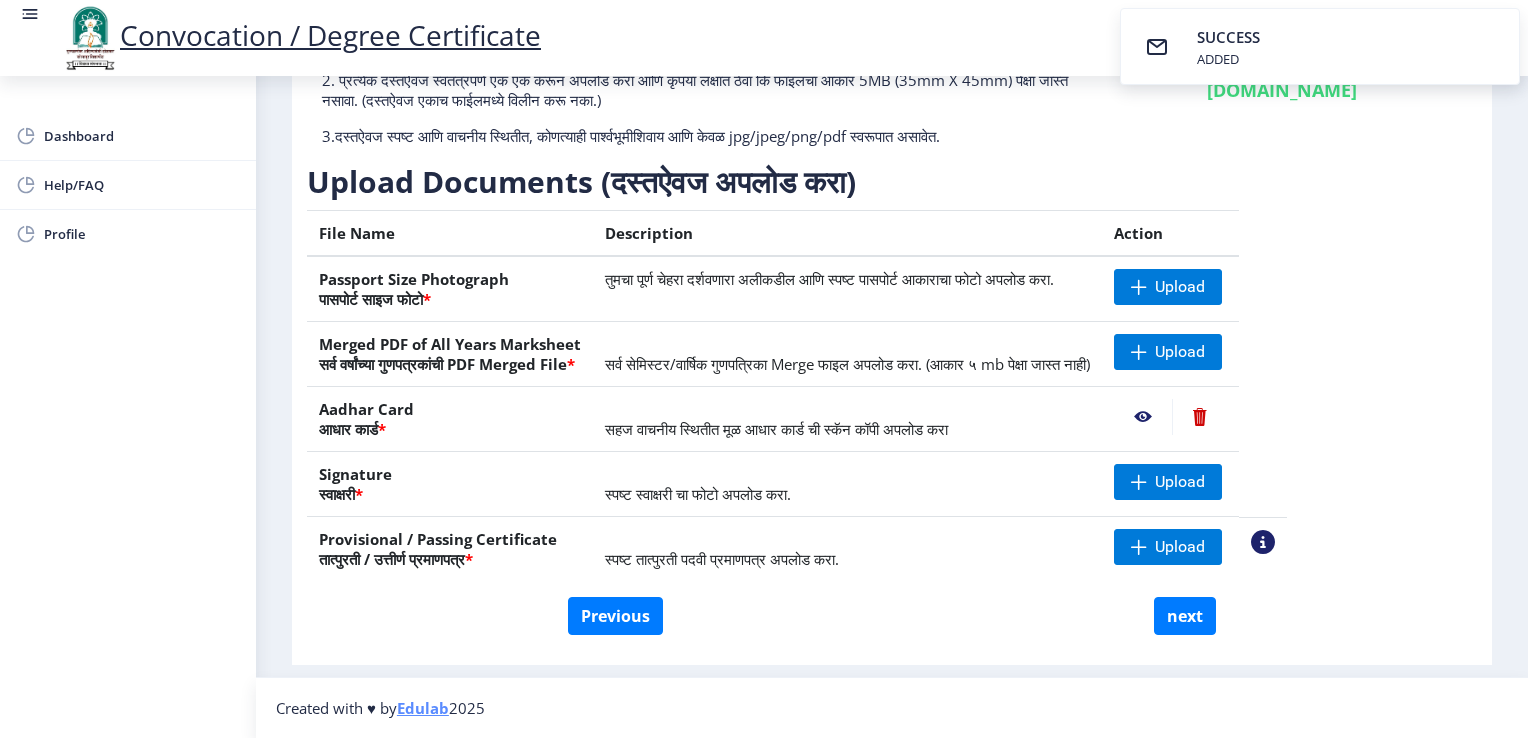 click 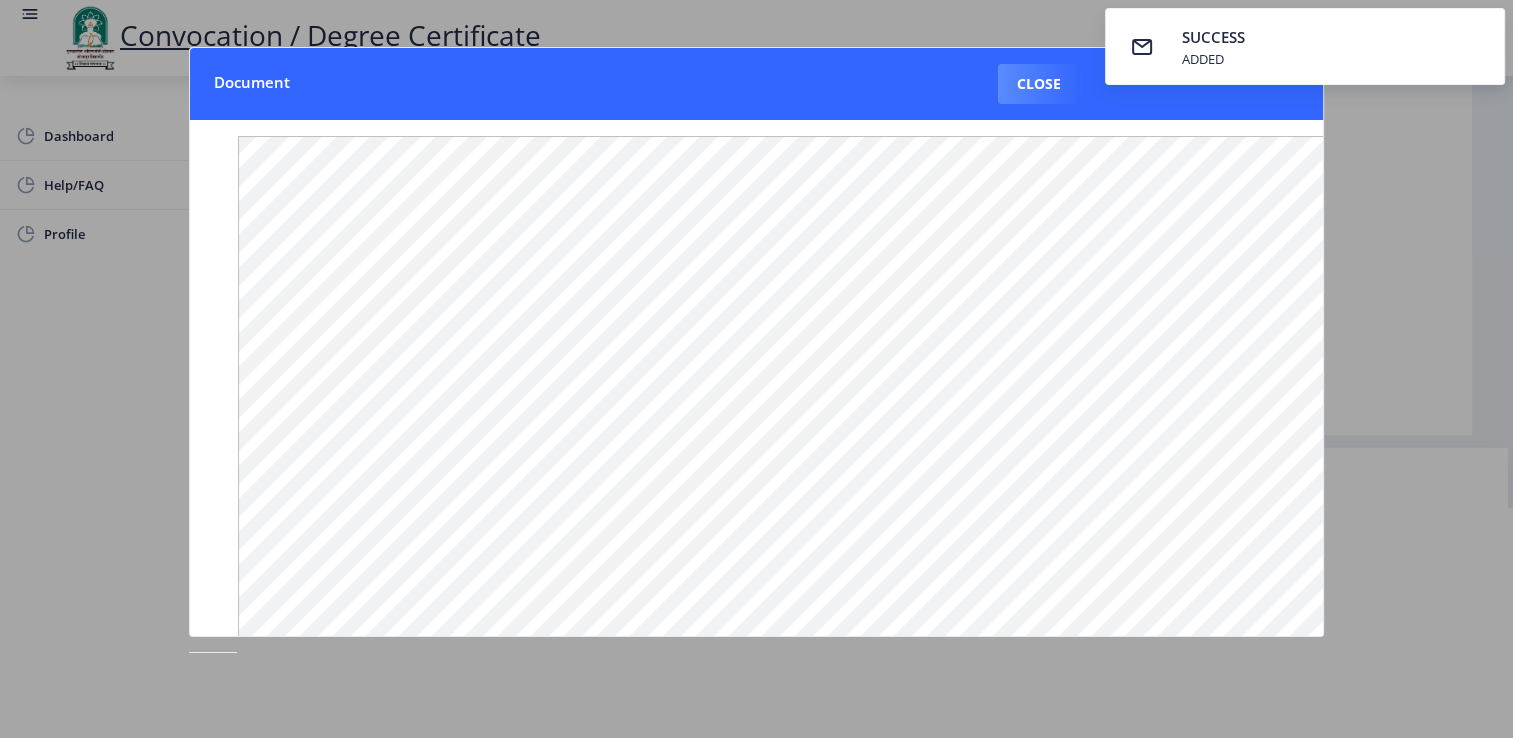 click 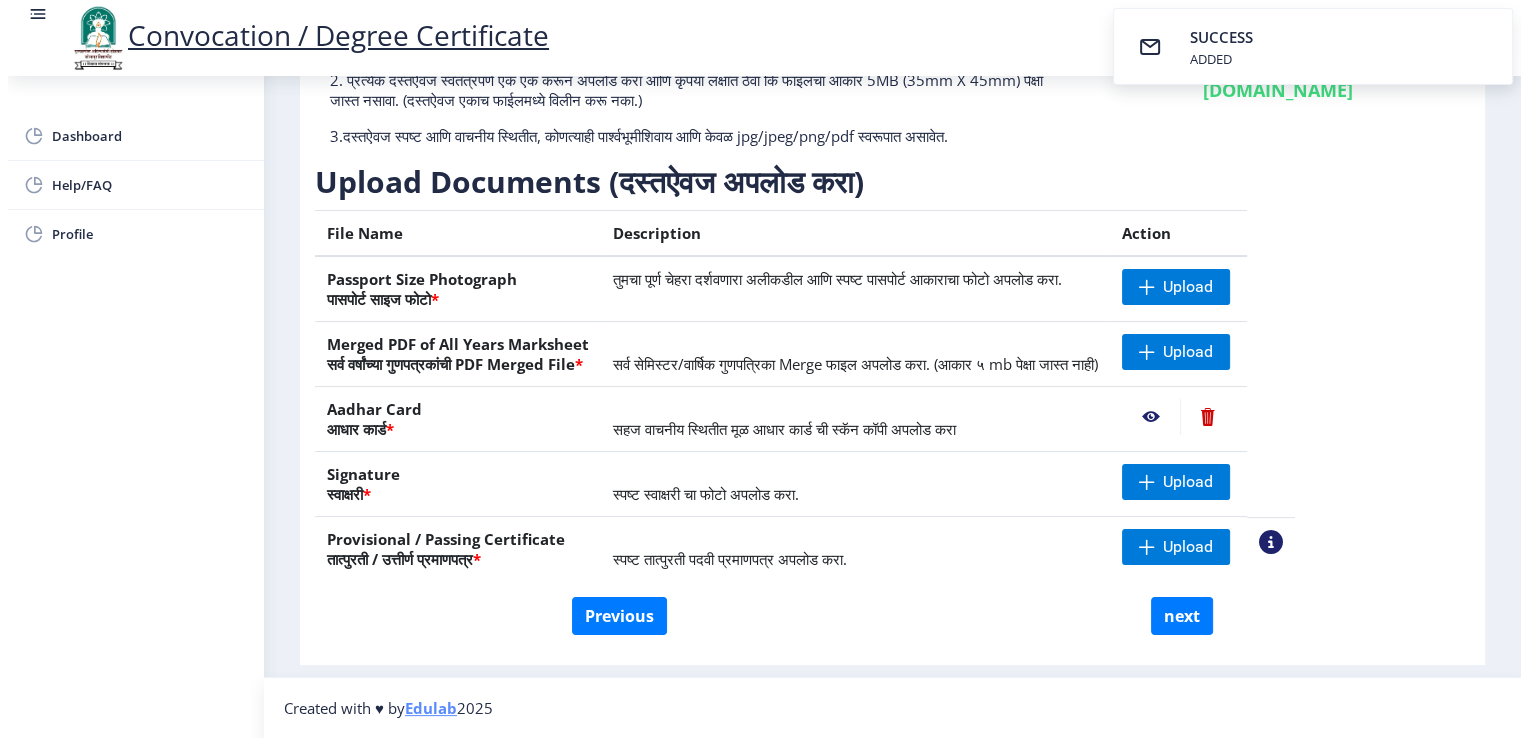 scroll, scrollTop: 34, scrollLeft: 0, axis: vertical 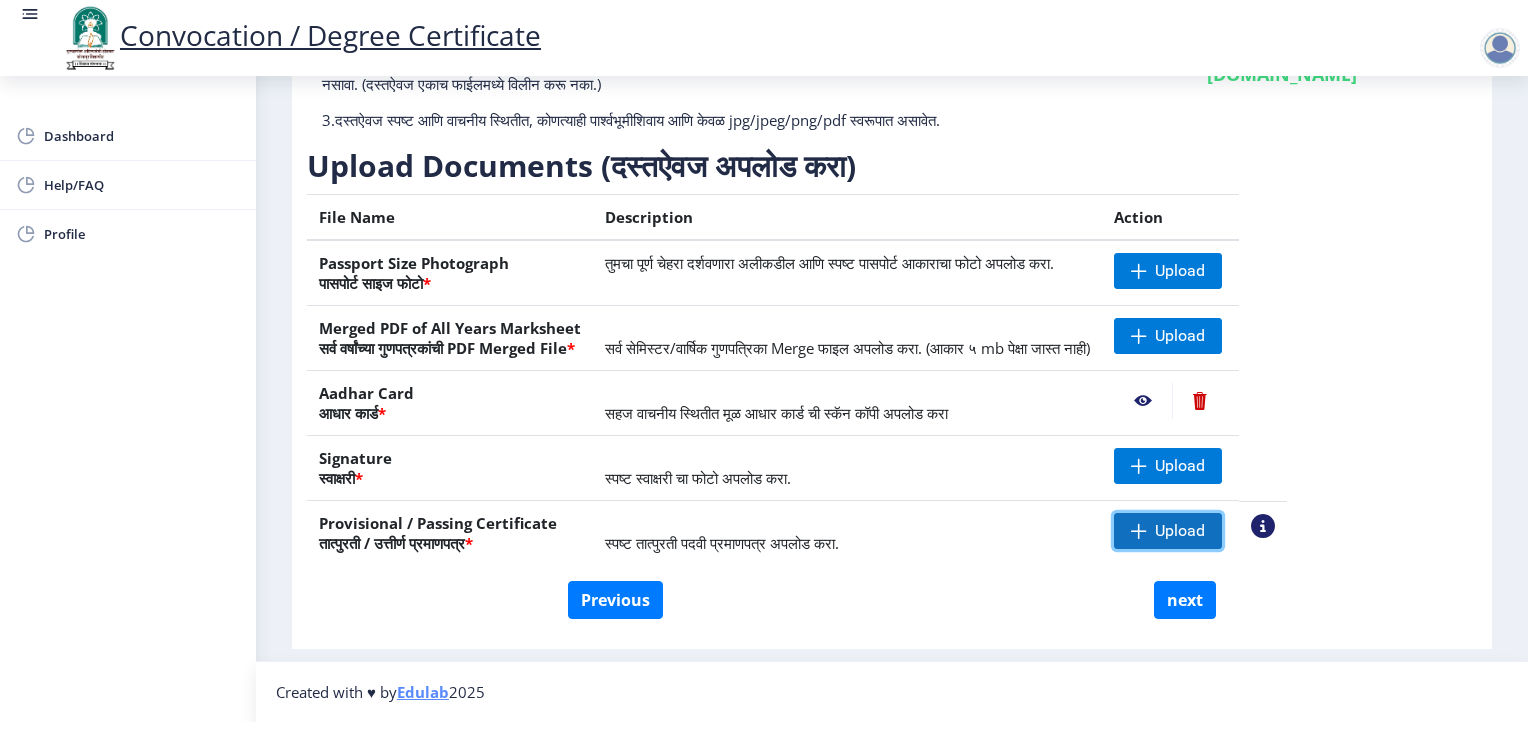 click on "Upload" 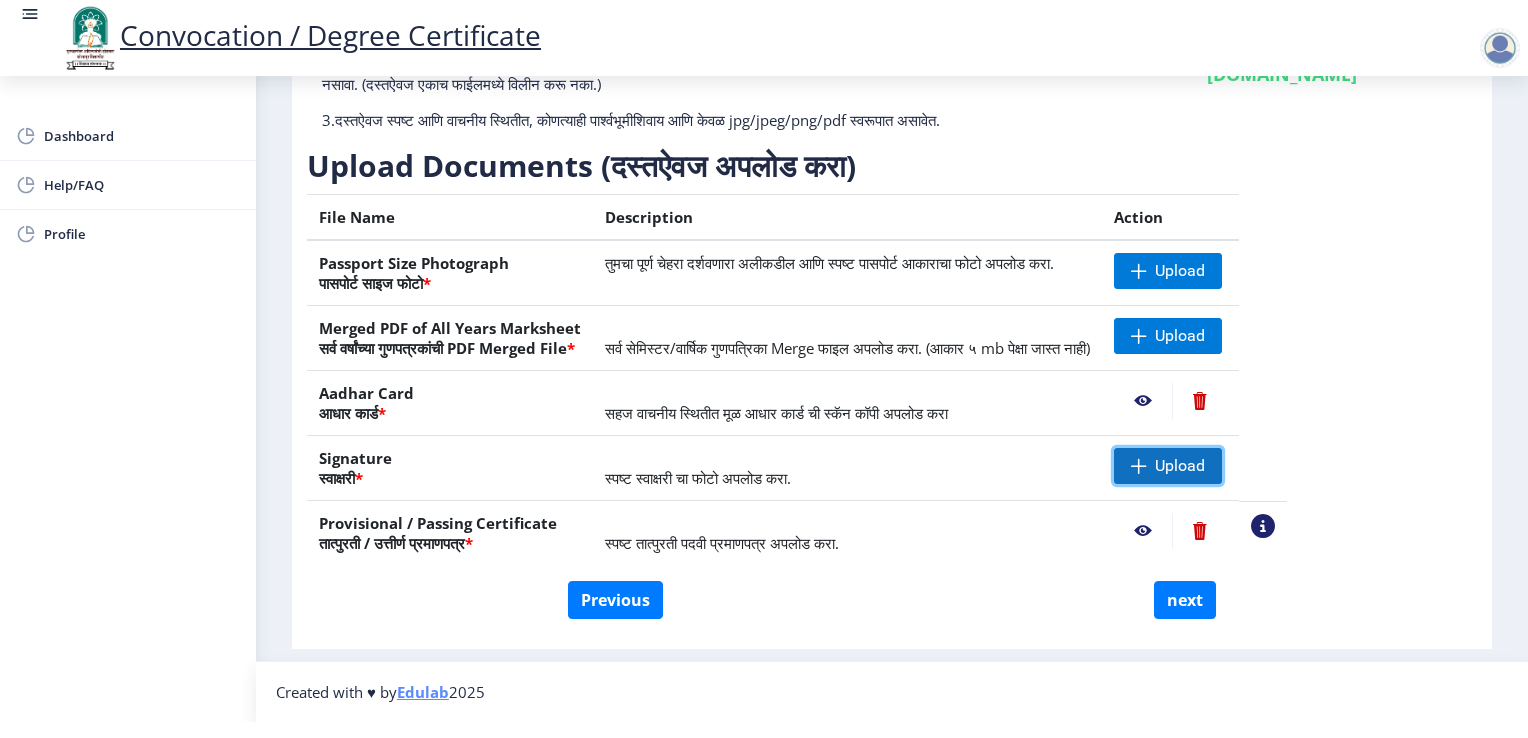 click 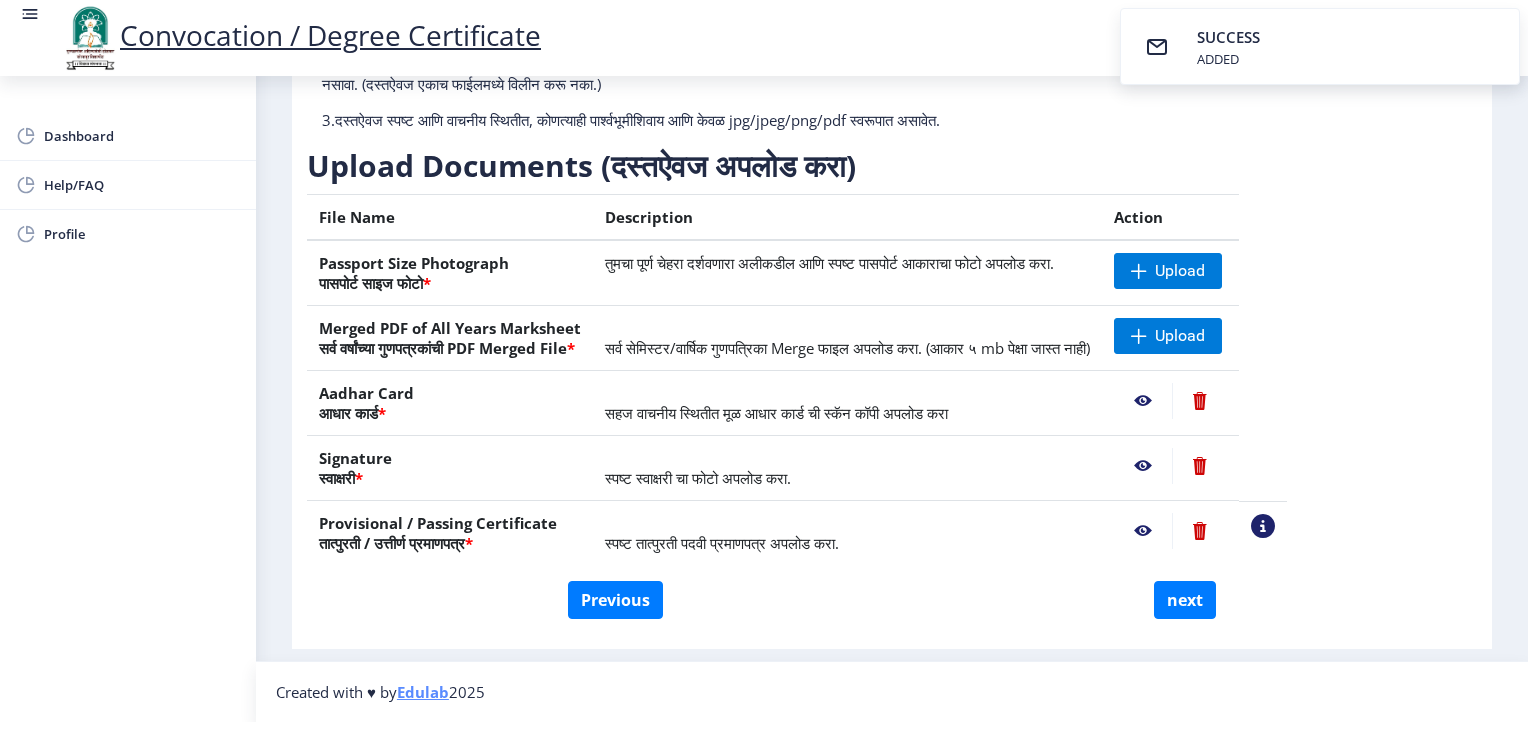 click 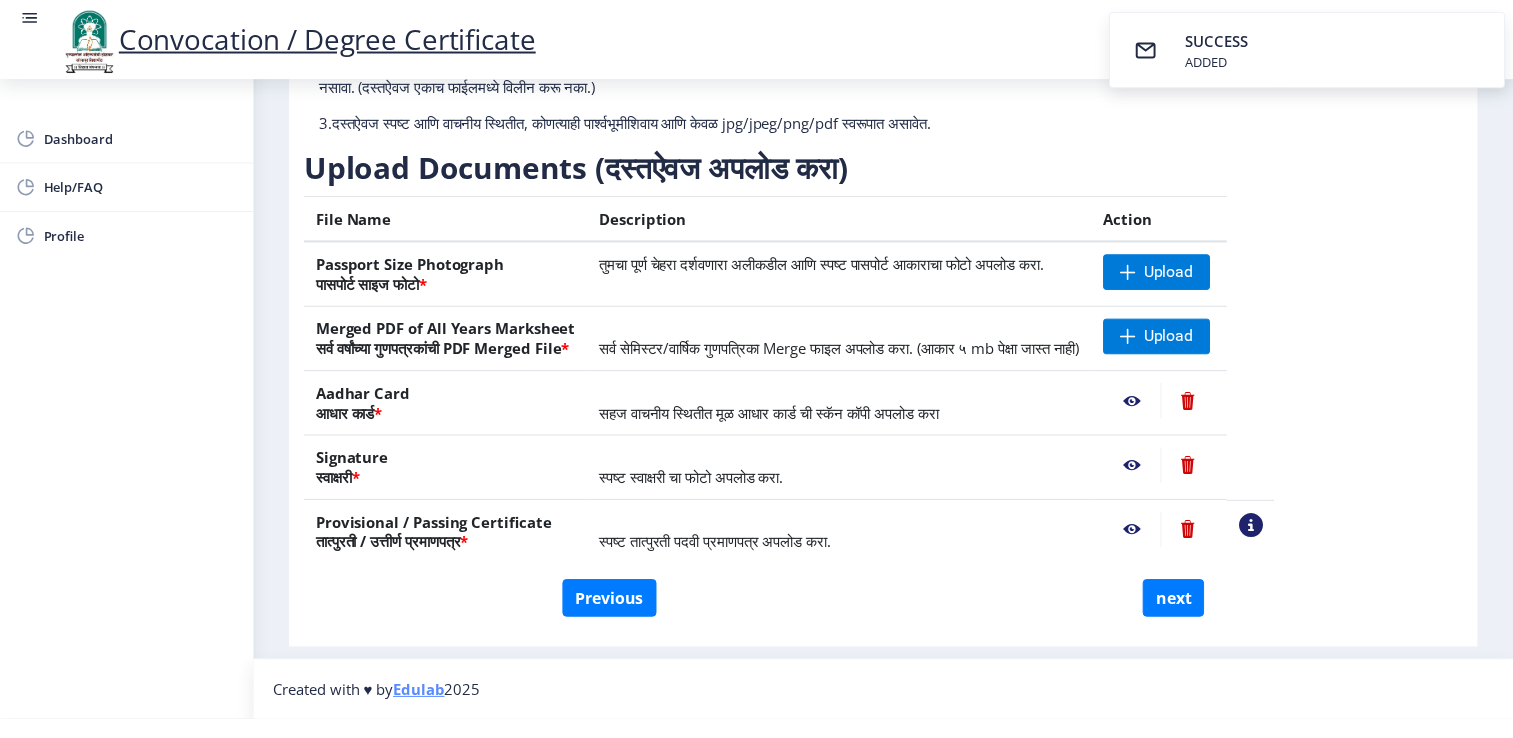 scroll, scrollTop: 0, scrollLeft: 0, axis: both 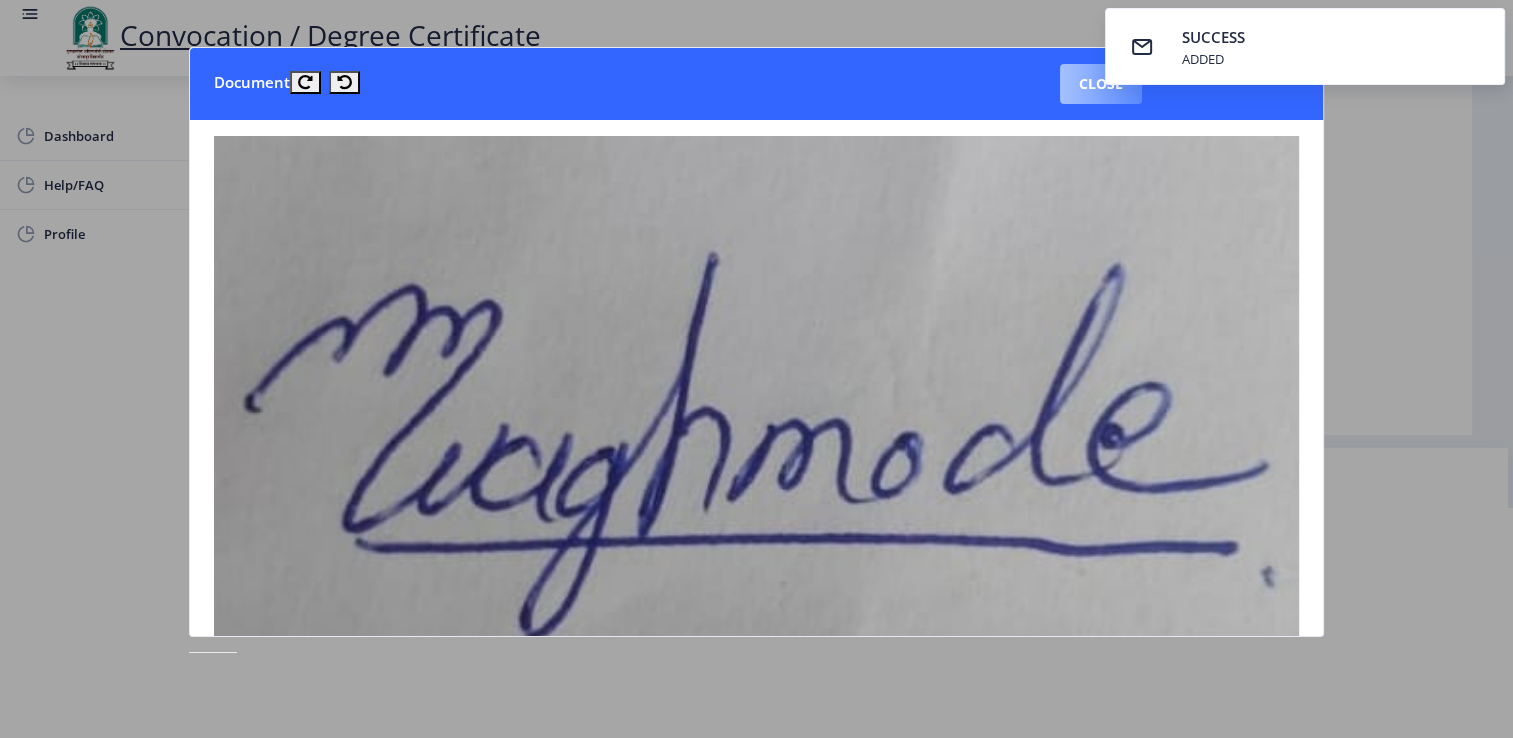 click on "Close" at bounding box center (1101, 84) 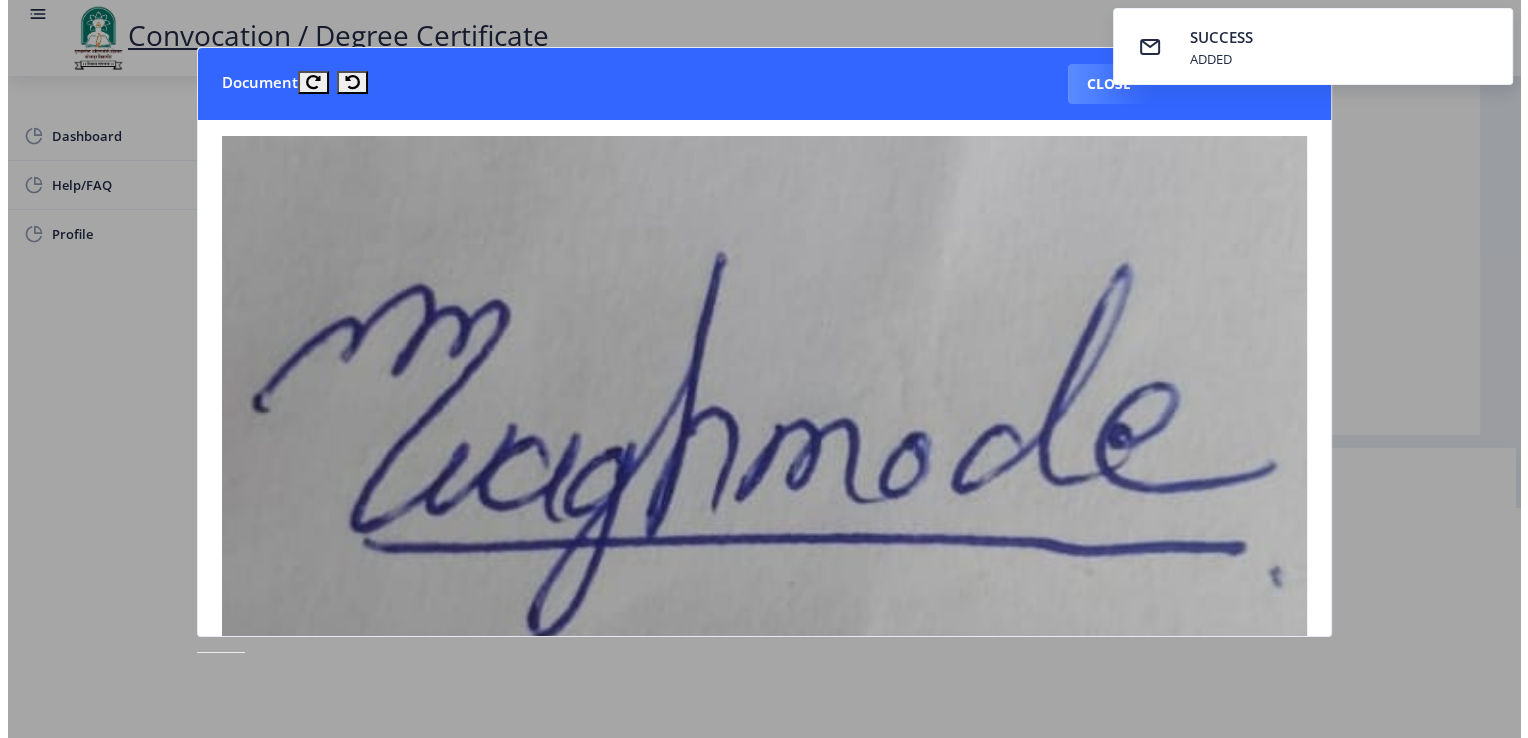 scroll, scrollTop: 34, scrollLeft: 0, axis: vertical 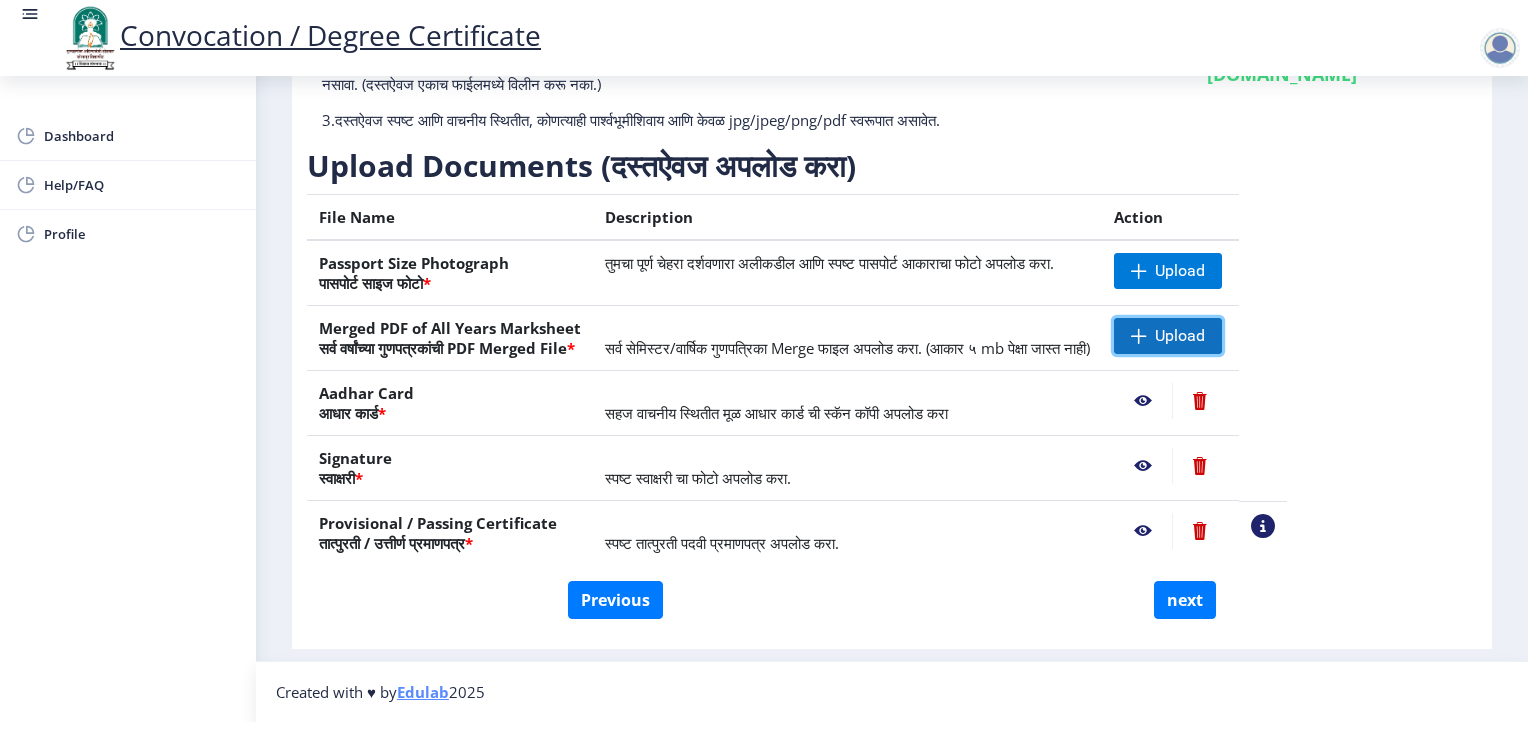 click on "Upload" 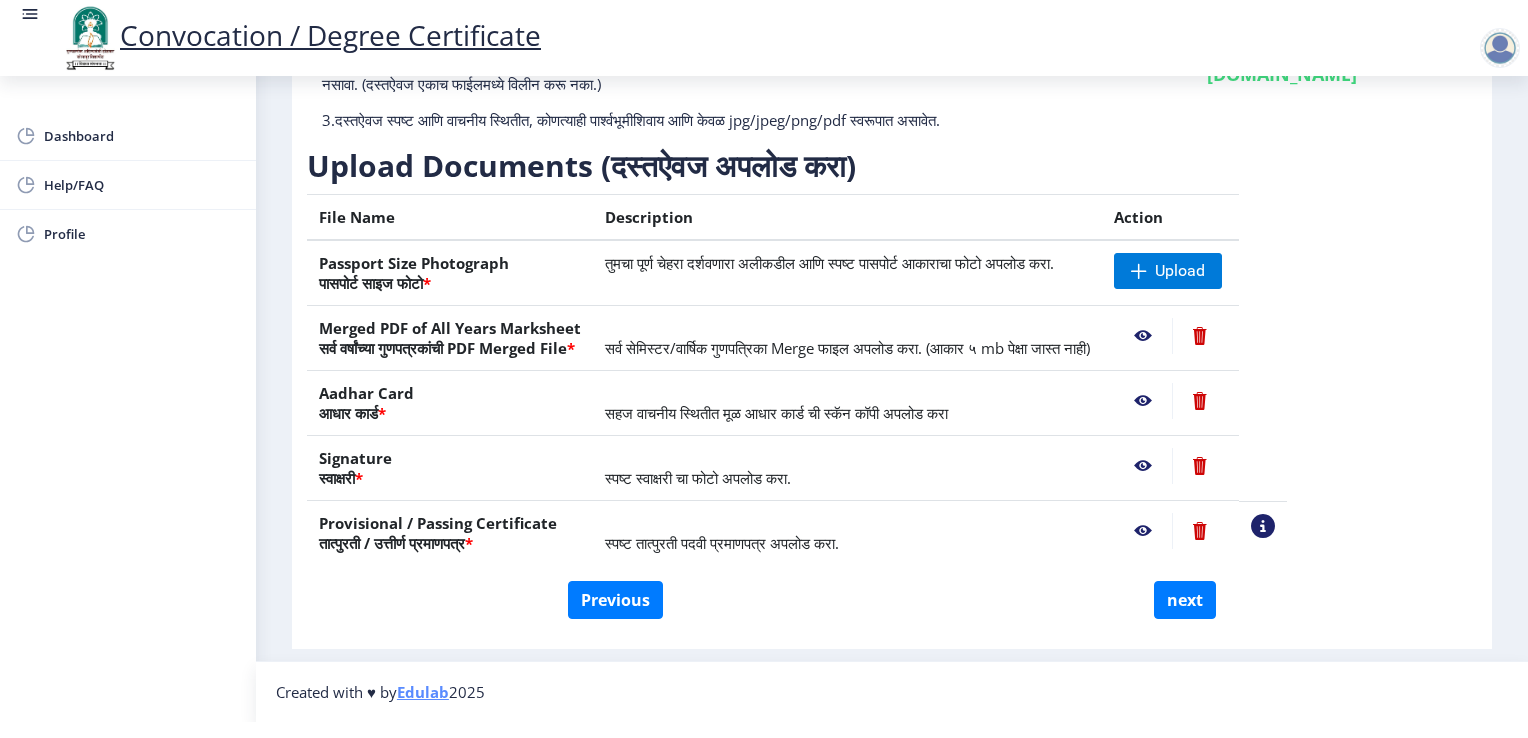 scroll, scrollTop: 229, scrollLeft: 0, axis: vertical 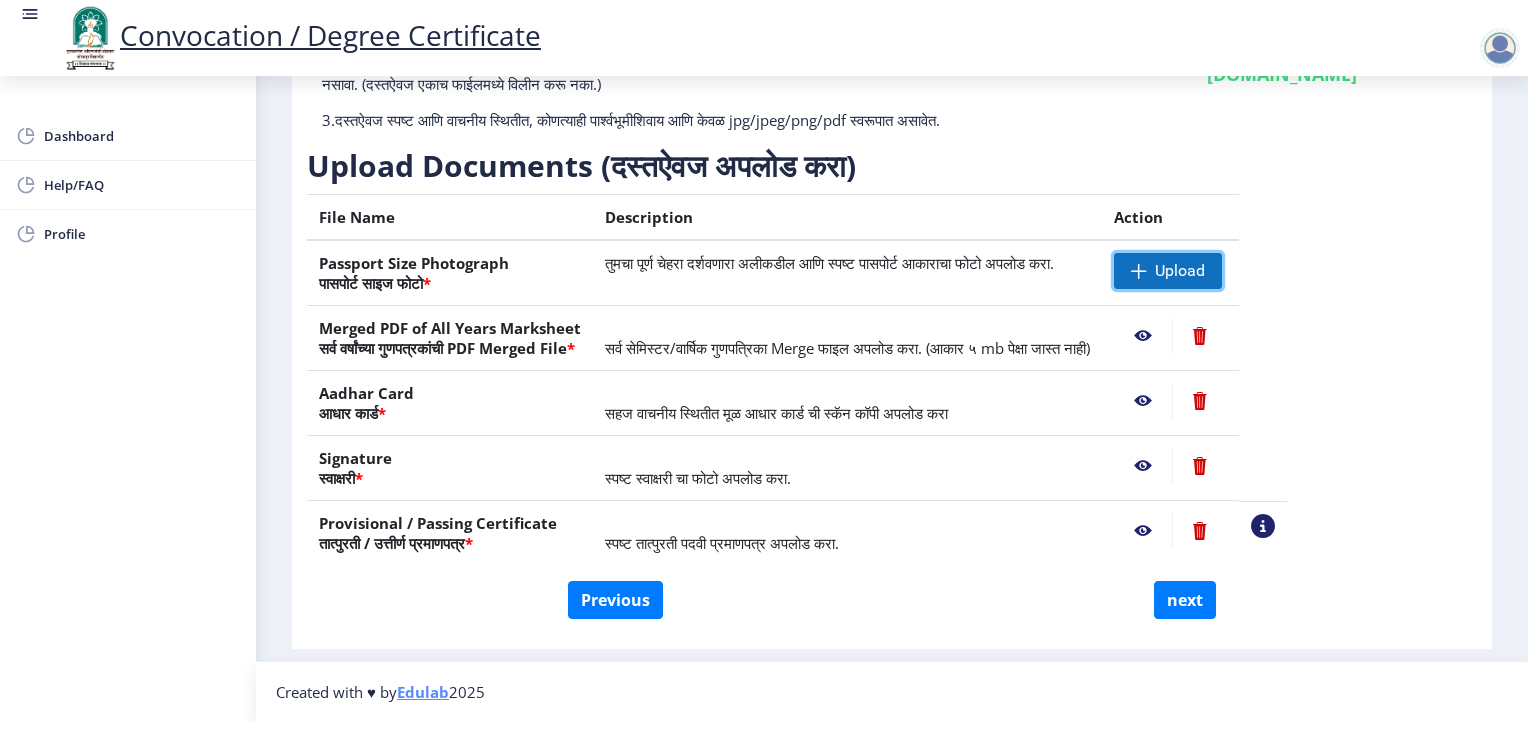 click on "Upload" 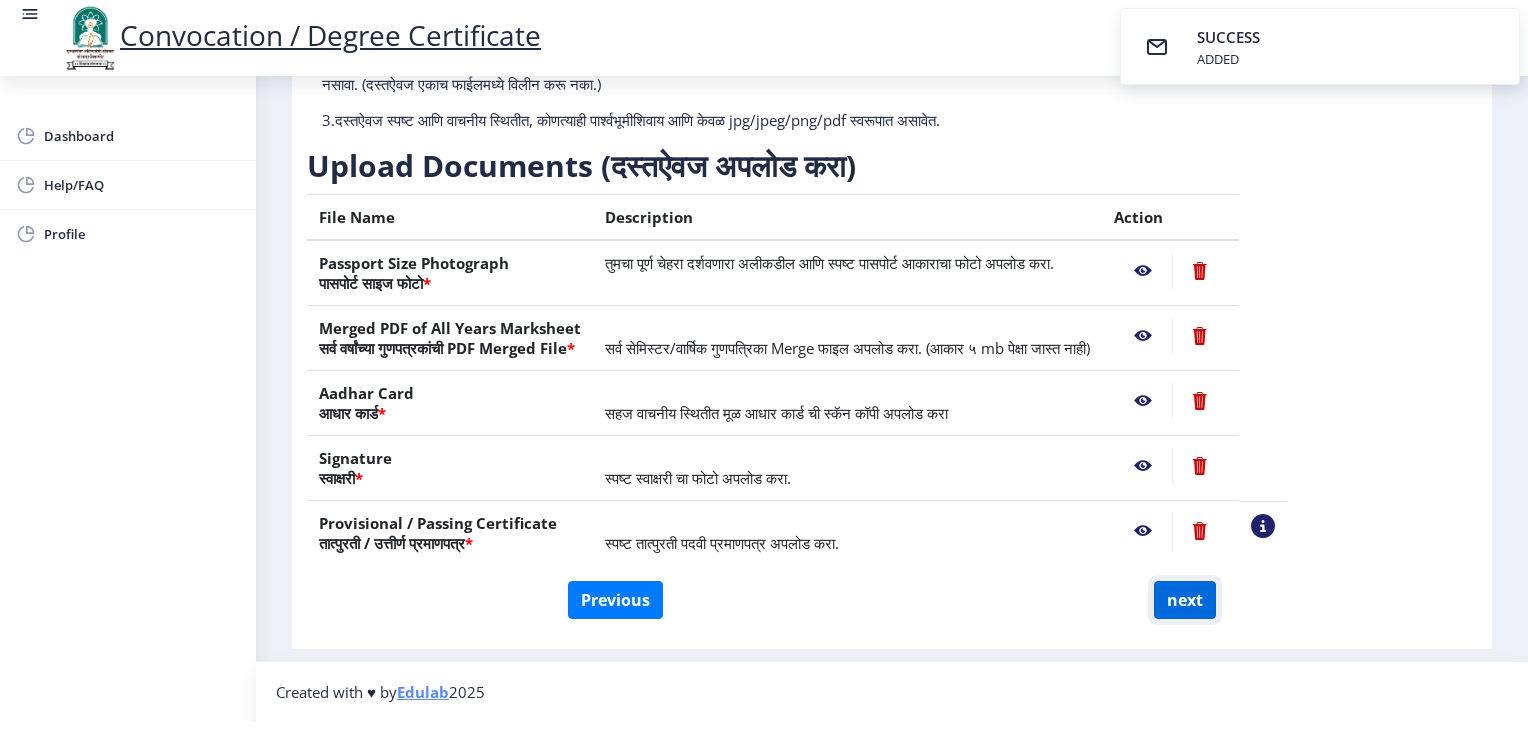 click on "next" 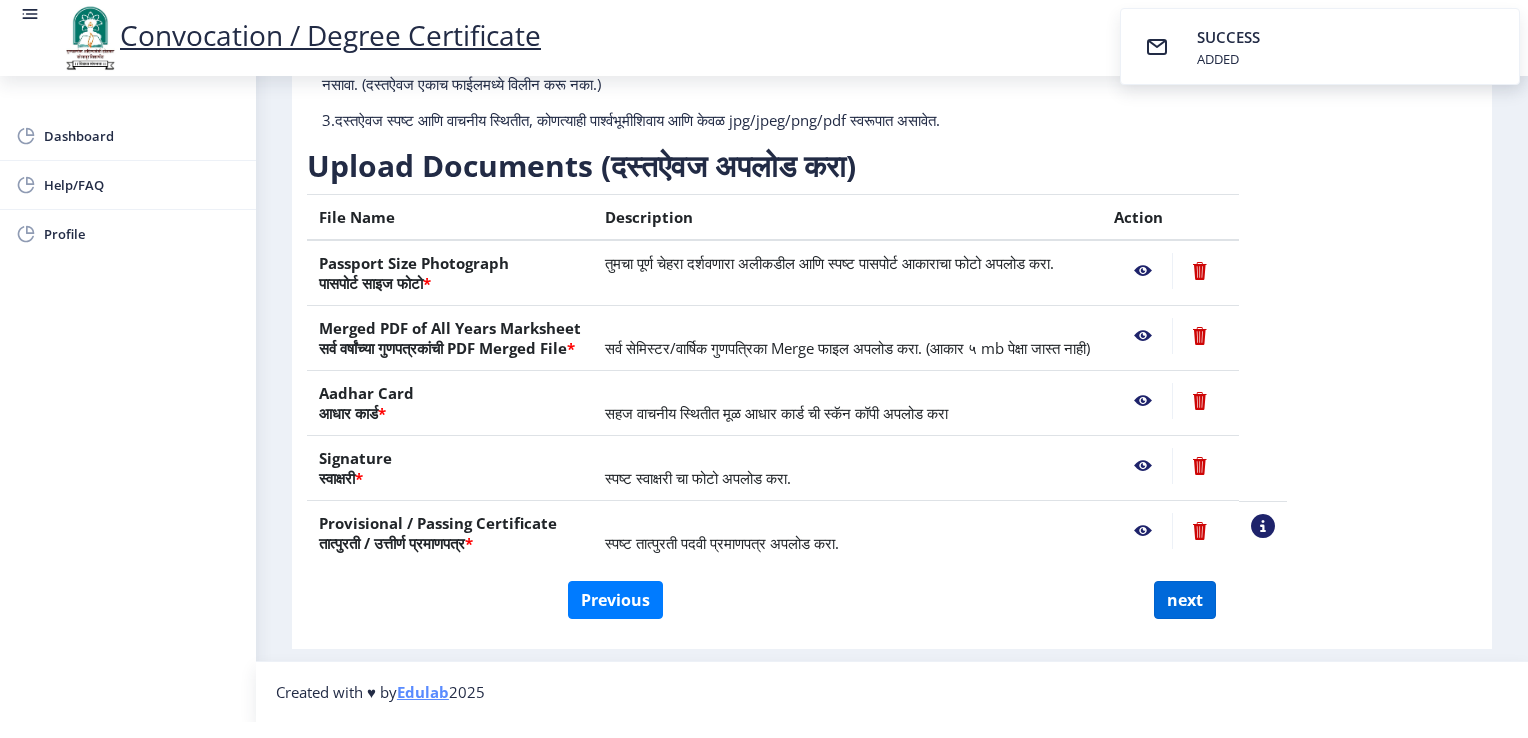 select 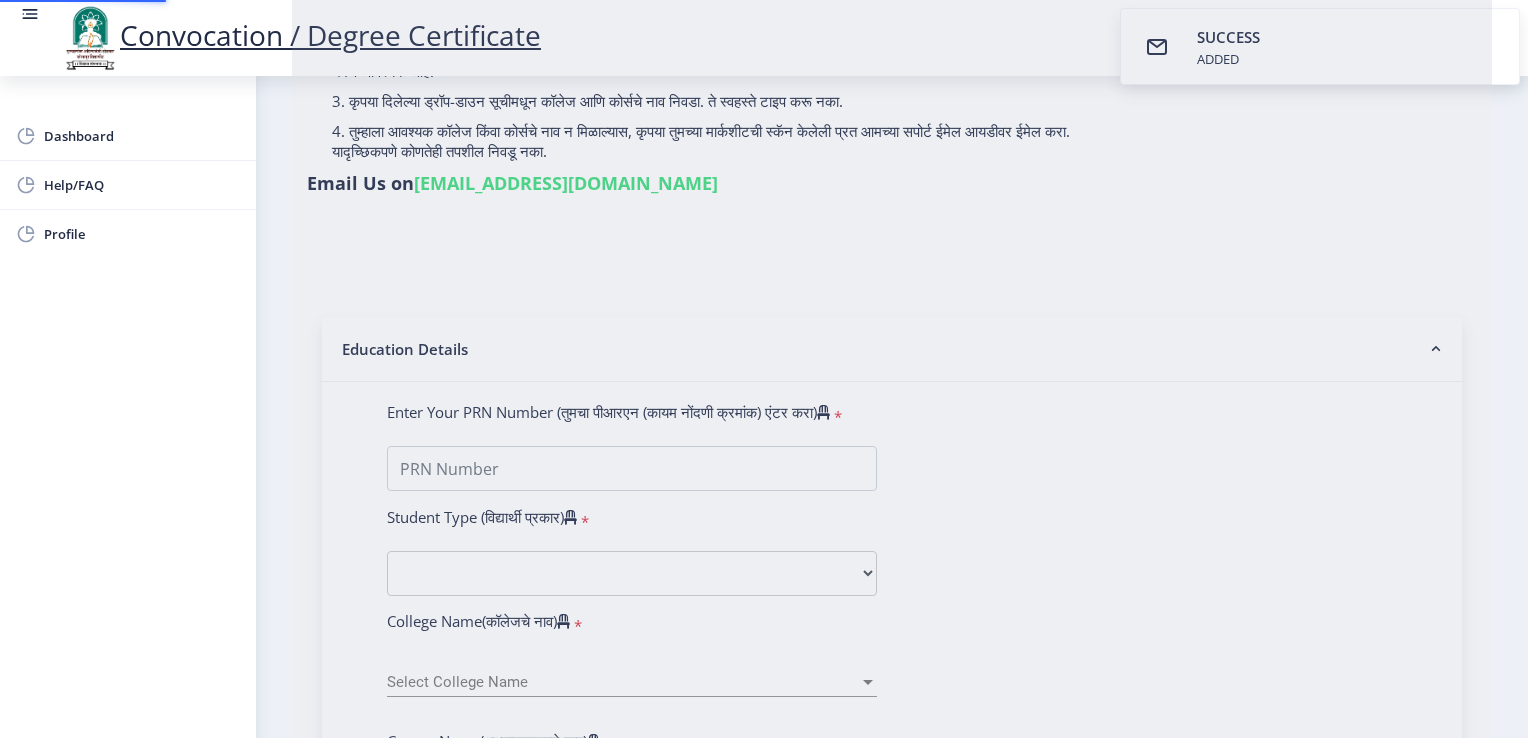 scroll, scrollTop: 0, scrollLeft: 0, axis: both 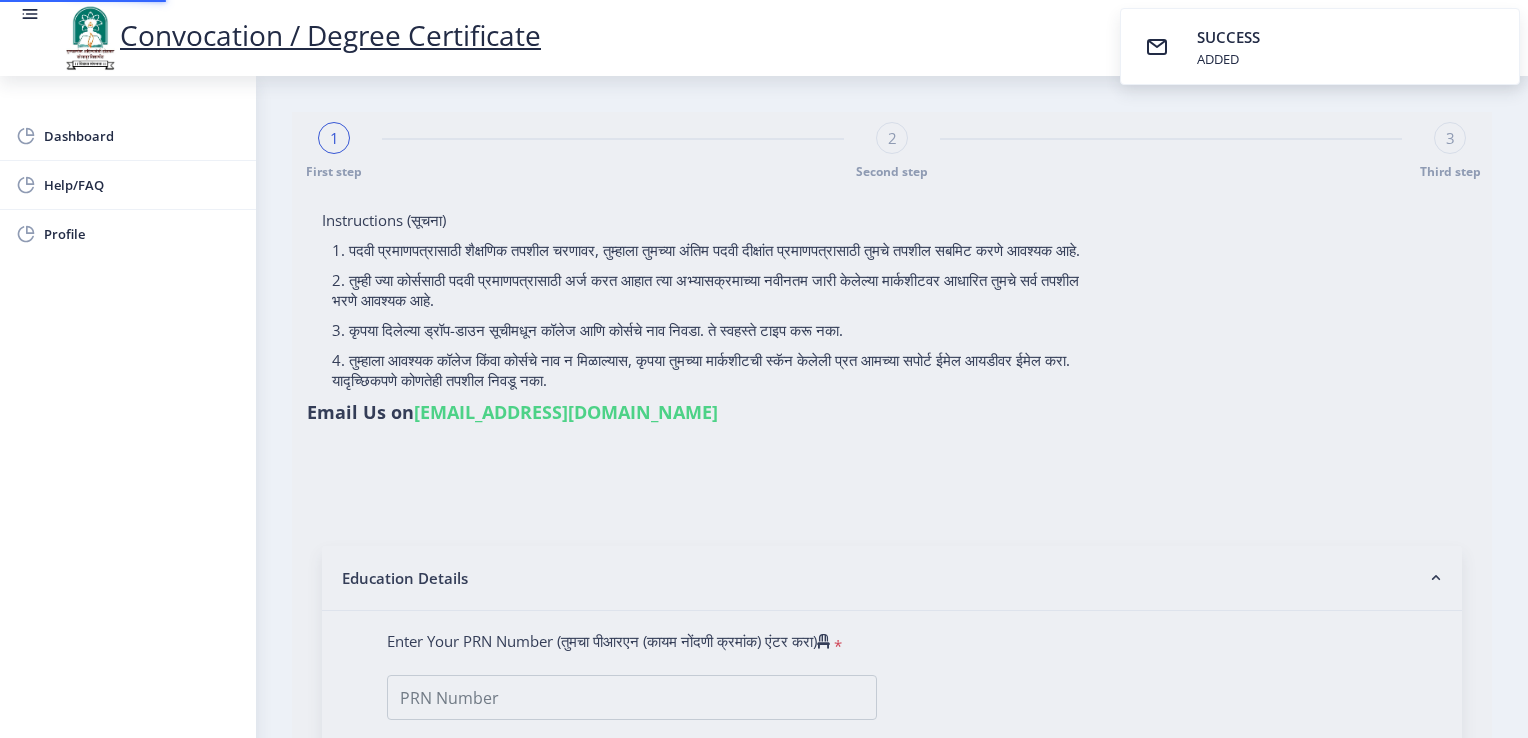 select 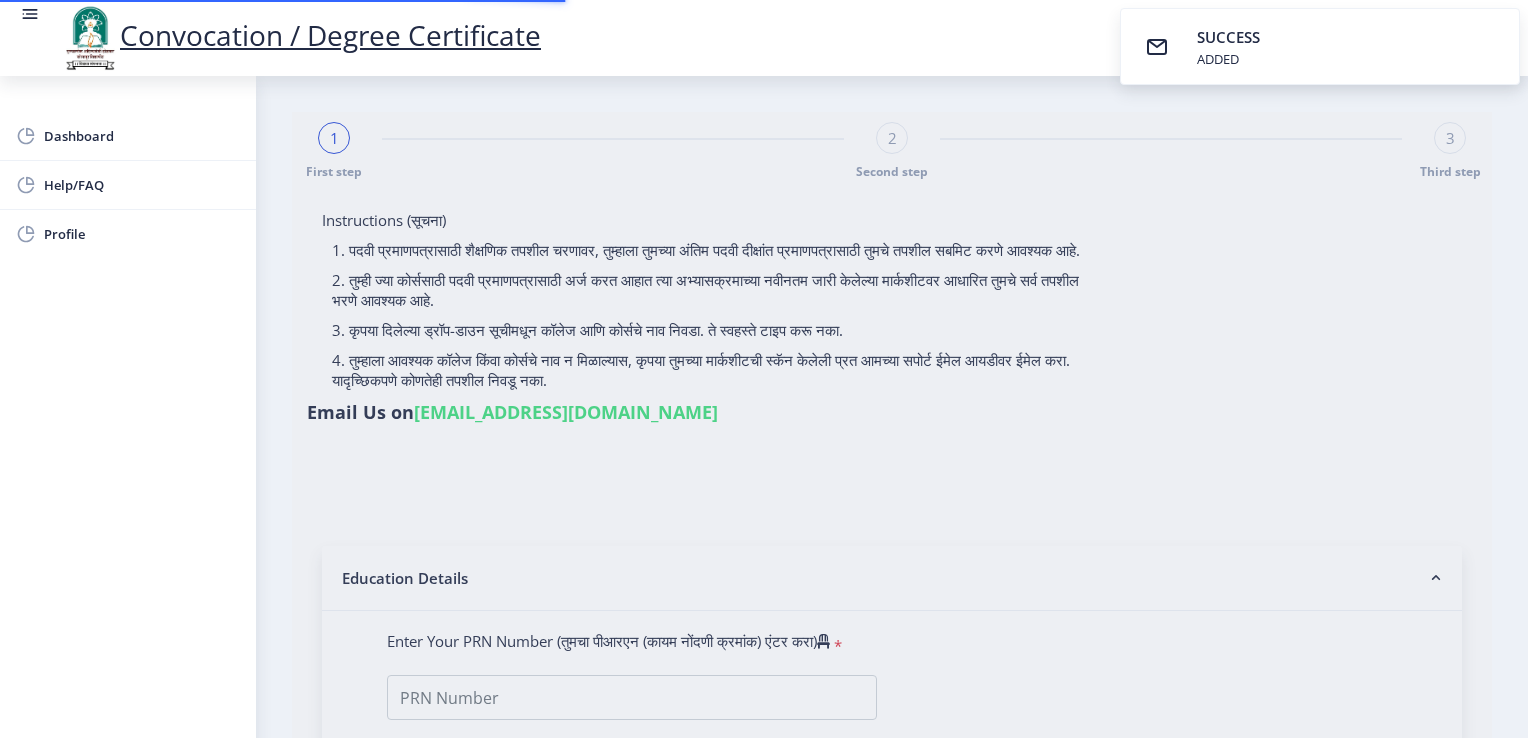 type on "[PERSON_NAME] [PERSON_NAME]" 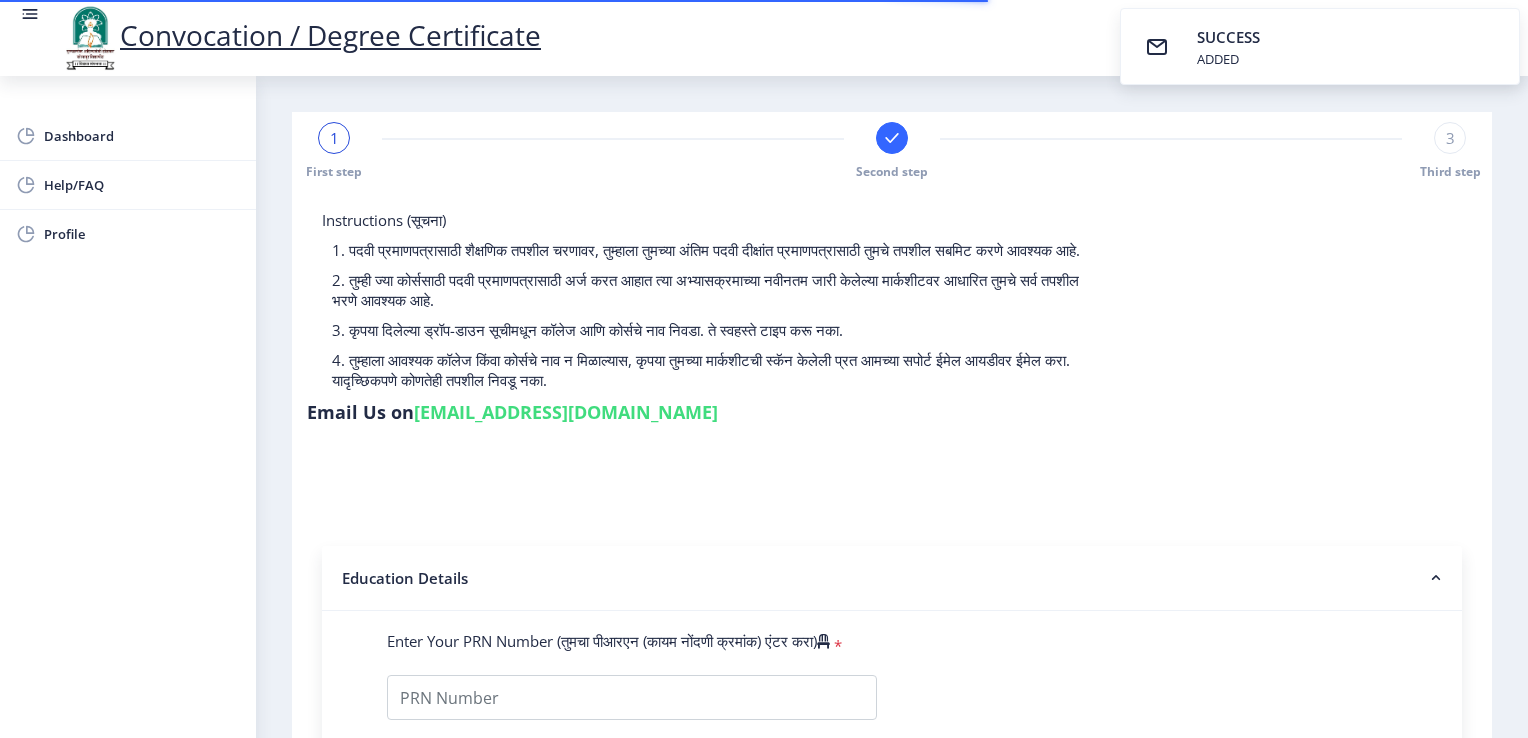 type on "2010032500286646" 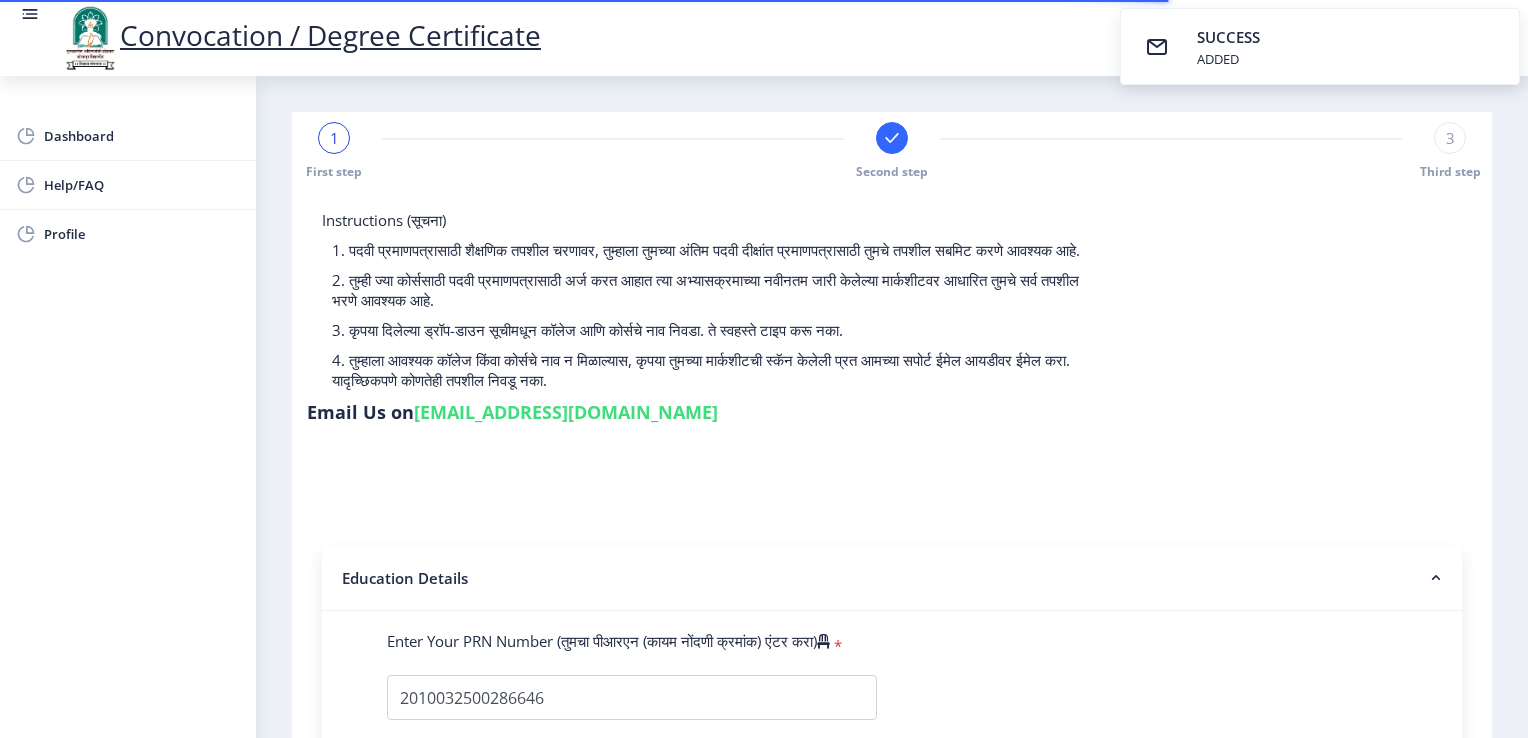 select 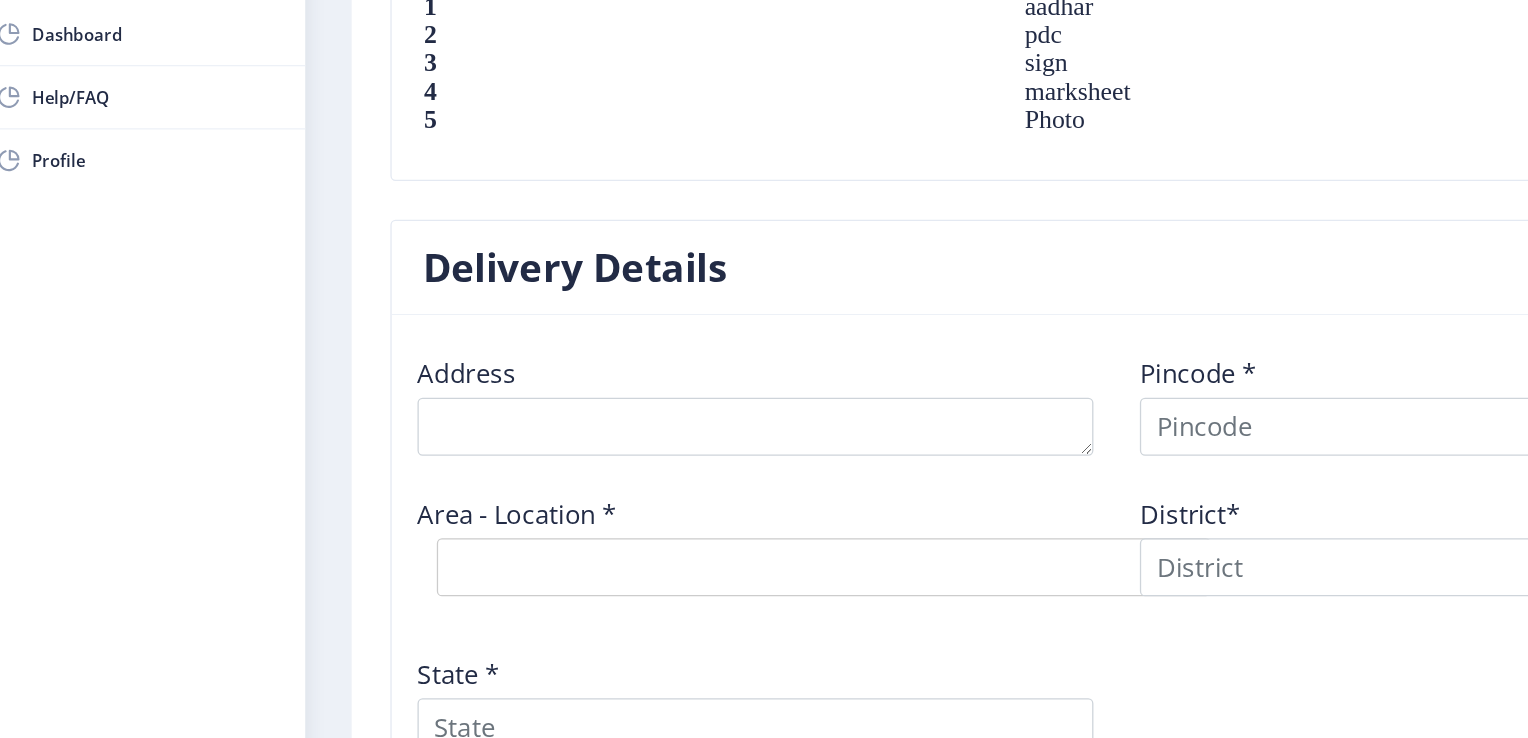 scroll, scrollTop: 1404, scrollLeft: 0, axis: vertical 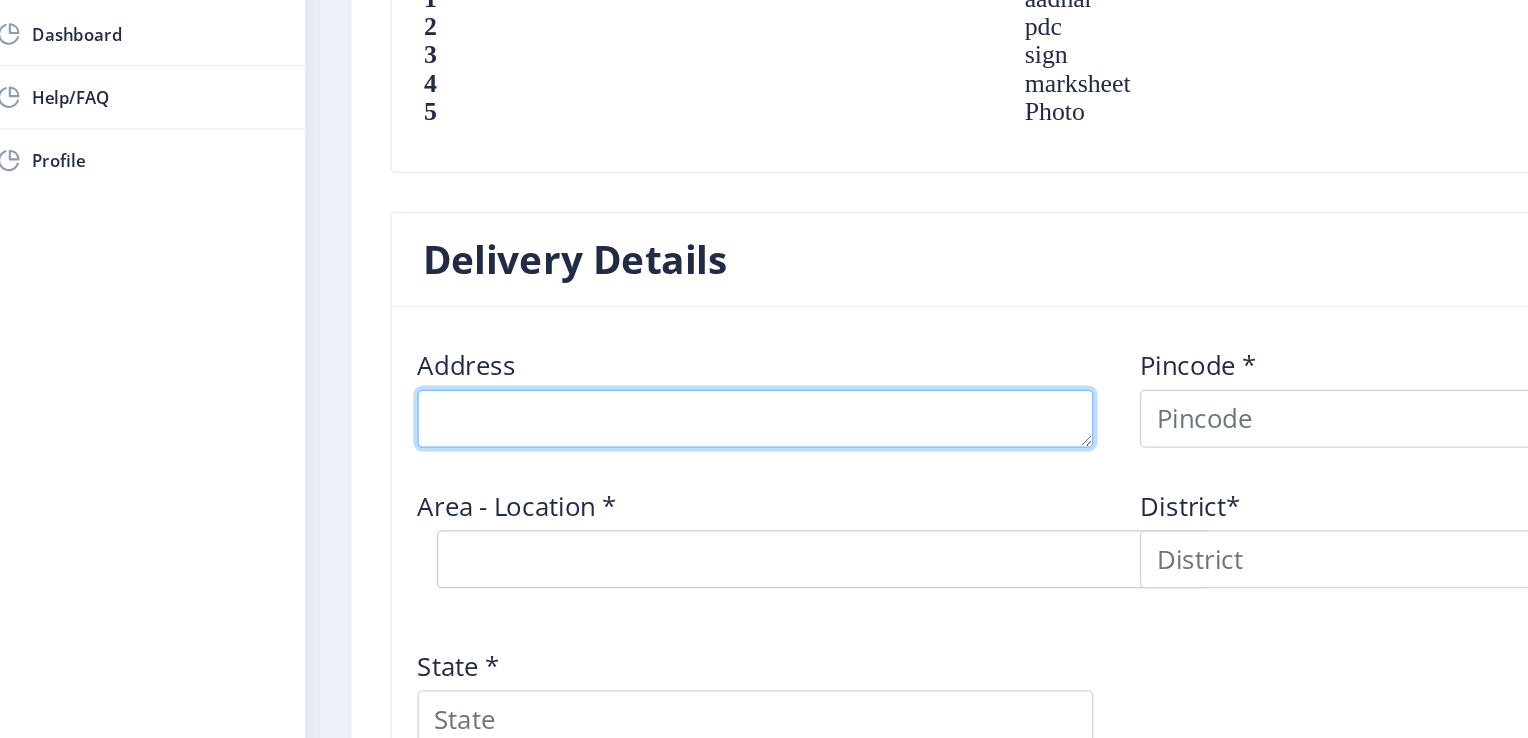 click at bounding box center (605, 434) 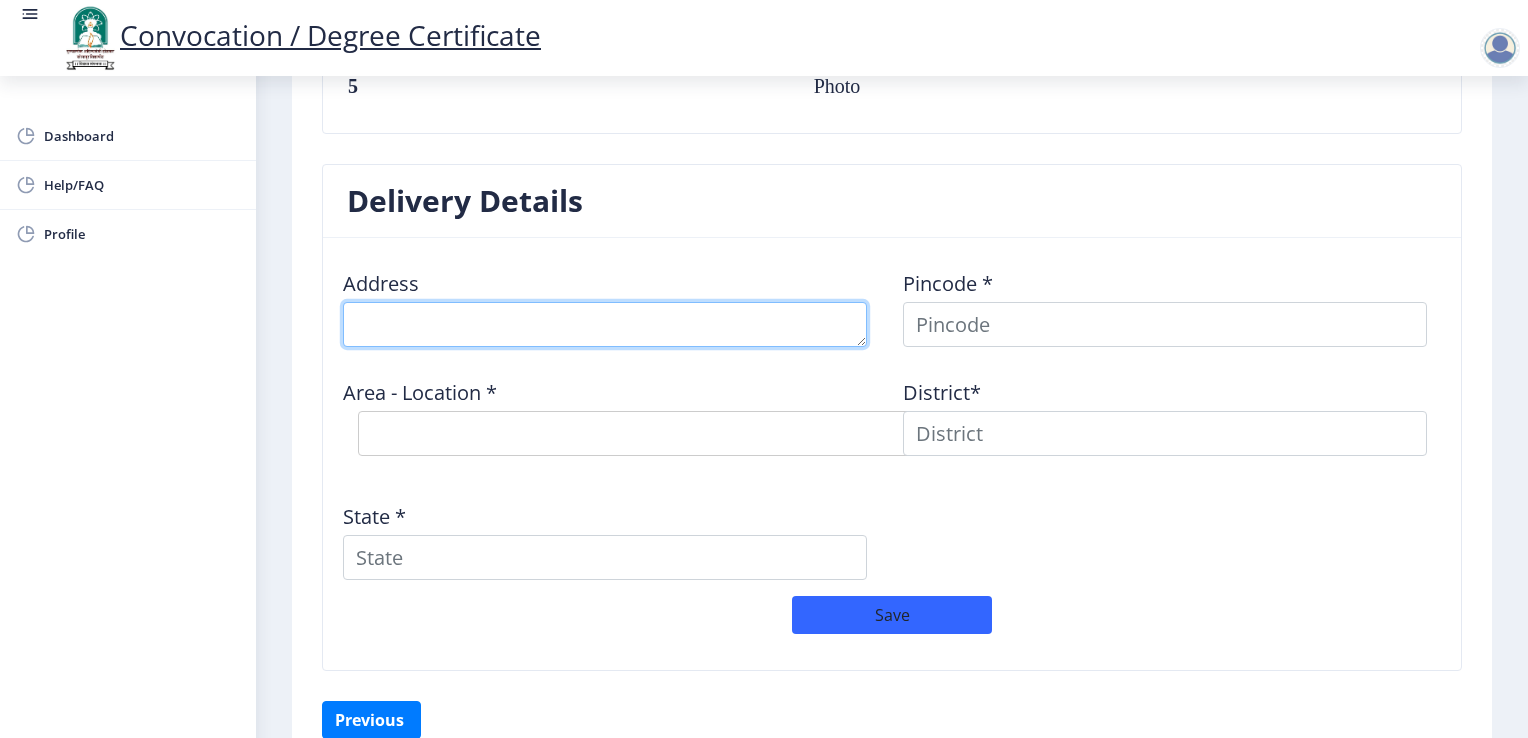 scroll, scrollTop: 1512, scrollLeft: 0, axis: vertical 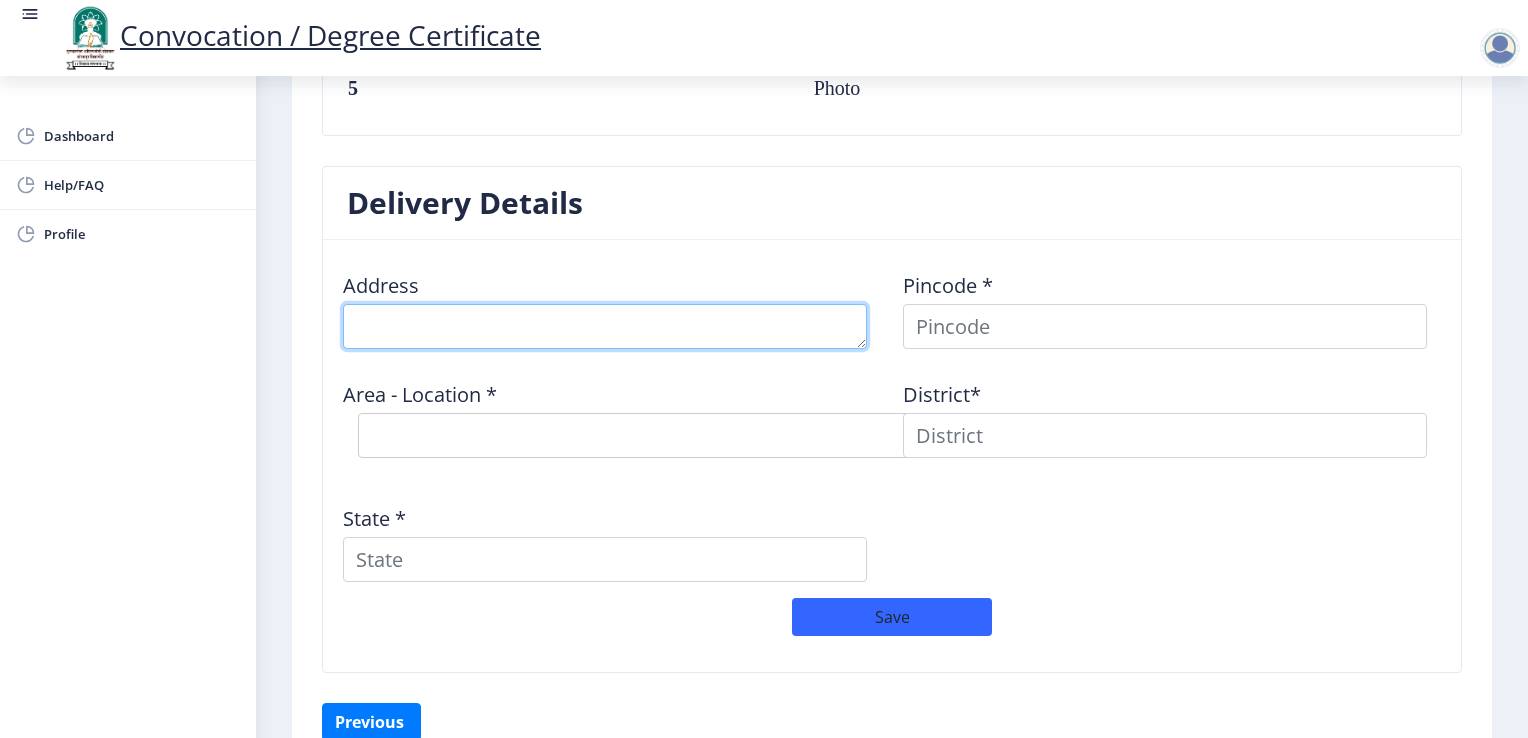 click at bounding box center (605, 326) 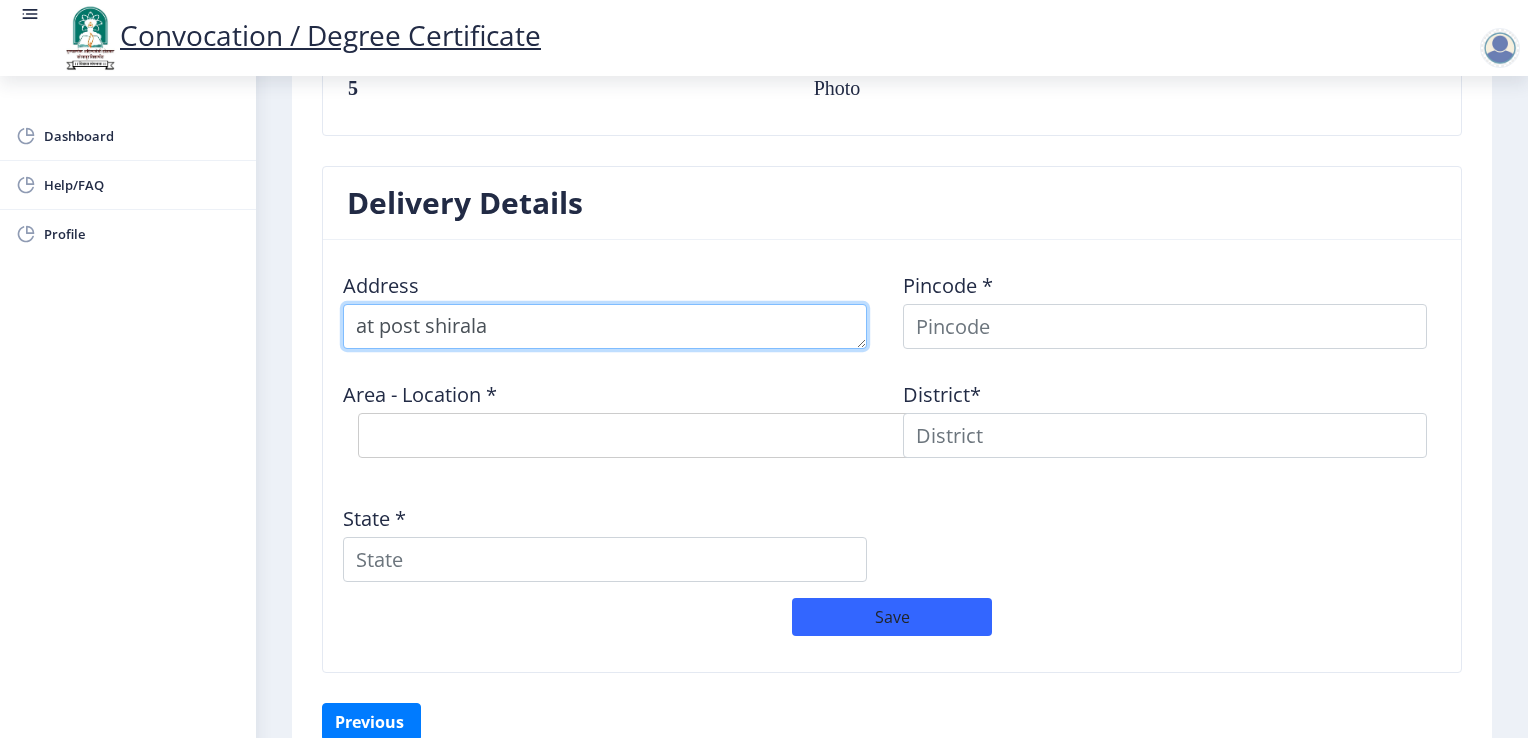 click at bounding box center (605, 326) 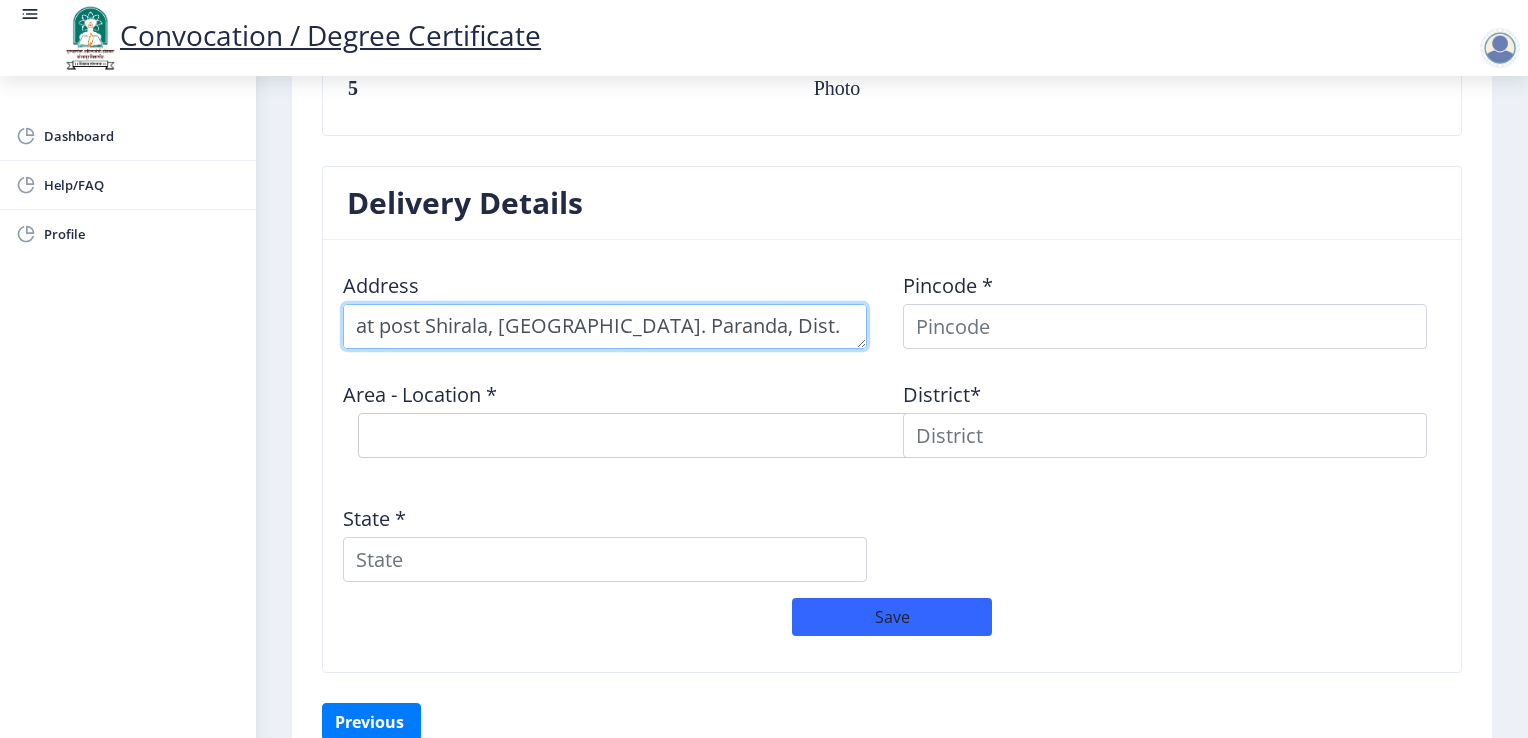 click at bounding box center [605, 326] 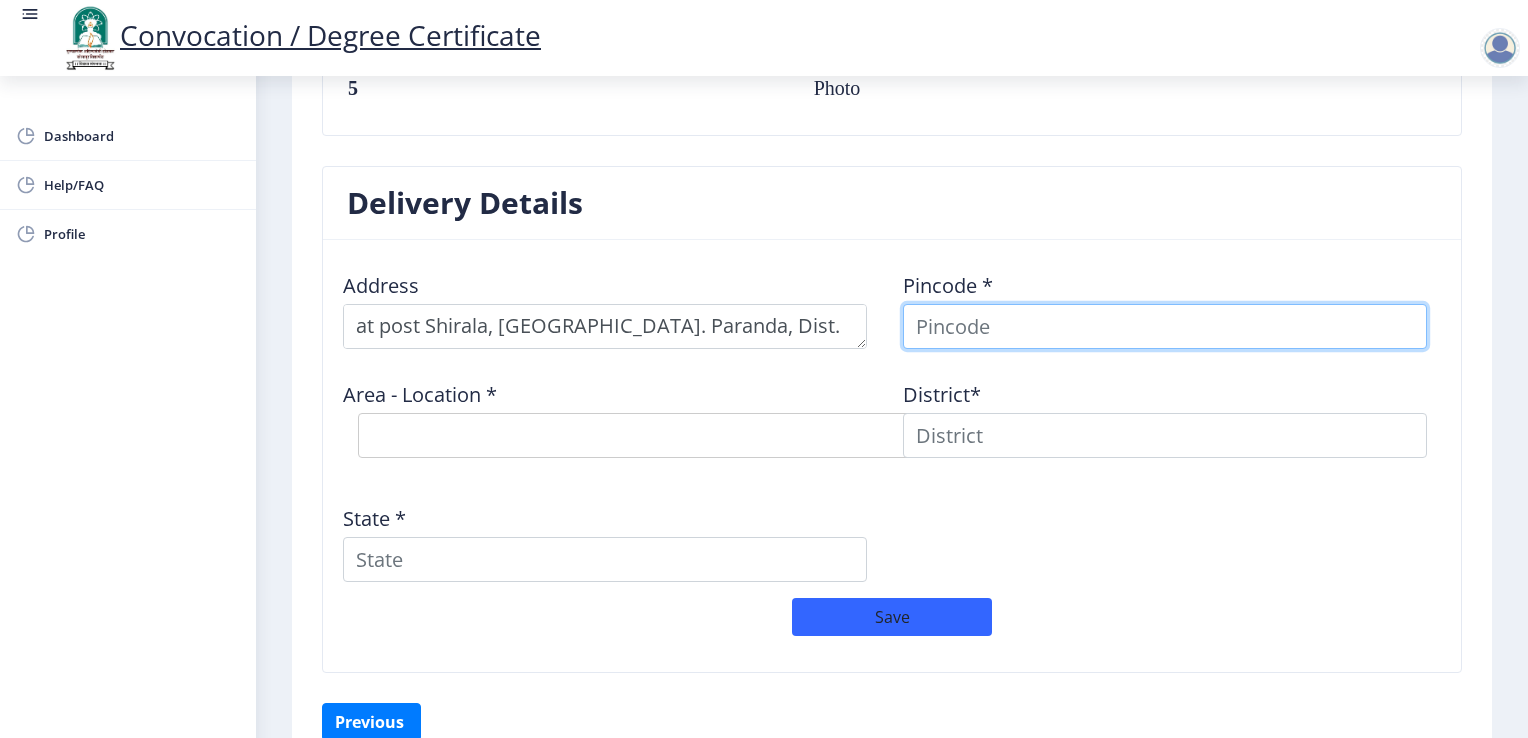 click at bounding box center (1165, 326) 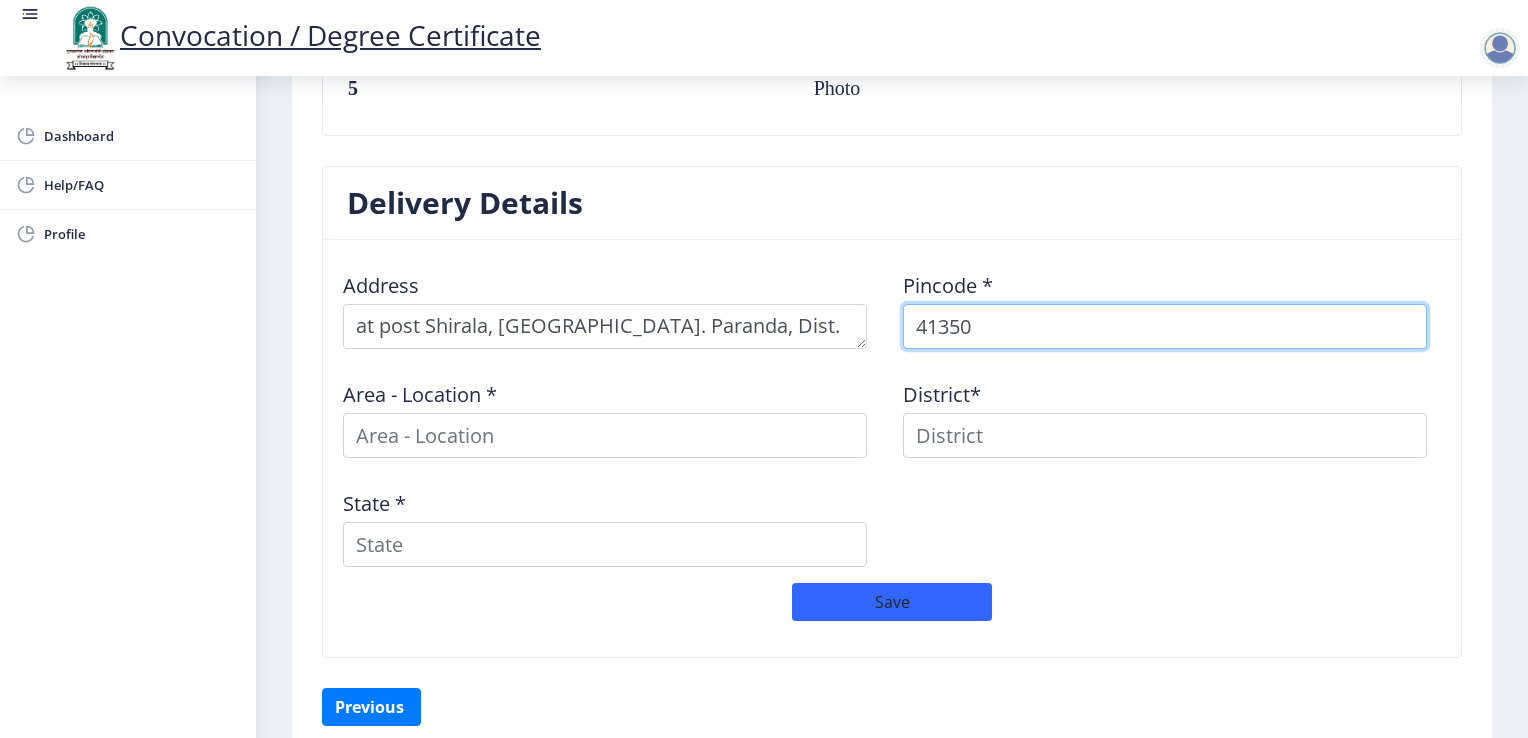 type on "413502" 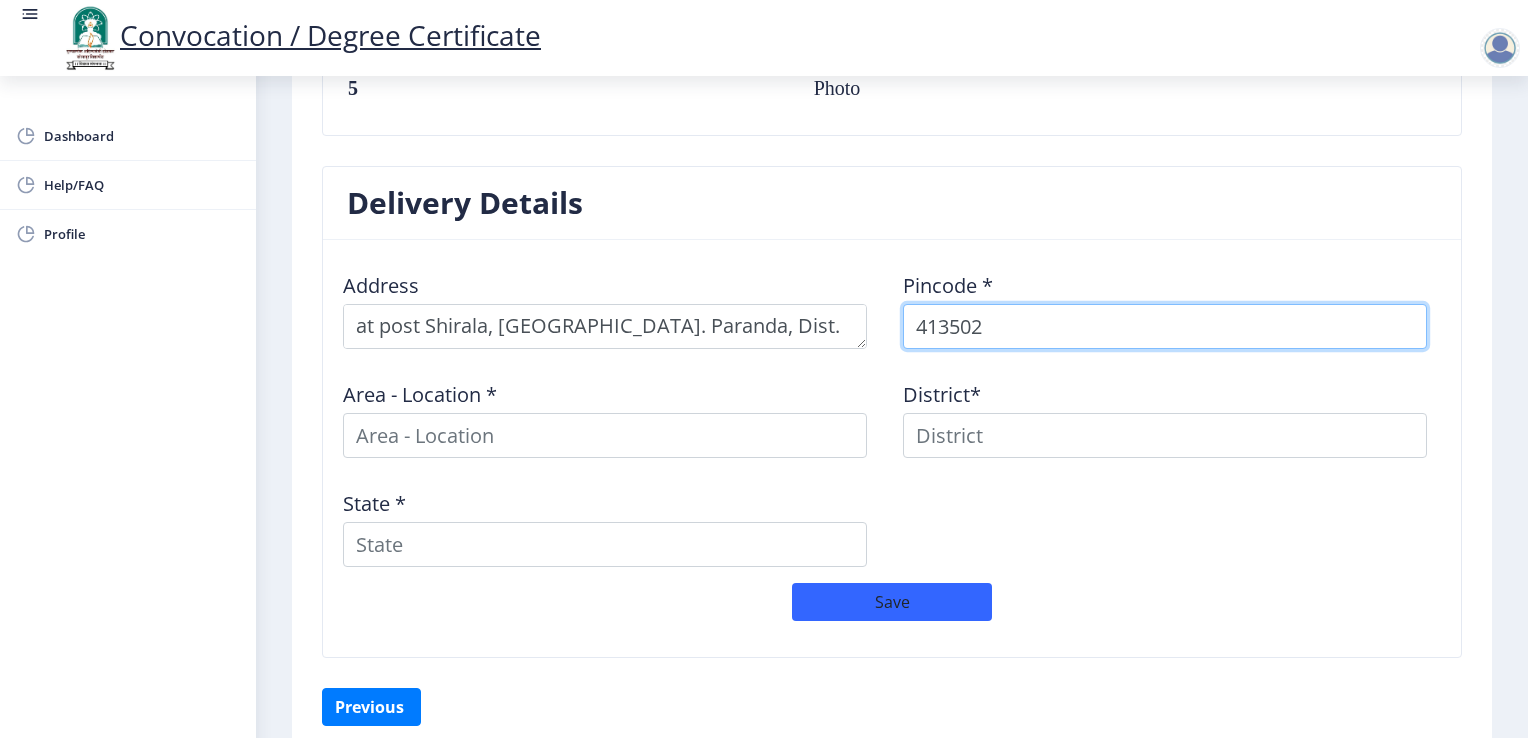 select 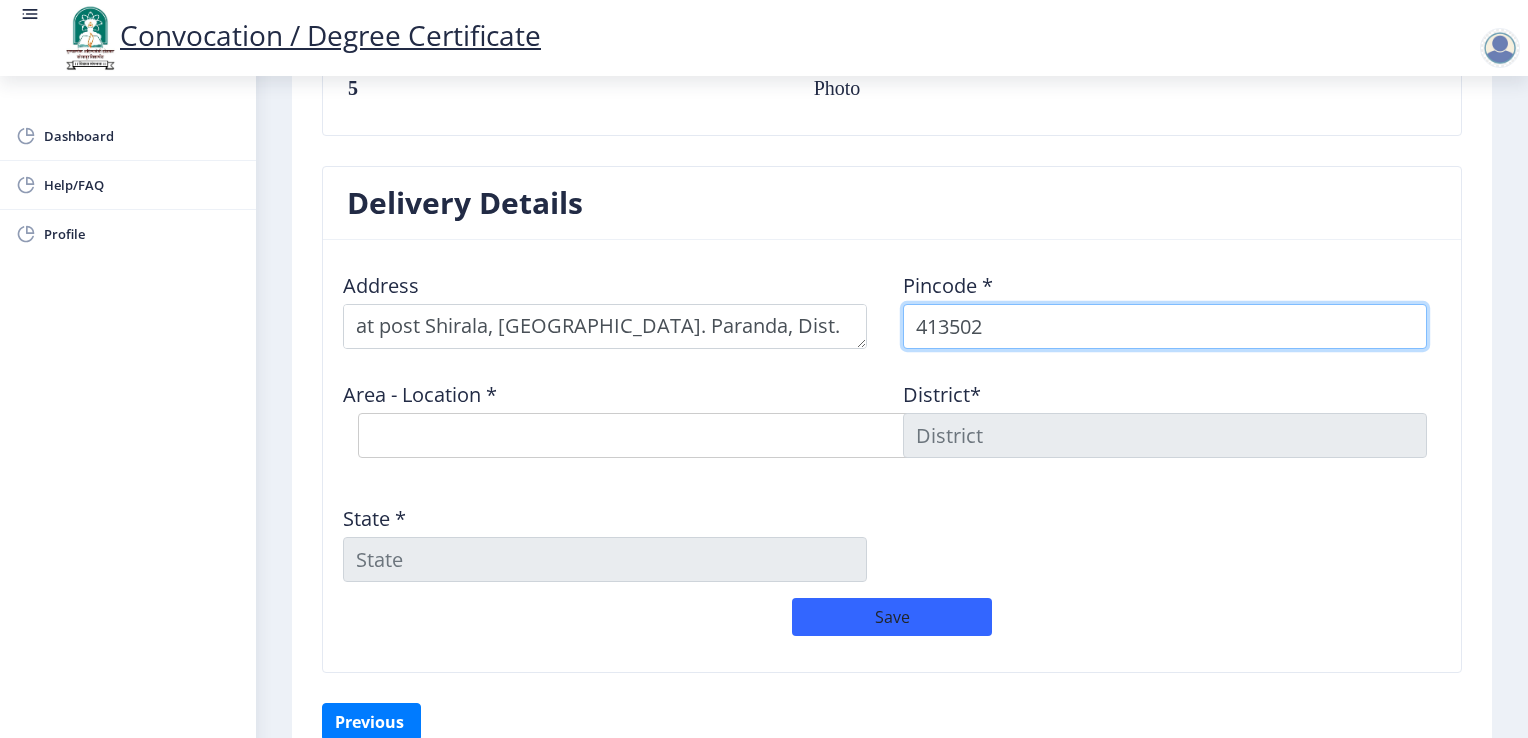 type on "413502" 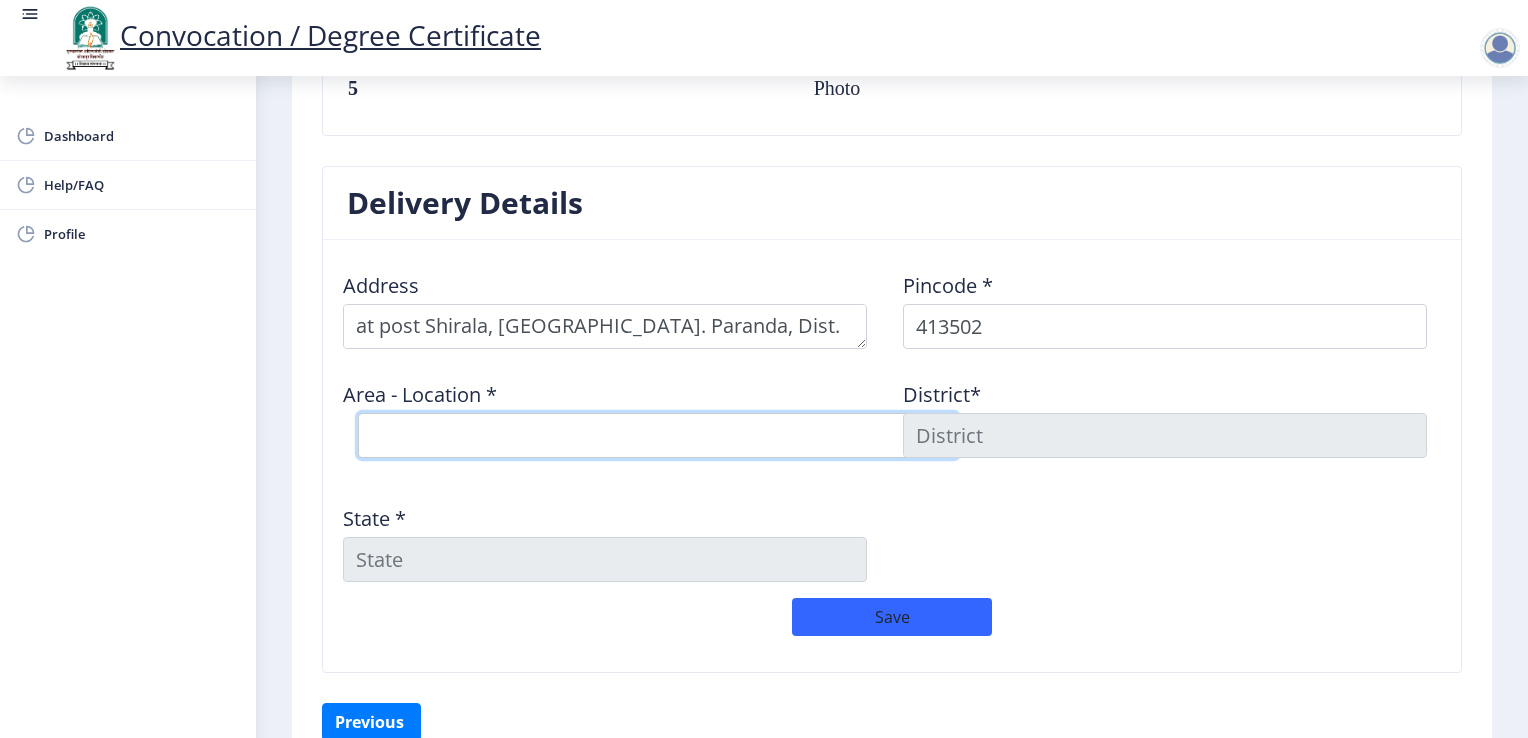 click on "Select Area Location Antargaon B.O Arangaon B.O Asu B.O Bawachi B.O Ida Pida B.O Kapilapuri B.O Khasapuri B.O Khasgaon B.O Loni B.O Pach Pimpla B.O Paranda S.O Pimpalwadi B.O Shirala B.O Wakadi B.O Wangi Bk. B.O" at bounding box center [658, 435] 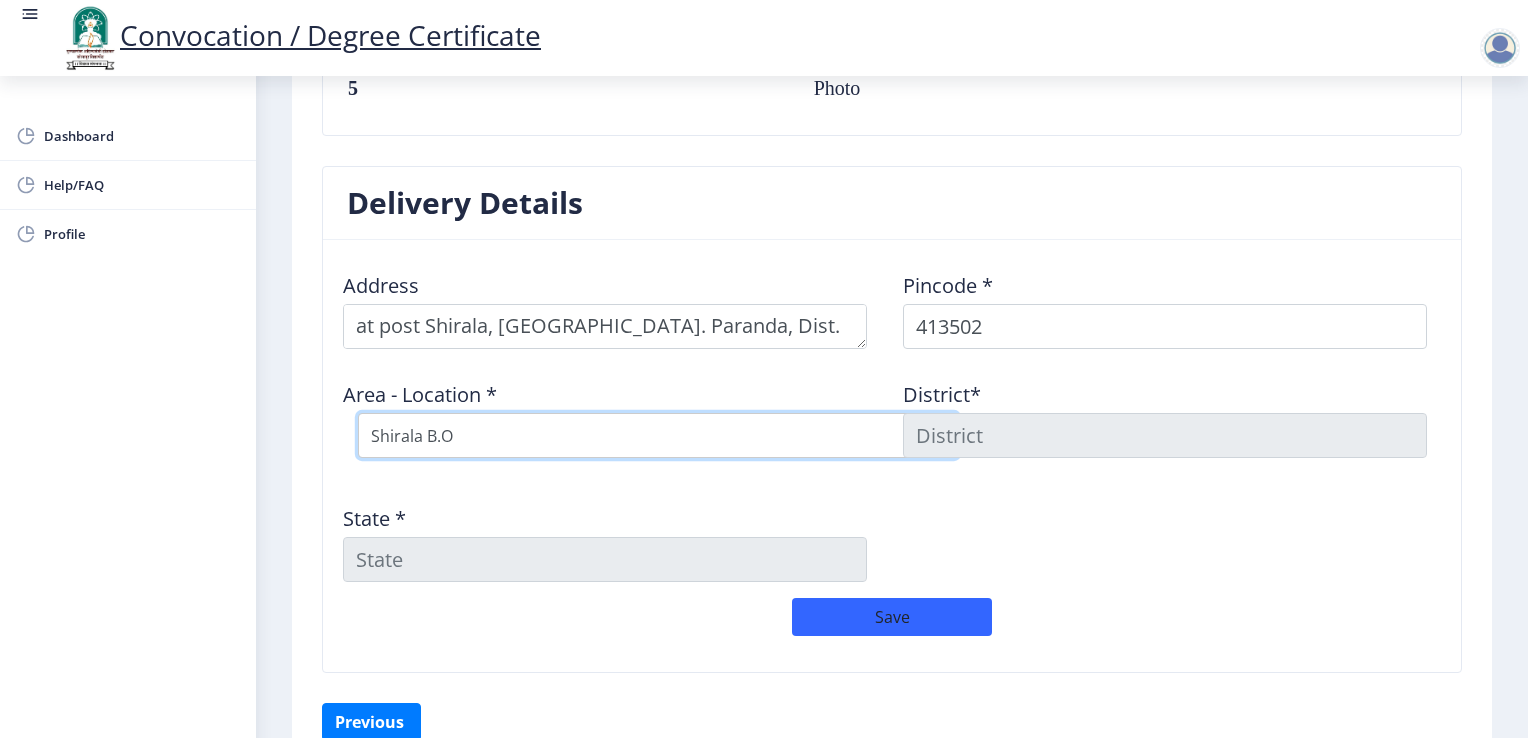 click on "Select Area Location Antargaon B.O Arangaon B.O Asu B.O Bawachi B.O Ida Pida B.O Kapilapuri B.O Khasapuri B.O Khasgaon B.O Loni B.O Pach Pimpla B.O Paranda S.O Pimpalwadi B.O Shirala B.O Wakadi B.O Wangi Bk. B.O" at bounding box center [658, 435] 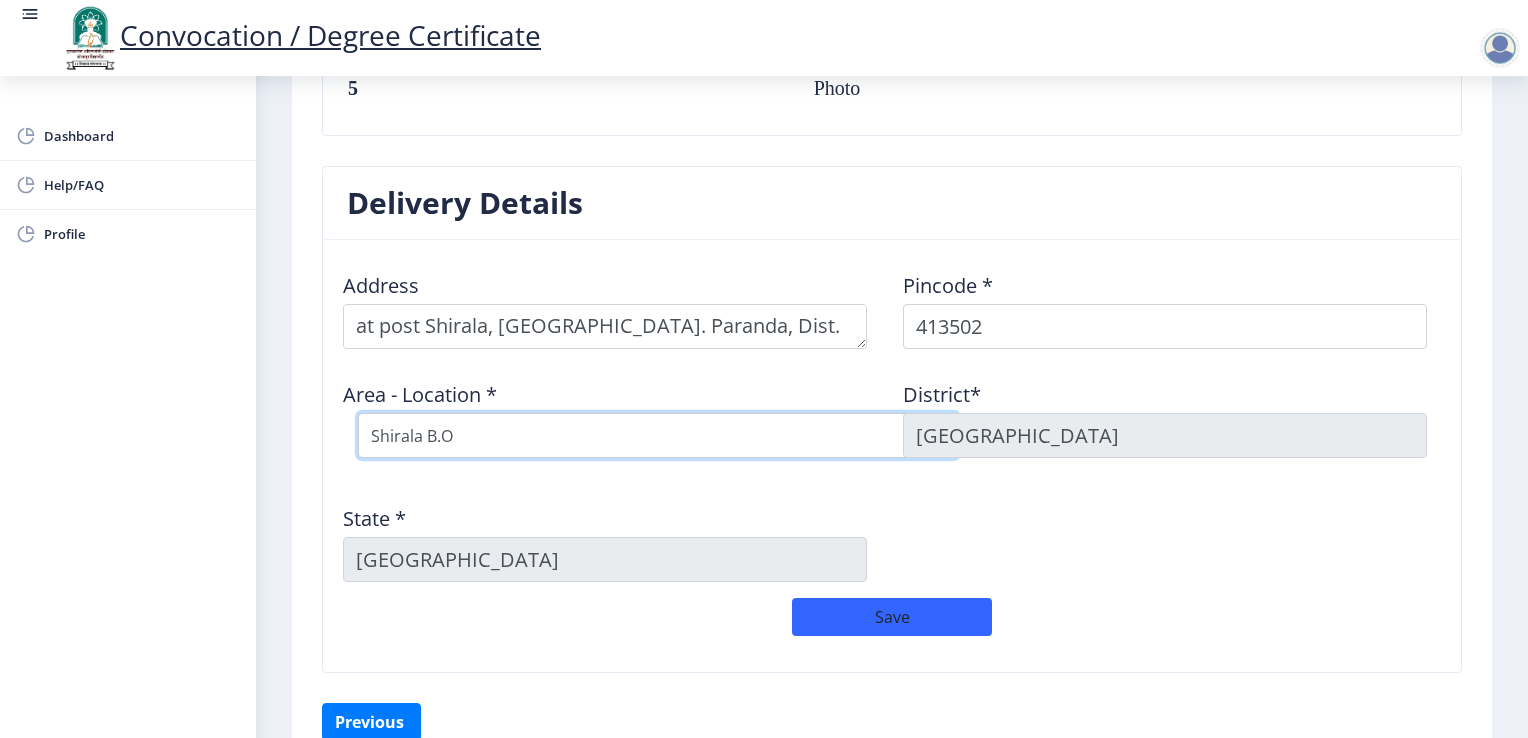 click on "Select Area Location Antargaon B.O Arangaon B.O Asu B.O Bawachi B.O Ida Pida B.O Kapilapuri B.O Khasapuri B.O Khasgaon B.O Loni B.O Pach Pimpla B.O Paranda S.O Pimpalwadi B.O Shirala B.O Wakadi B.O Wangi Bk. B.O" at bounding box center [658, 435] 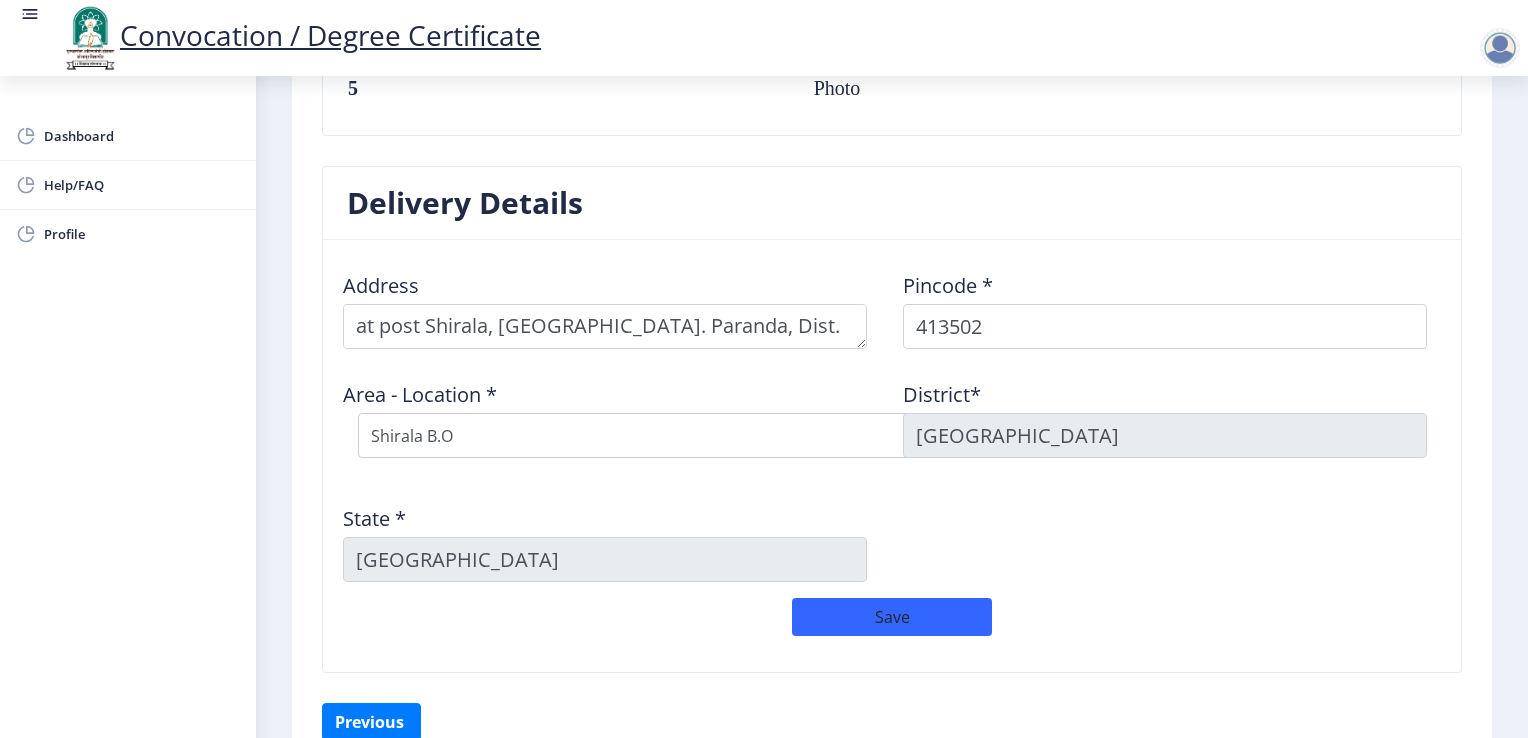 click on "Address    Pincode *  413502 Area - Location *  Select Area Location Antargaon B.O Arangaon B.O Asu B.O Bawachi B.O Ida Pida B.O Kapilapuri B.O Khasapuri B.O Khasgaon B.O Loni B.O Pach Pimpla B.O Paranda S.O Pimpalwadi B.O Shirala B.O Wakadi B.O Wangi Bk. B.O District*  OSMANABAD State *  Maharashtra" 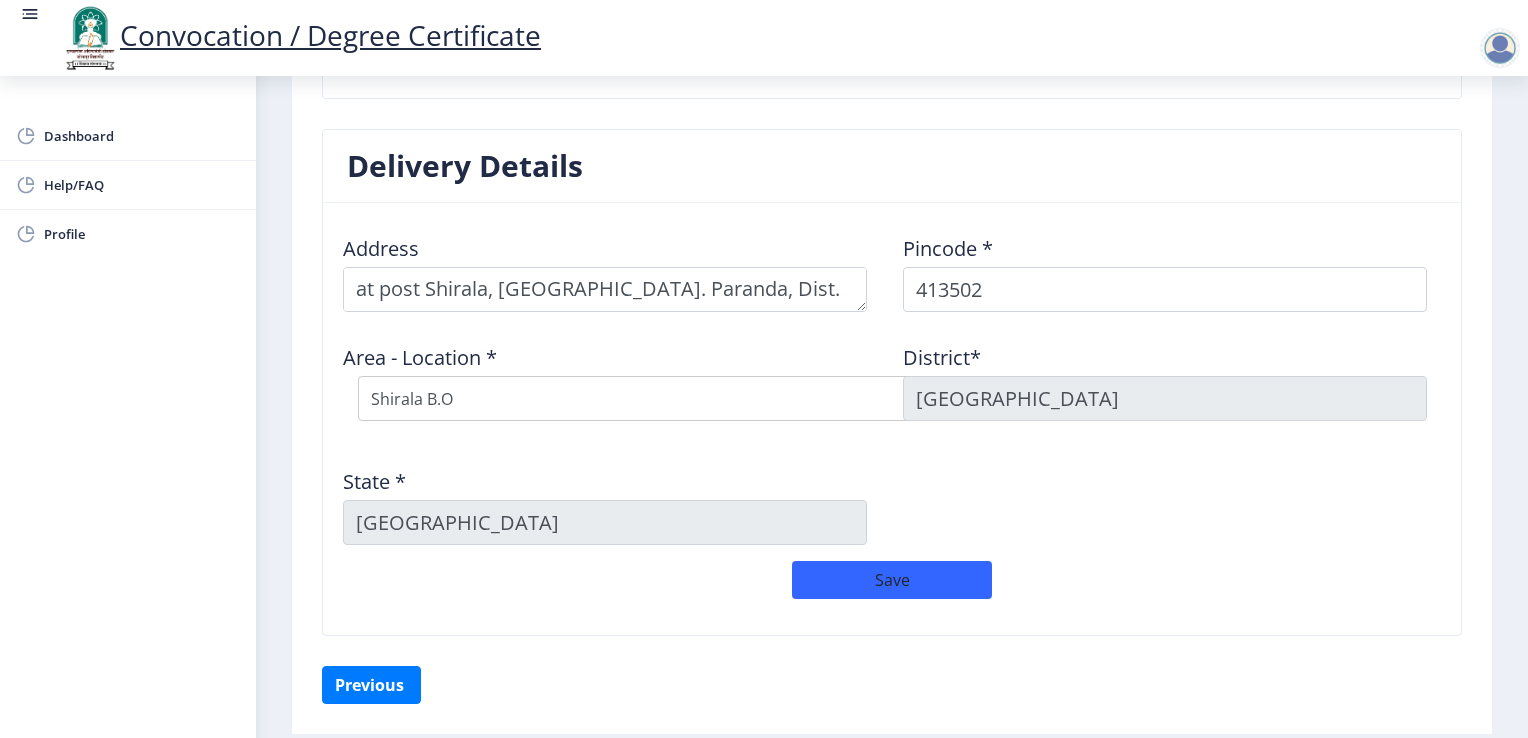 scroll, scrollTop: 1612, scrollLeft: 0, axis: vertical 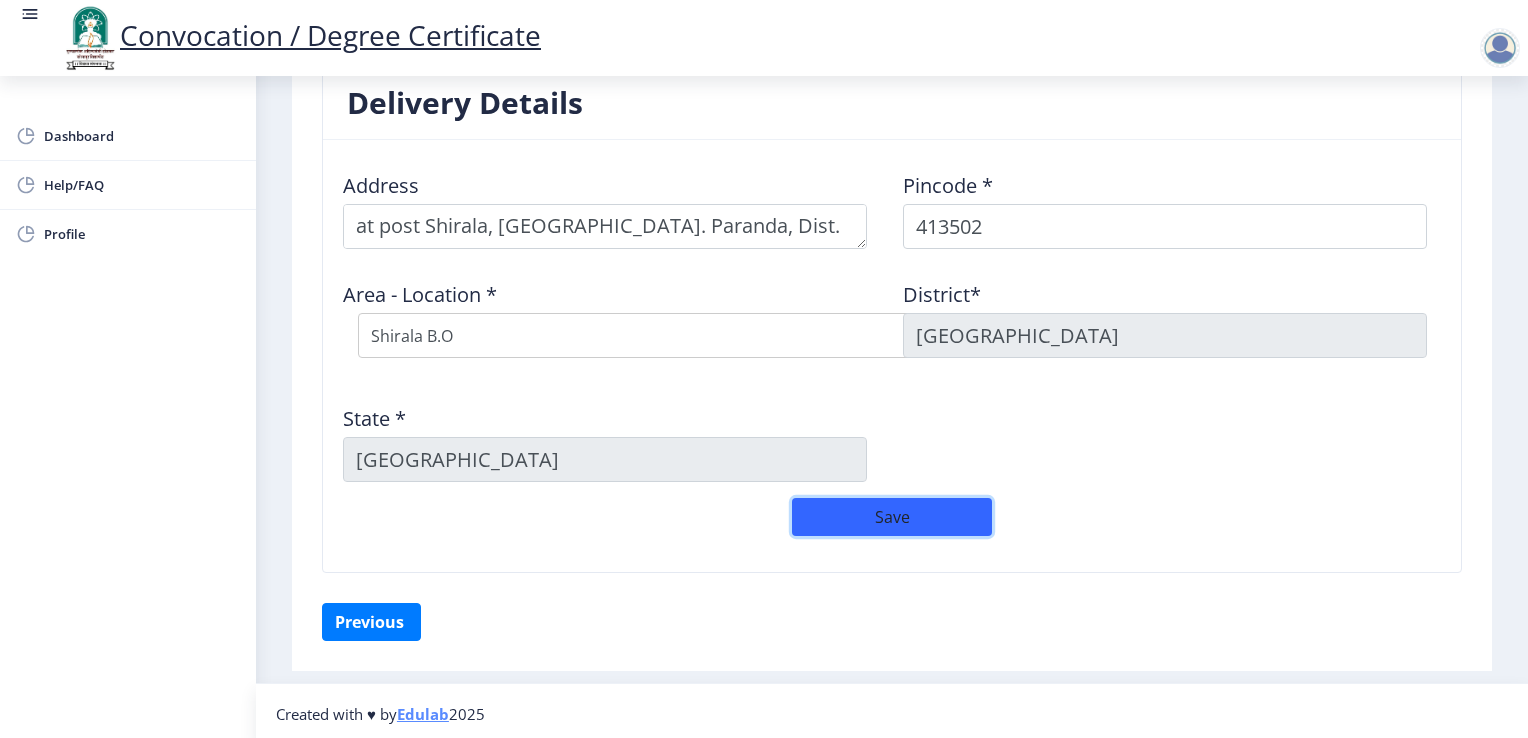 click on "Save" 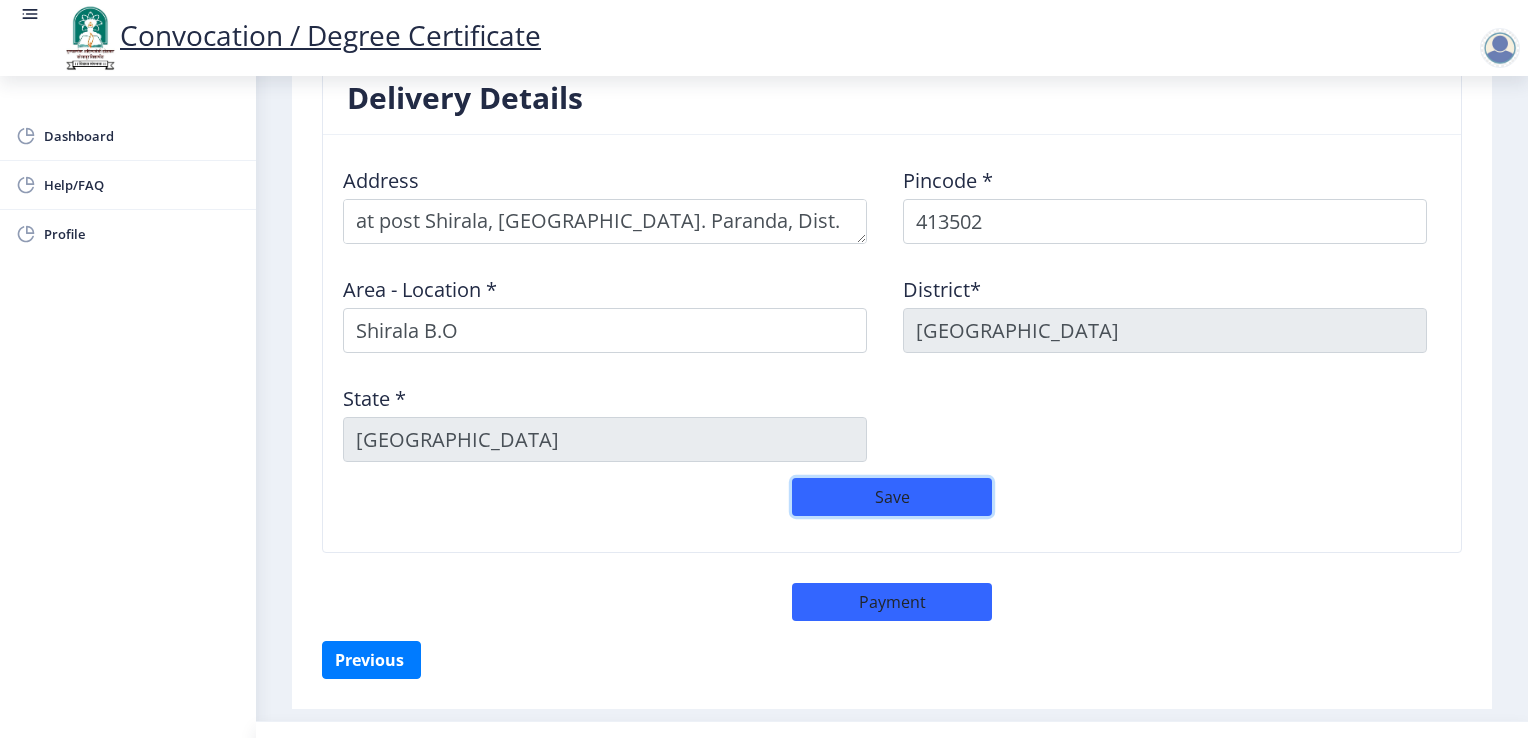 scroll, scrollTop: 1656, scrollLeft: 0, axis: vertical 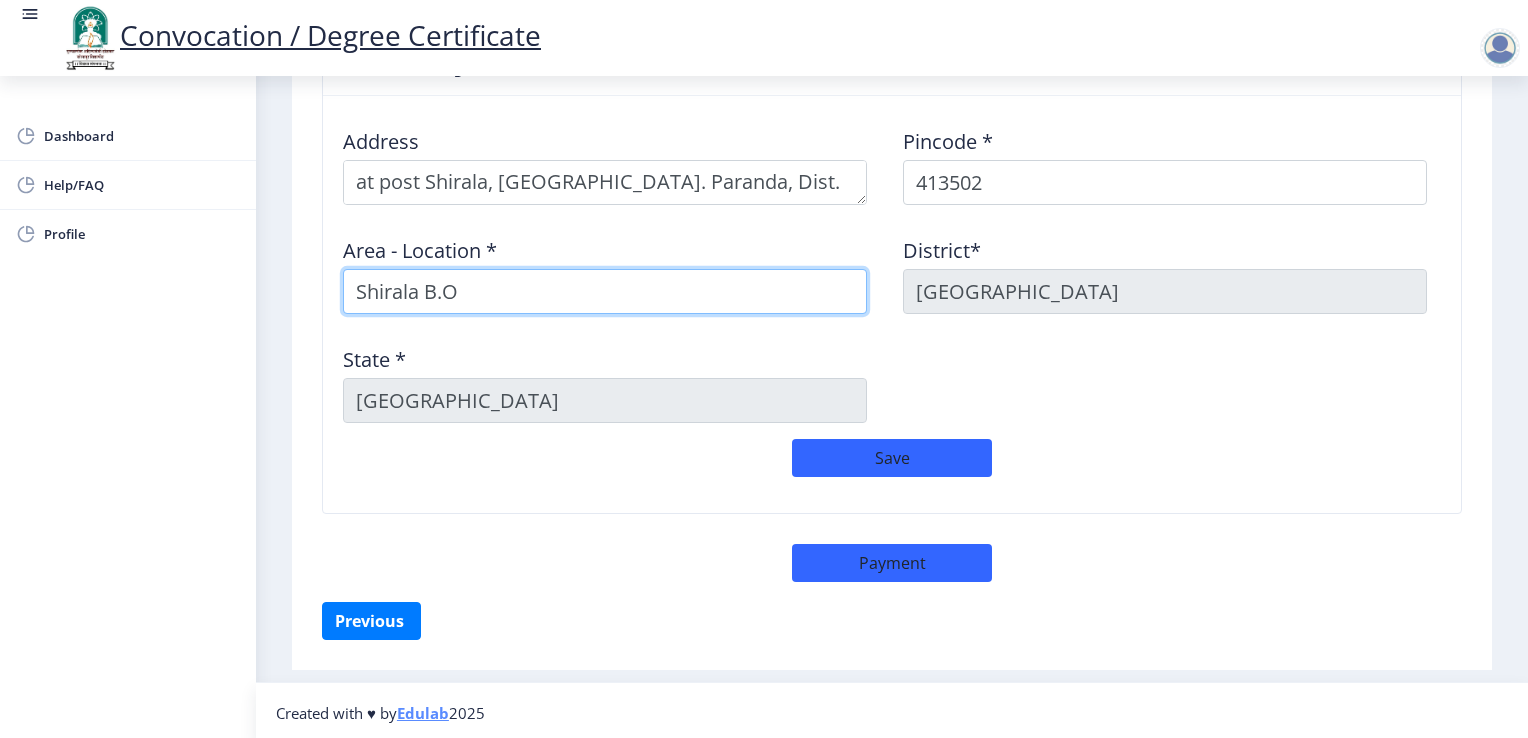 click on "Shirala B.O" at bounding box center (605, 291) 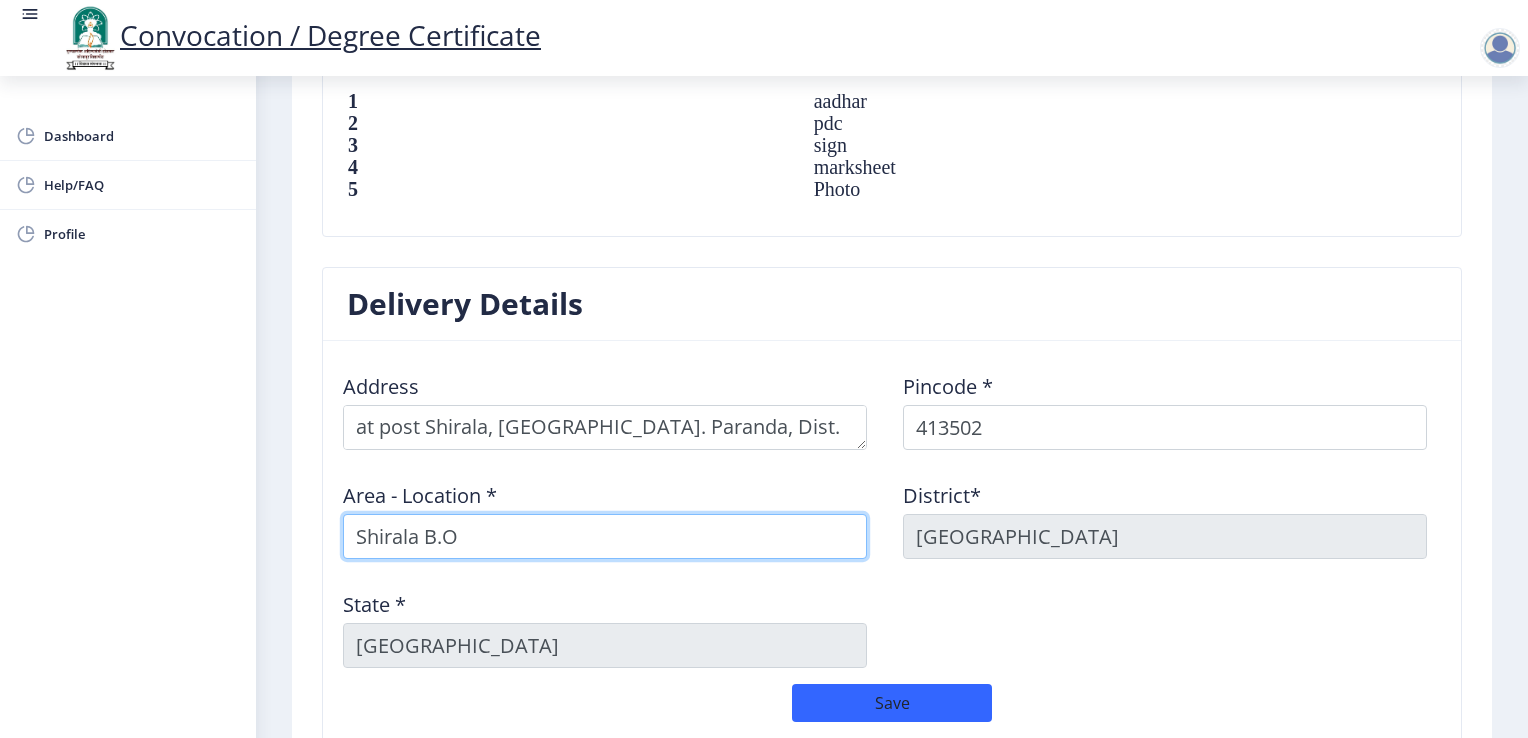 scroll, scrollTop: 1656, scrollLeft: 0, axis: vertical 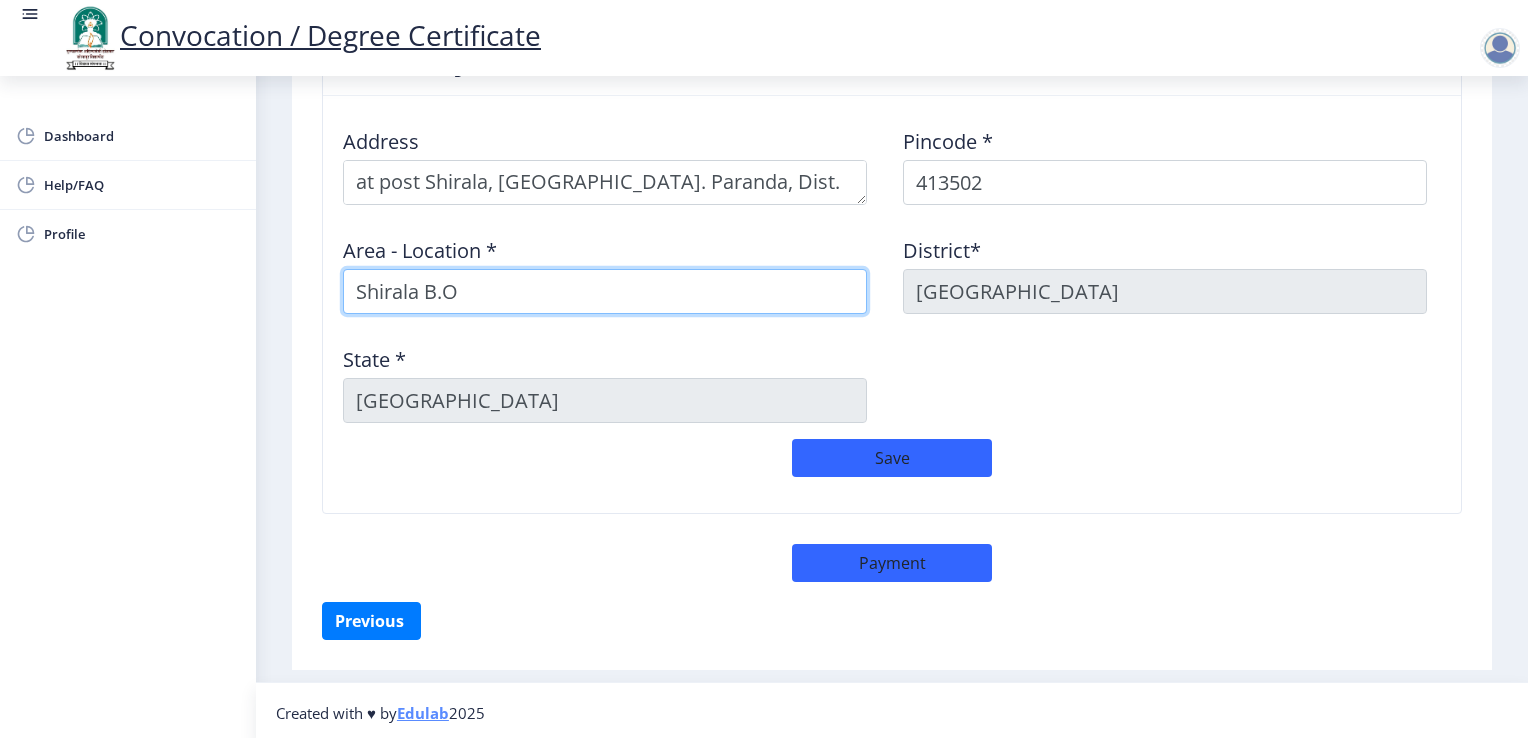 click on "Shirala B.O" at bounding box center (605, 291) 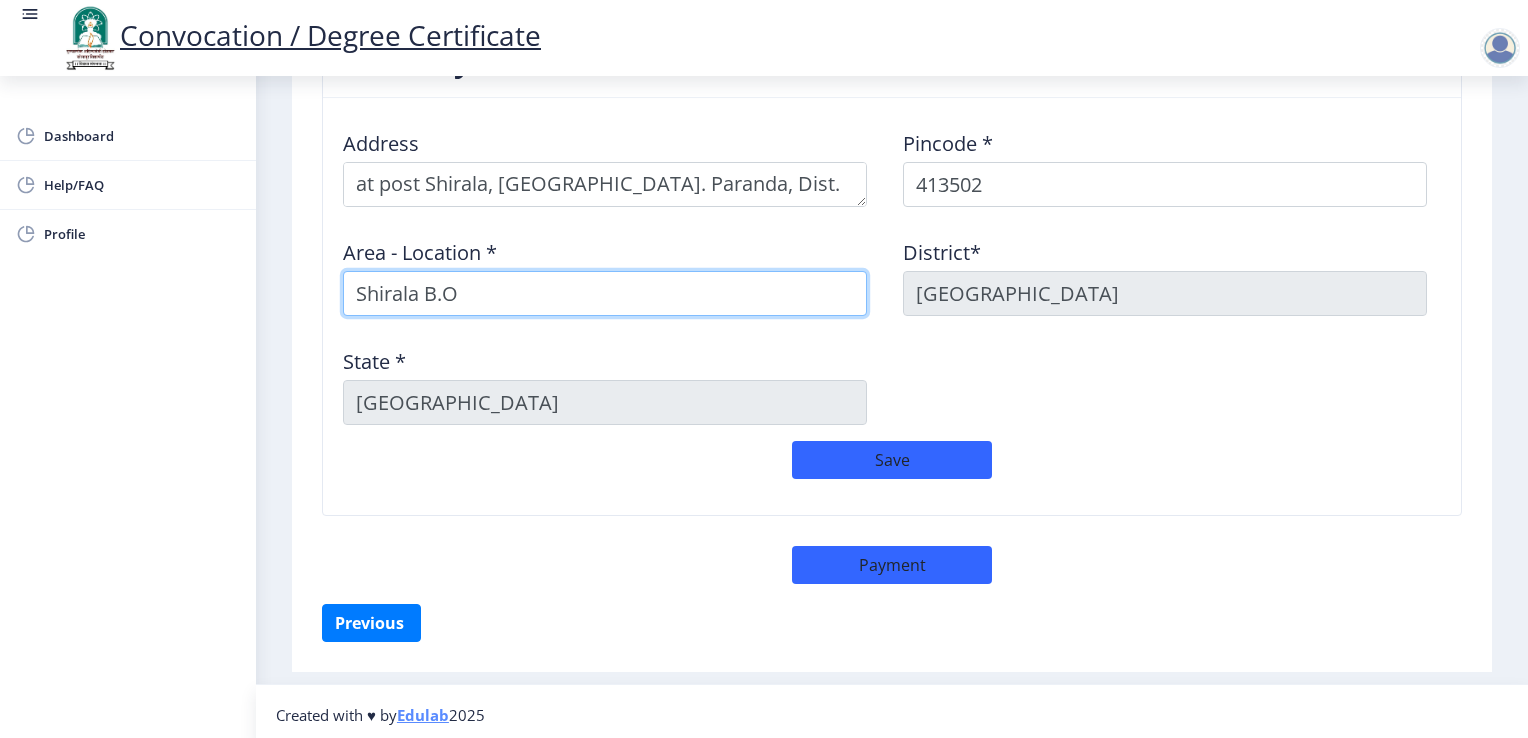 scroll, scrollTop: 1656, scrollLeft: 0, axis: vertical 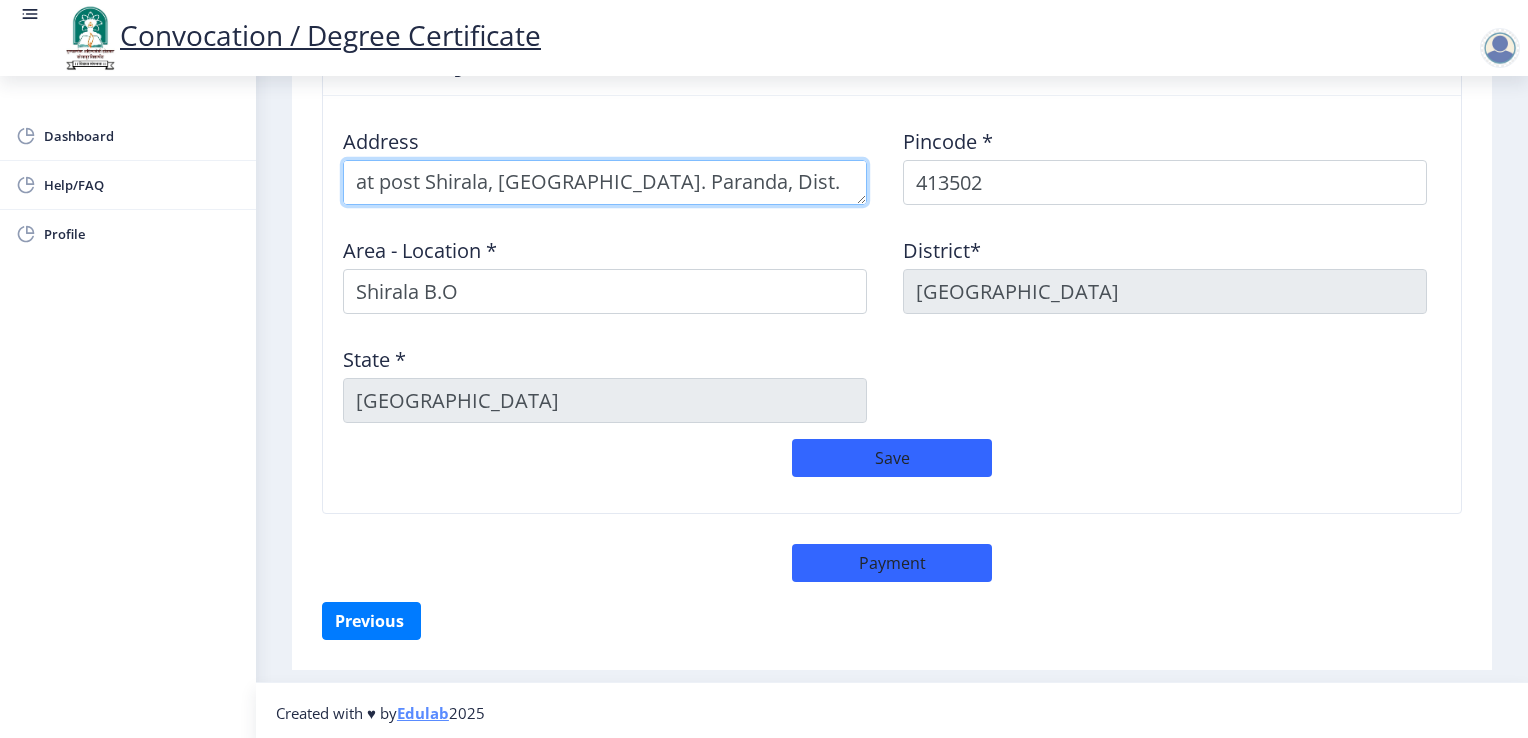 click at bounding box center [605, 182] 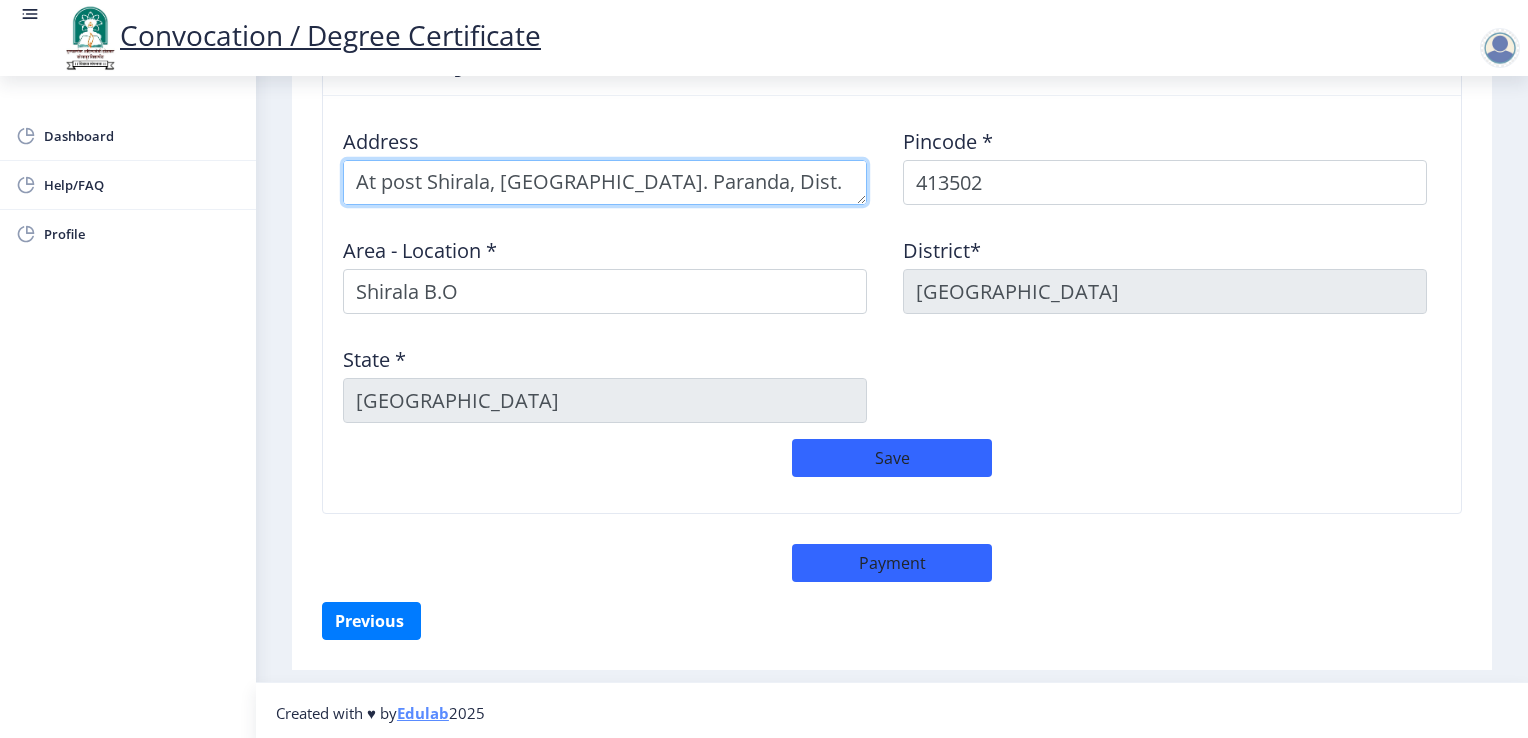 click at bounding box center (605, 182) 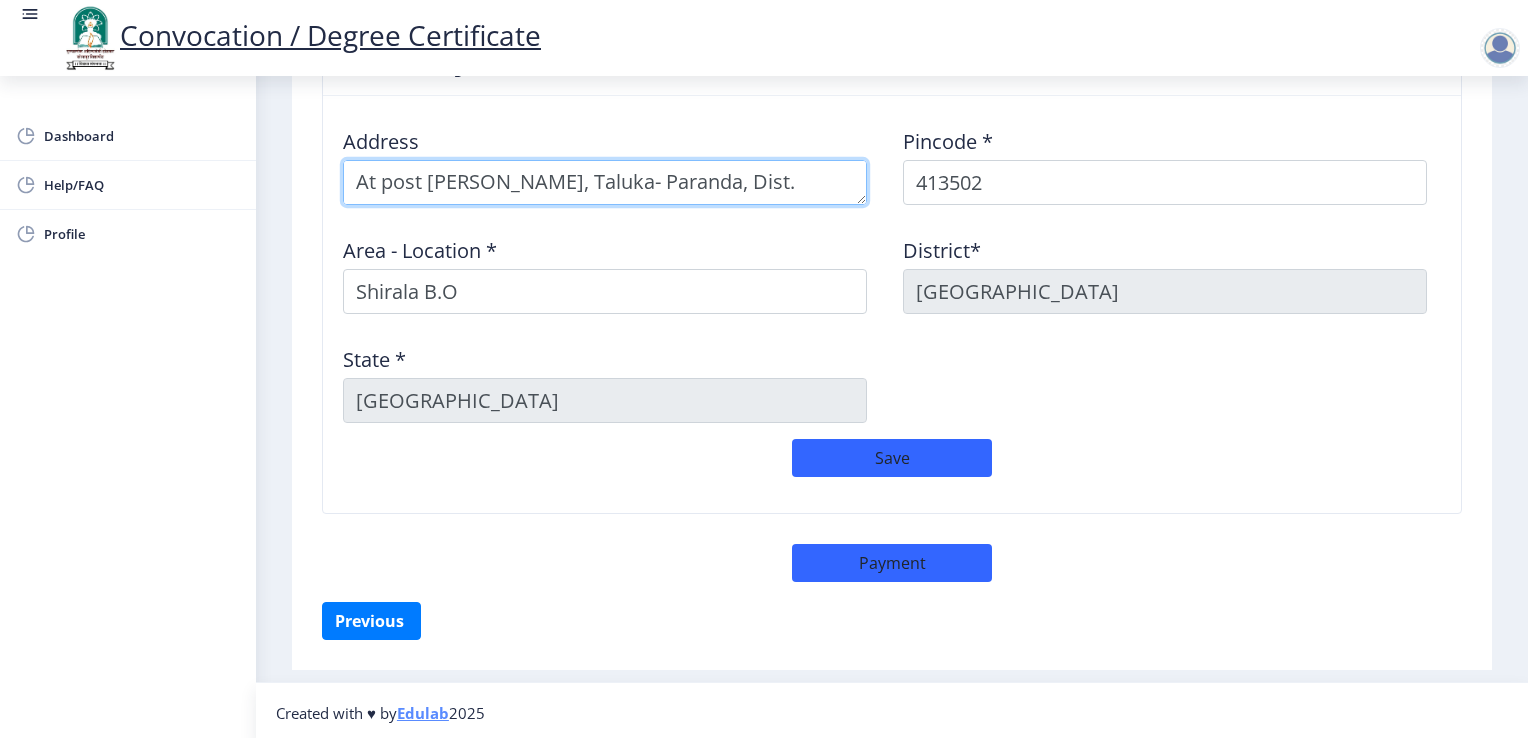 click at bounding box center [605, 182] 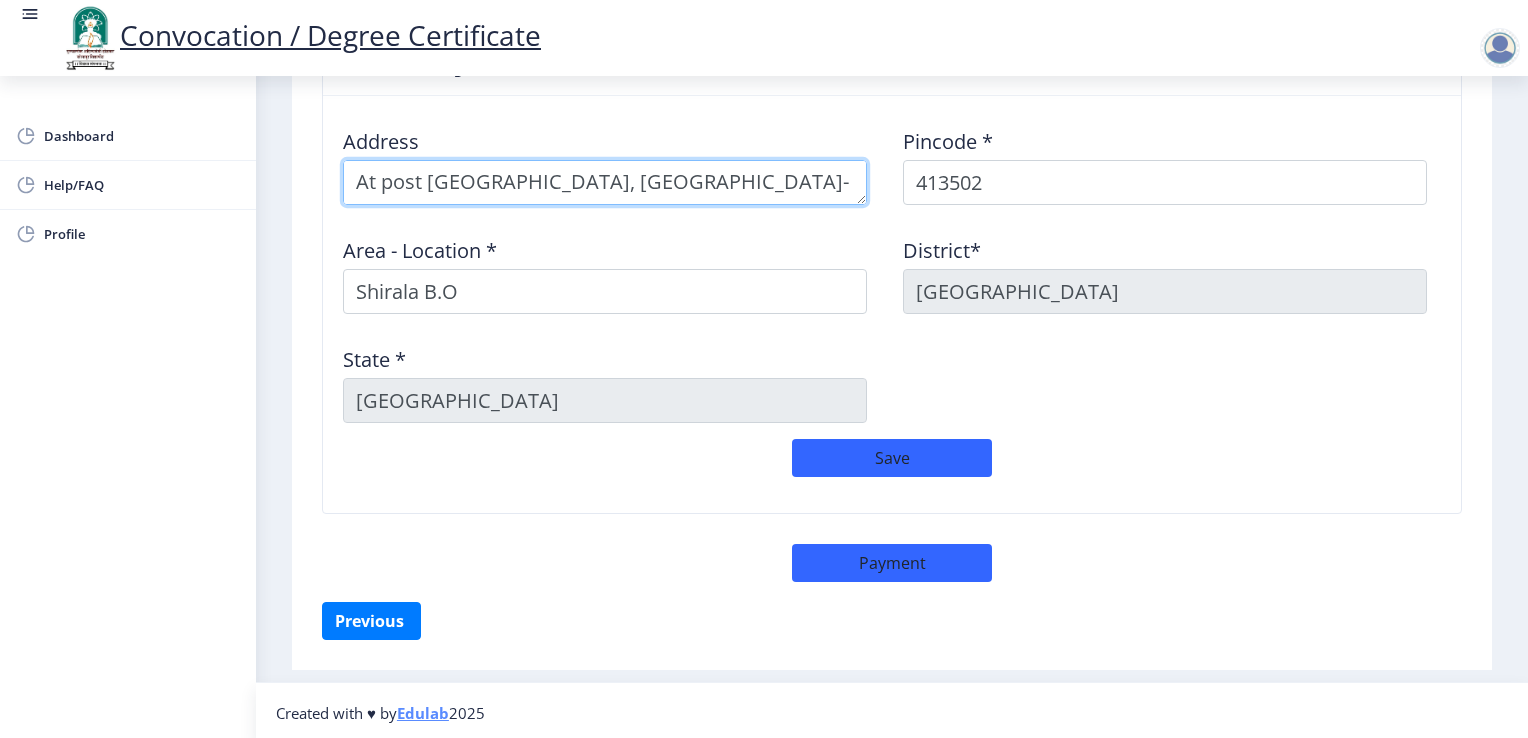type on "At post Shirala, Taluka- Paranda, District- Dharashiv" 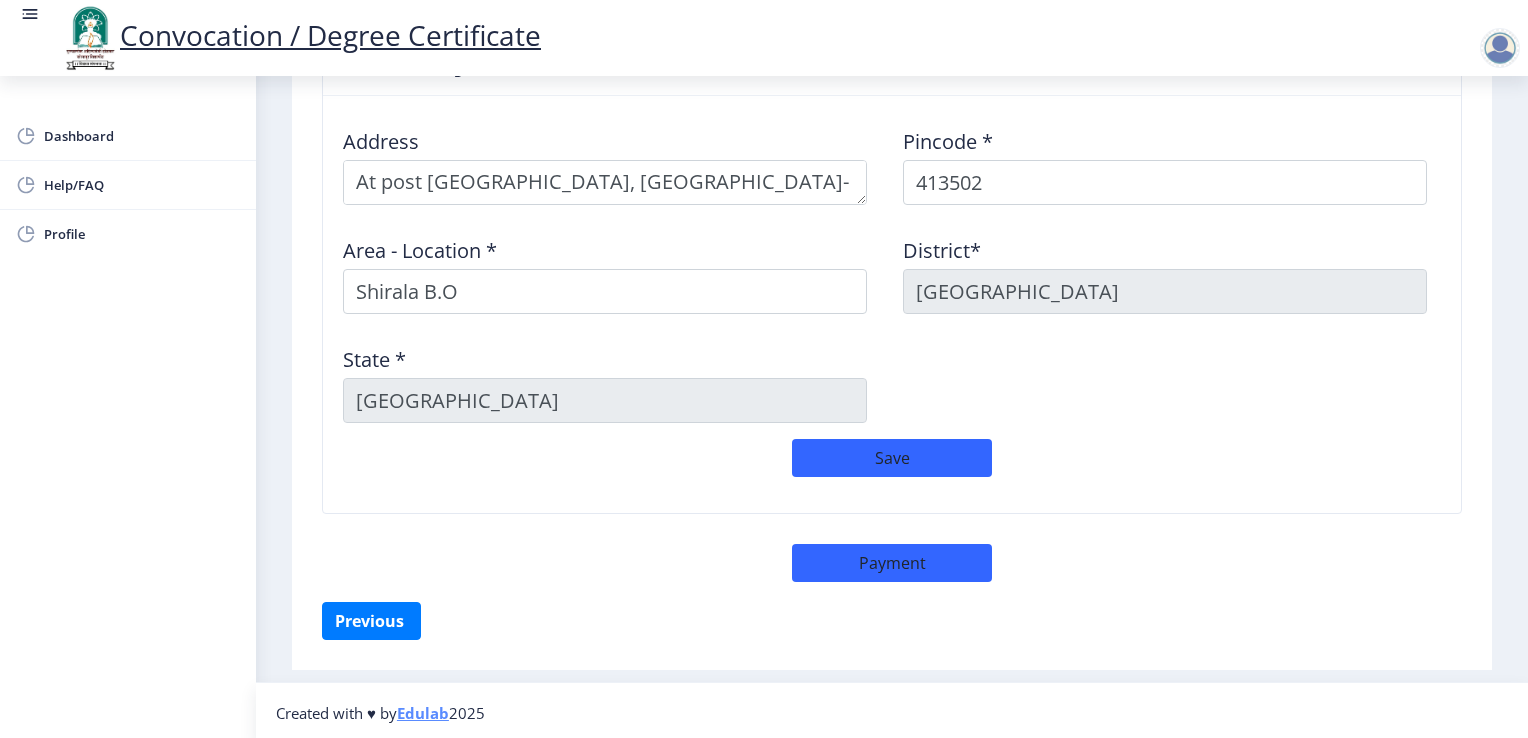 click on "Area - Location * Shirala B.O" 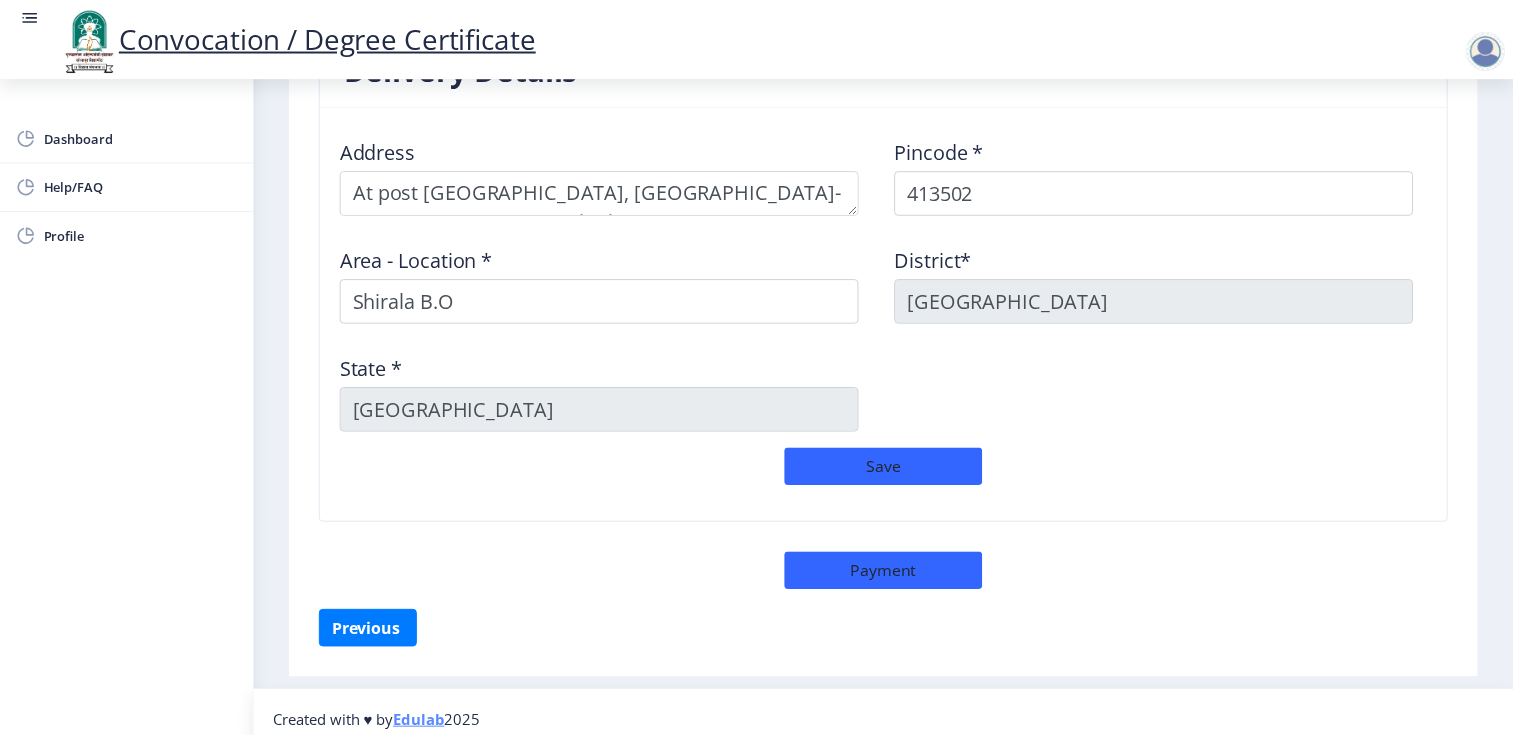scroll, scrollTop: 1656, scrollLeft: 0, axis: vertical 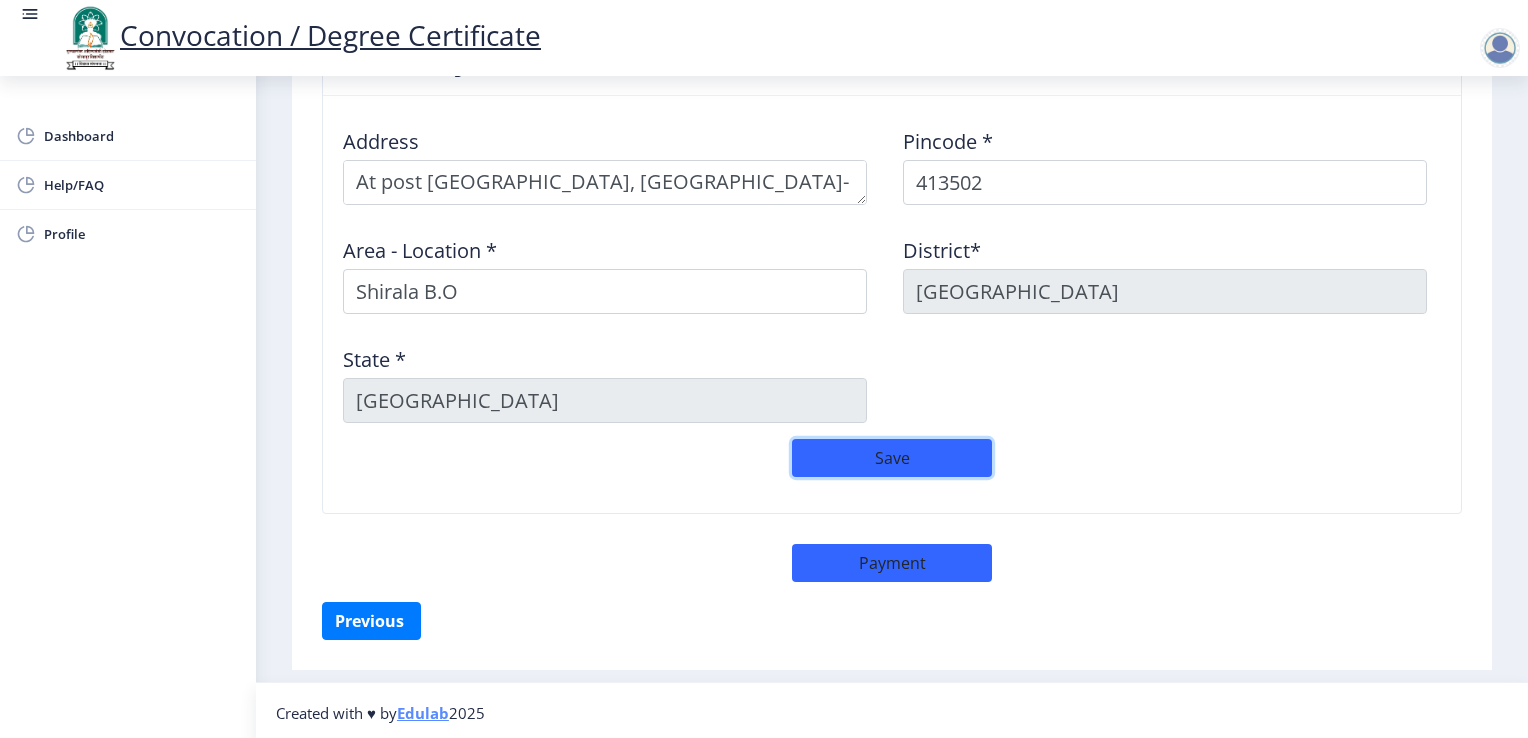 click on "Save" 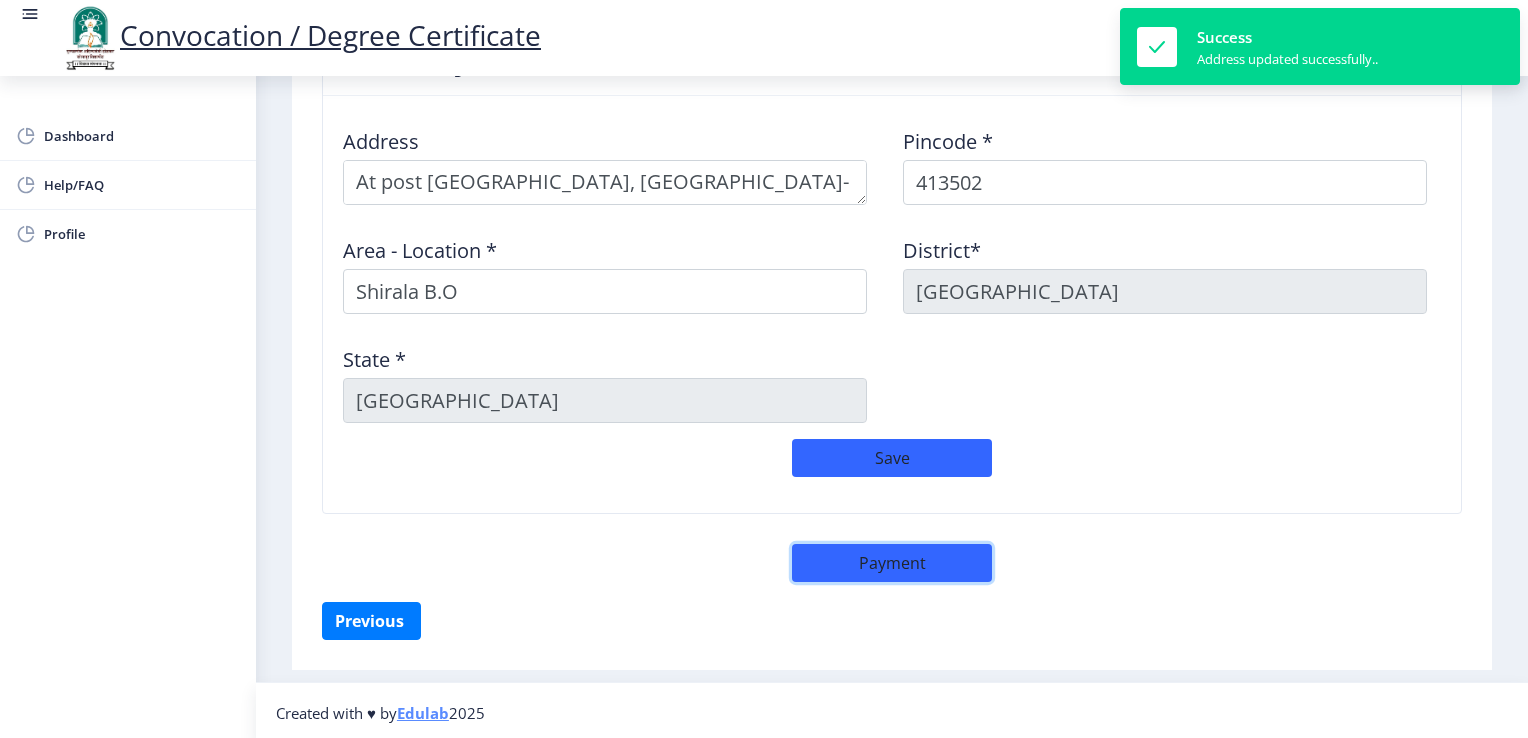 click on "Payment" 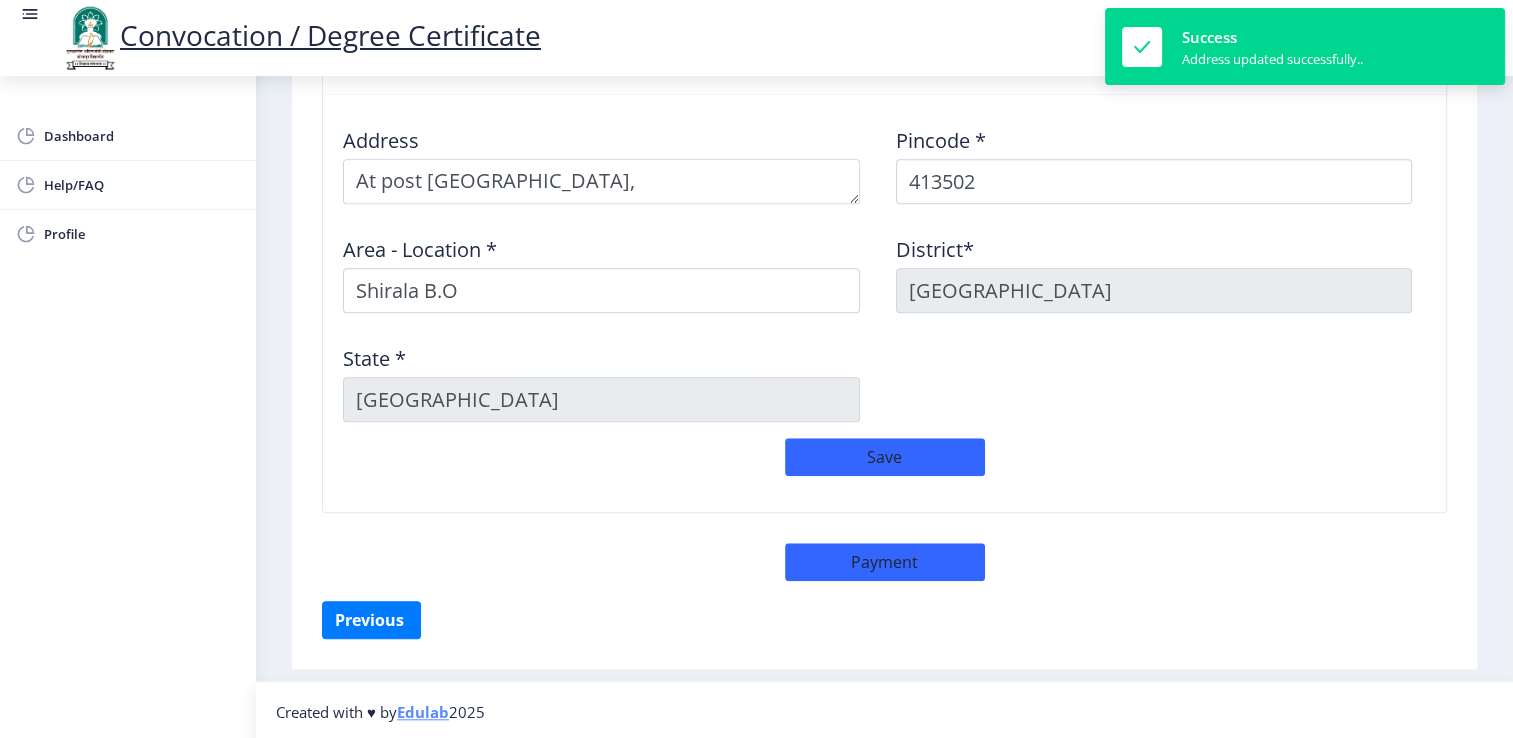 scroll, scrollTop: 1654, scrollLeft: 0, axis: vertical 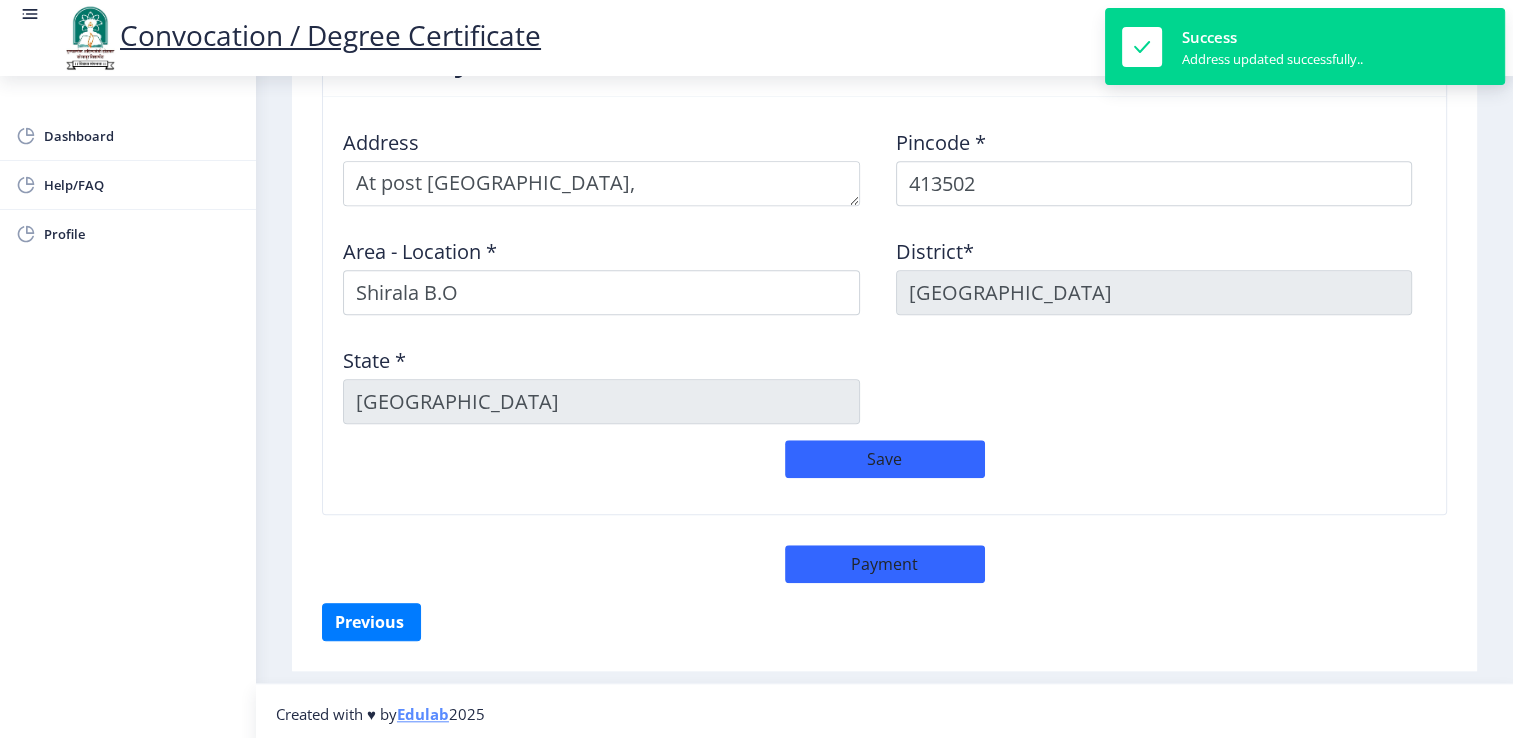 select on "sealed" 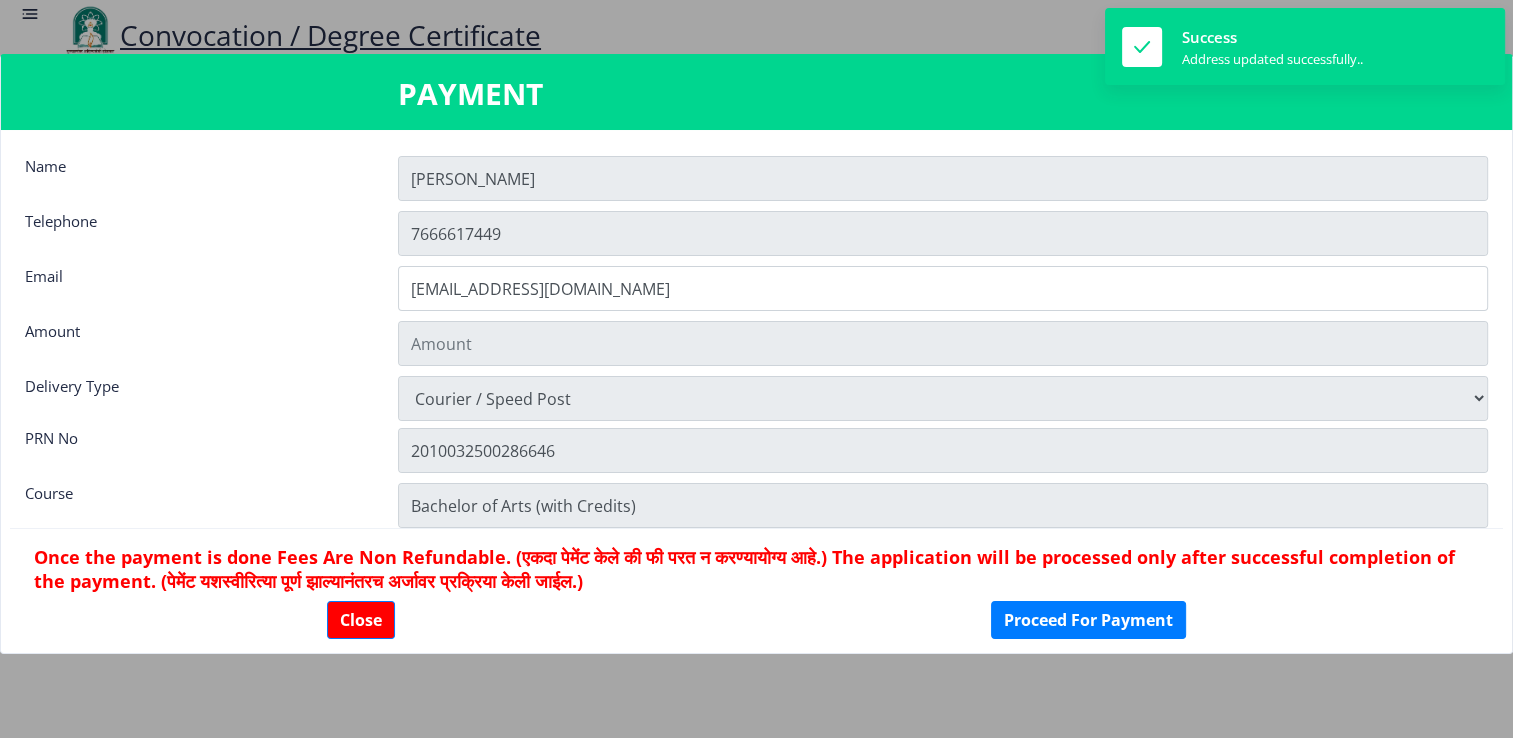 type on "900" 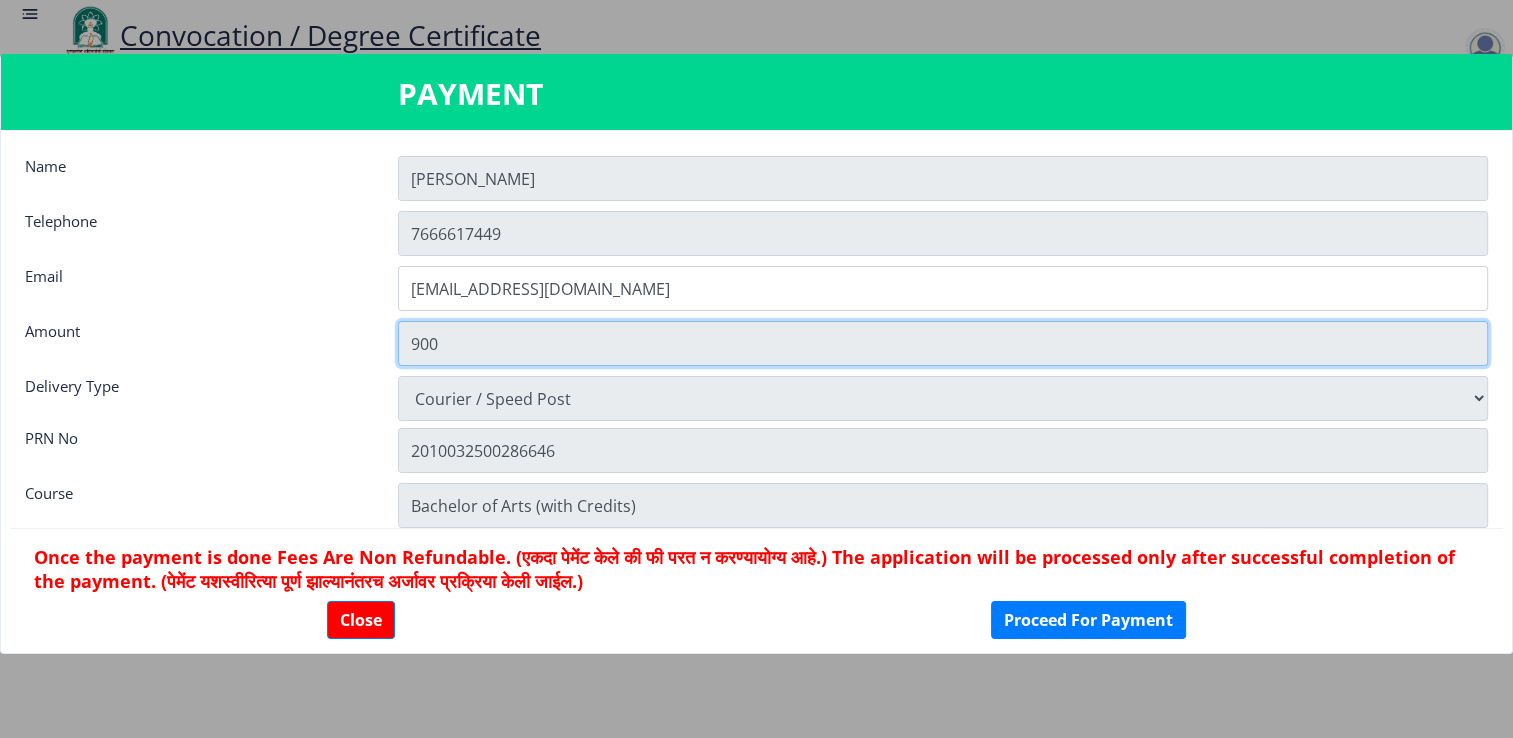 click on "900" 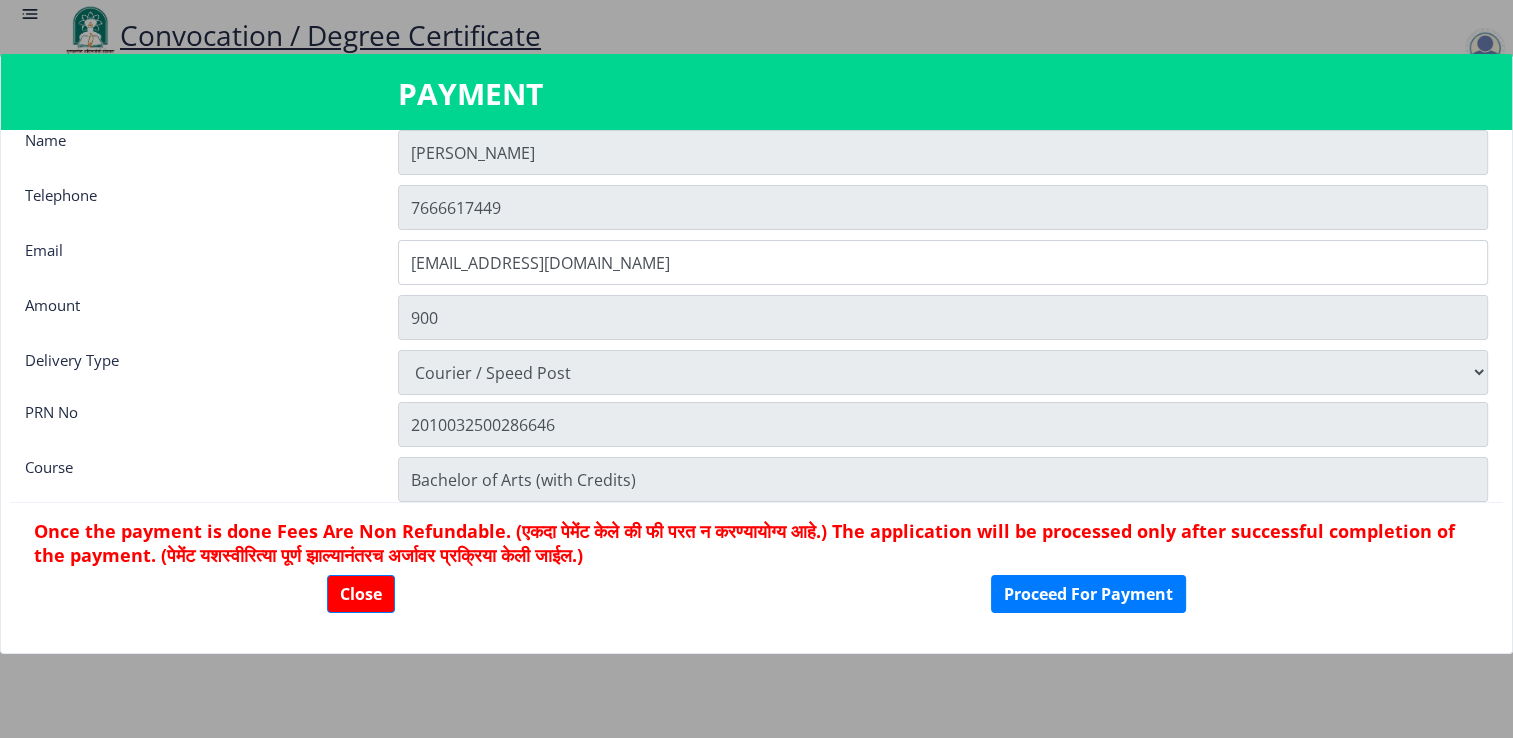 scroll, scrollTop: 27, scrollLeft: 0, axis: vertical 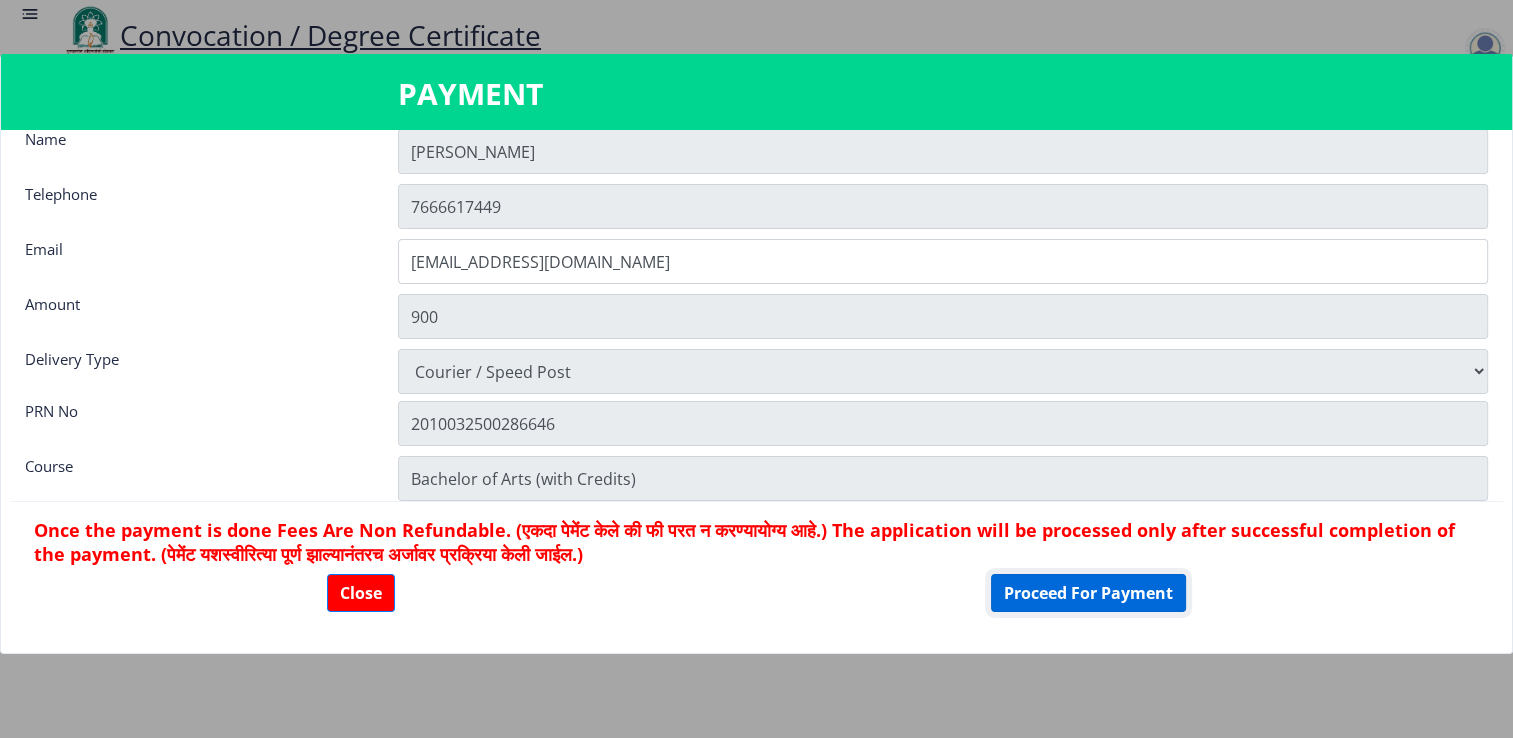 click on "Proceed For Payment" 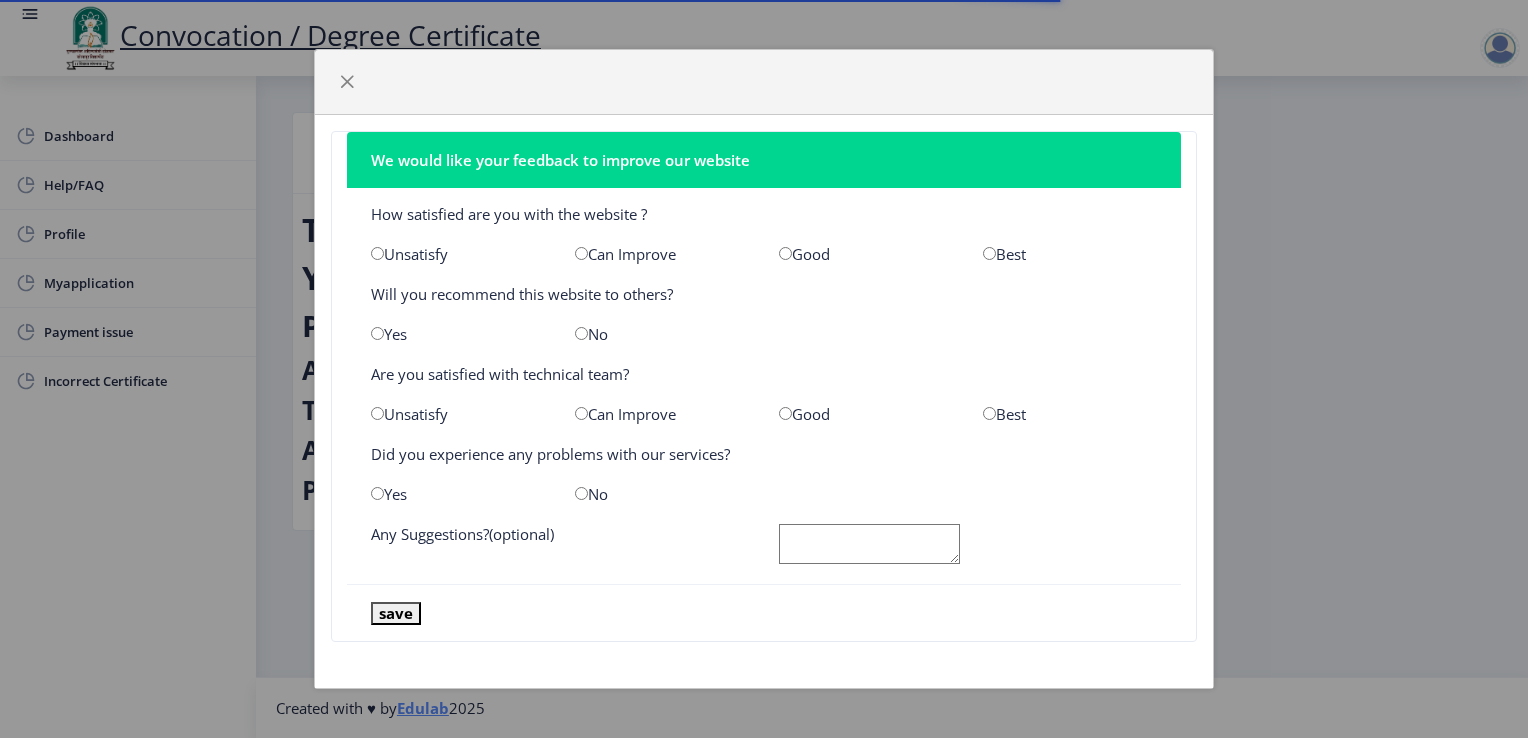 scroll, scrollTop: 0, scrollLeft: 0, axis: both 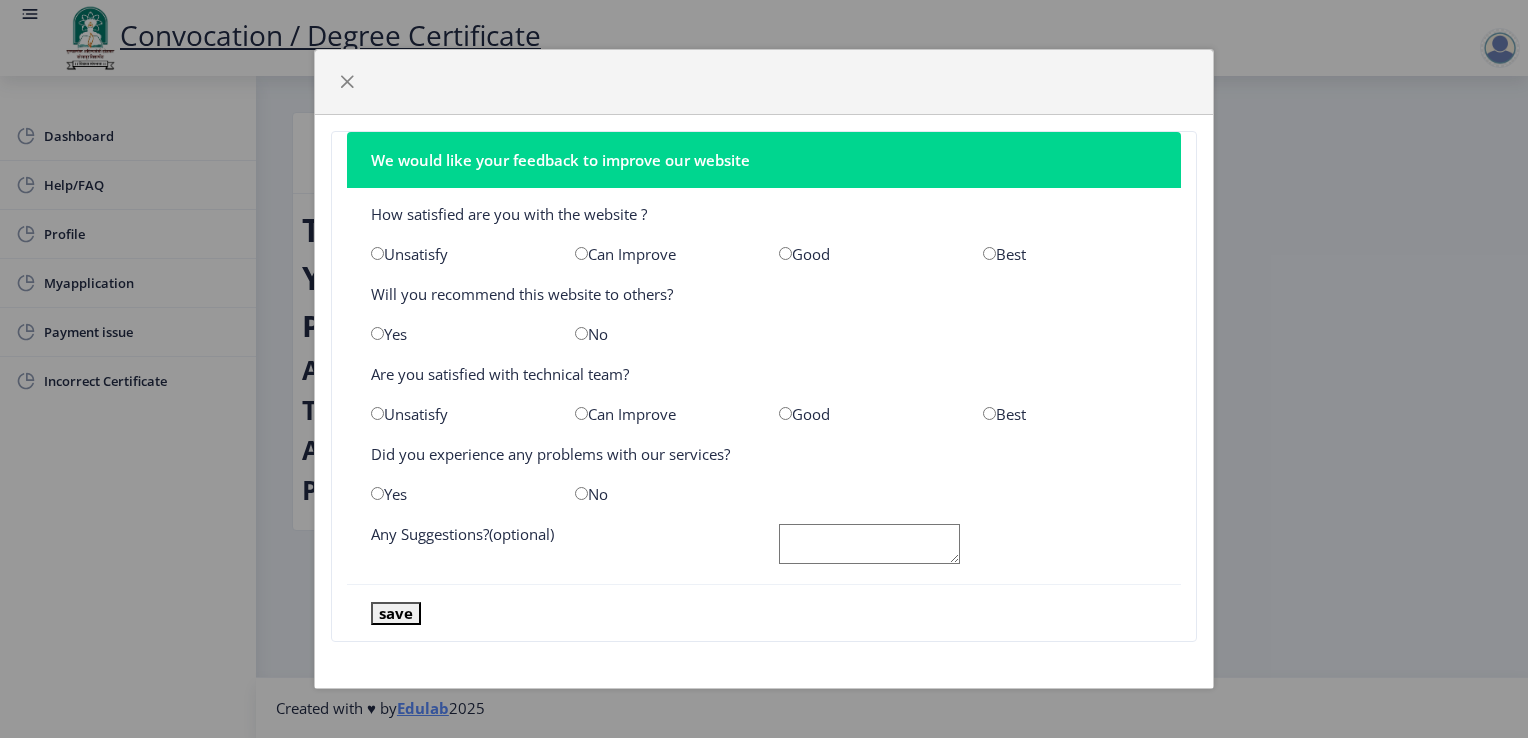 click at bounding box center [785, 253] 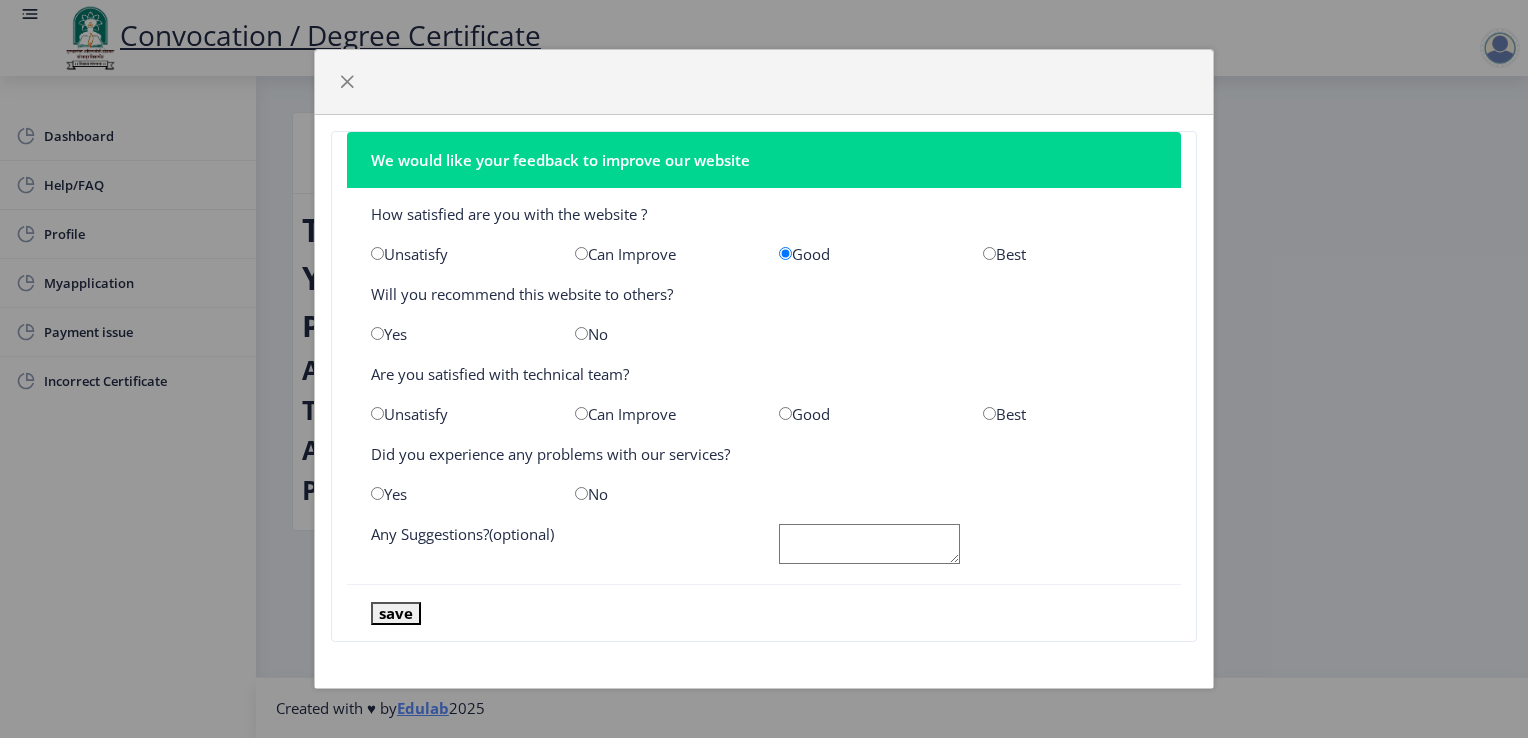 click at bounding box center (785, 413) 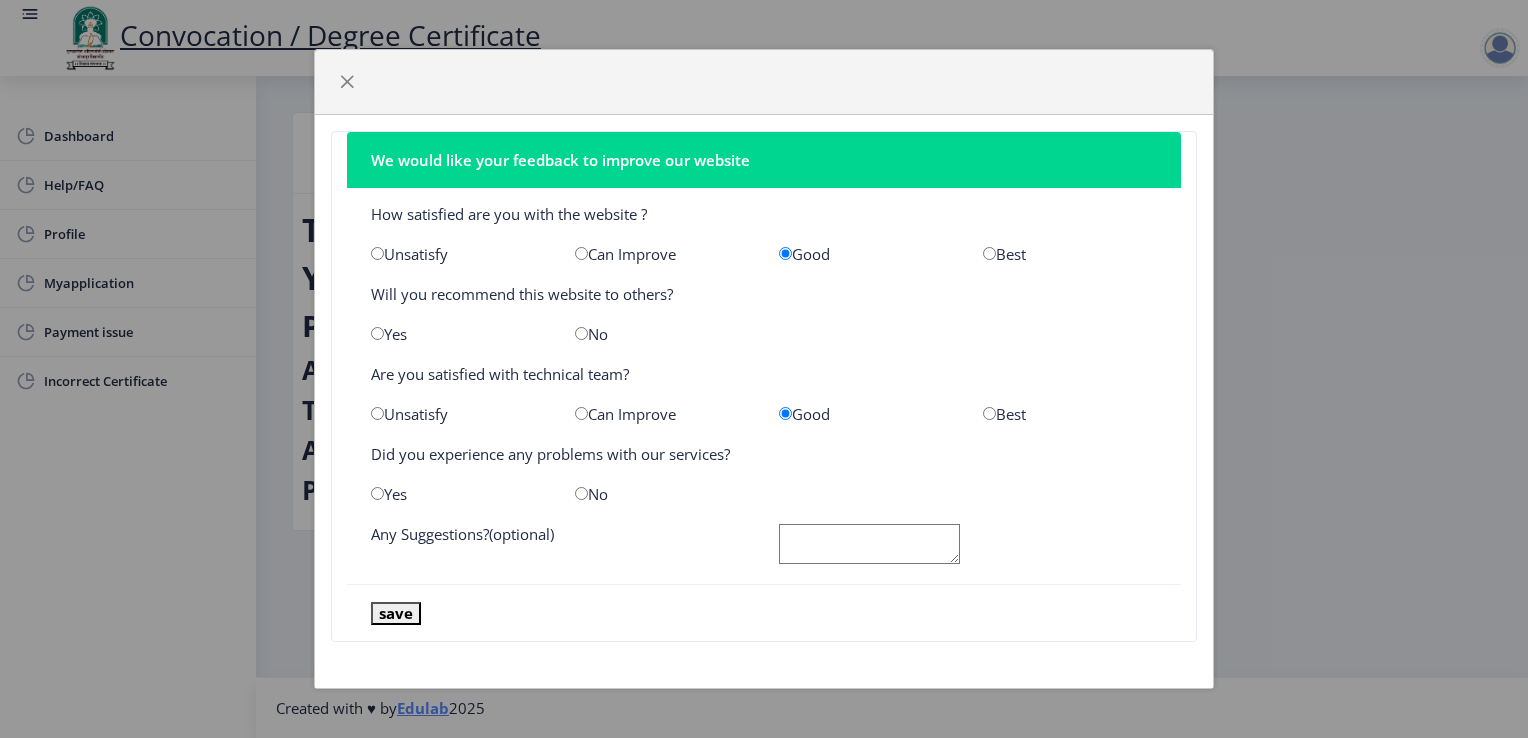 click at bounding box center [581, 493] 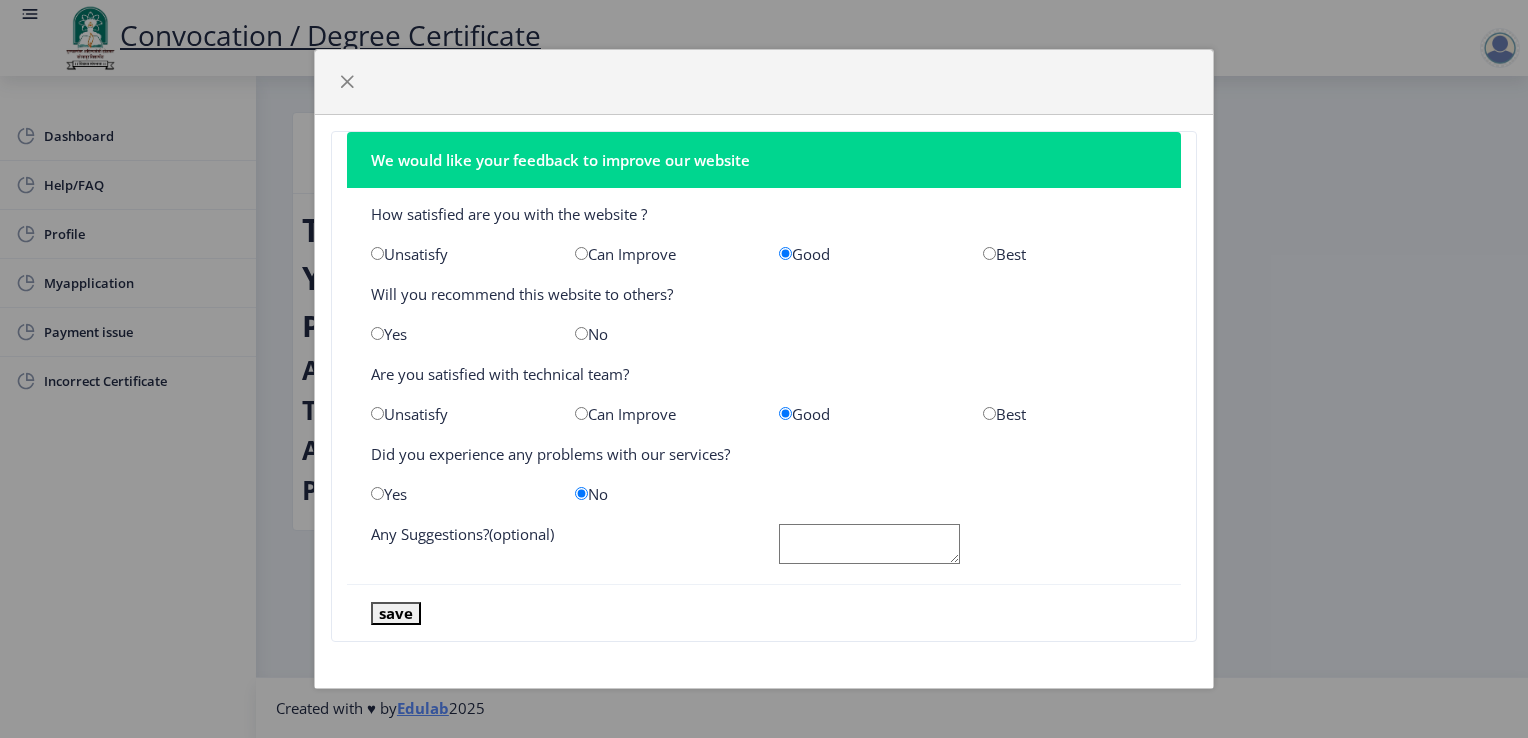 click 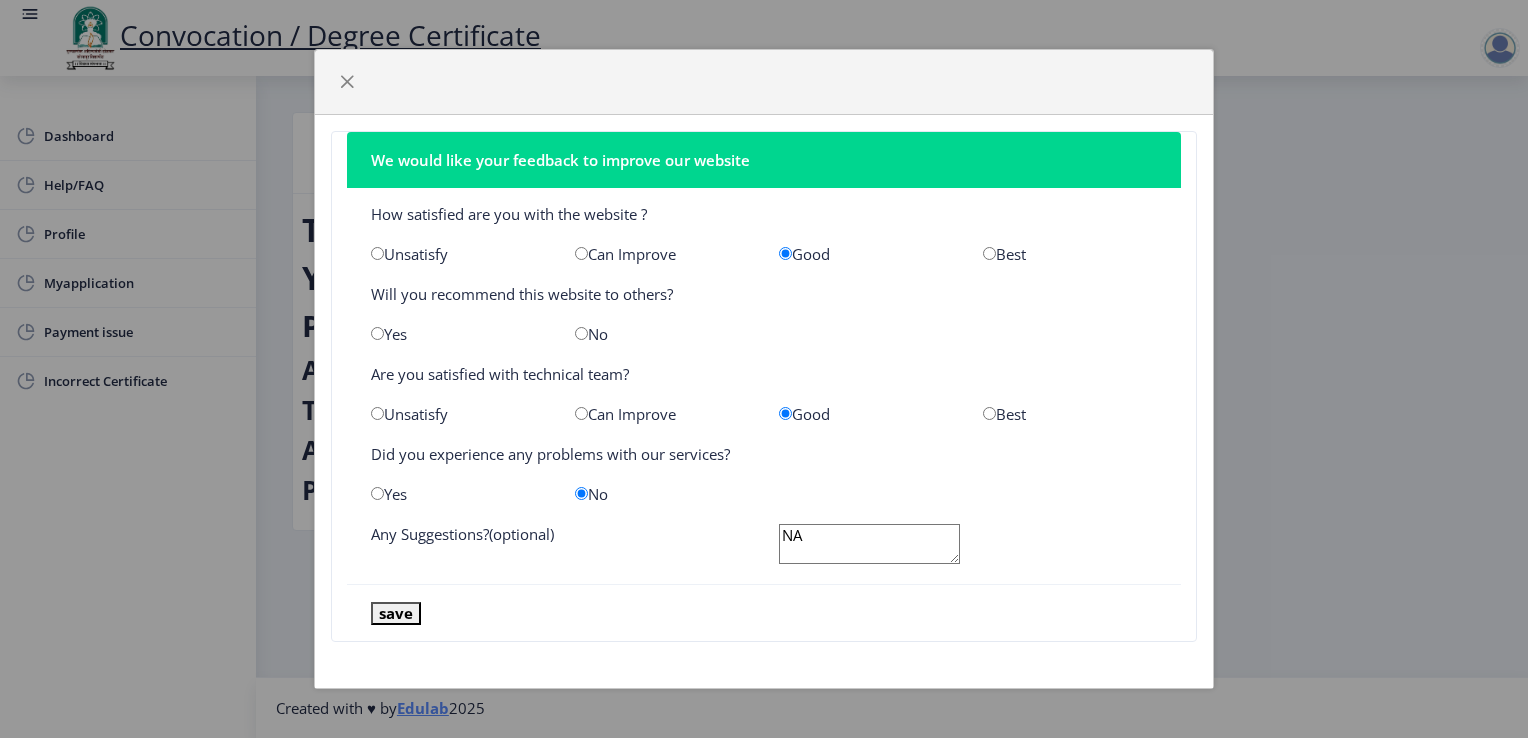 type on "NA" 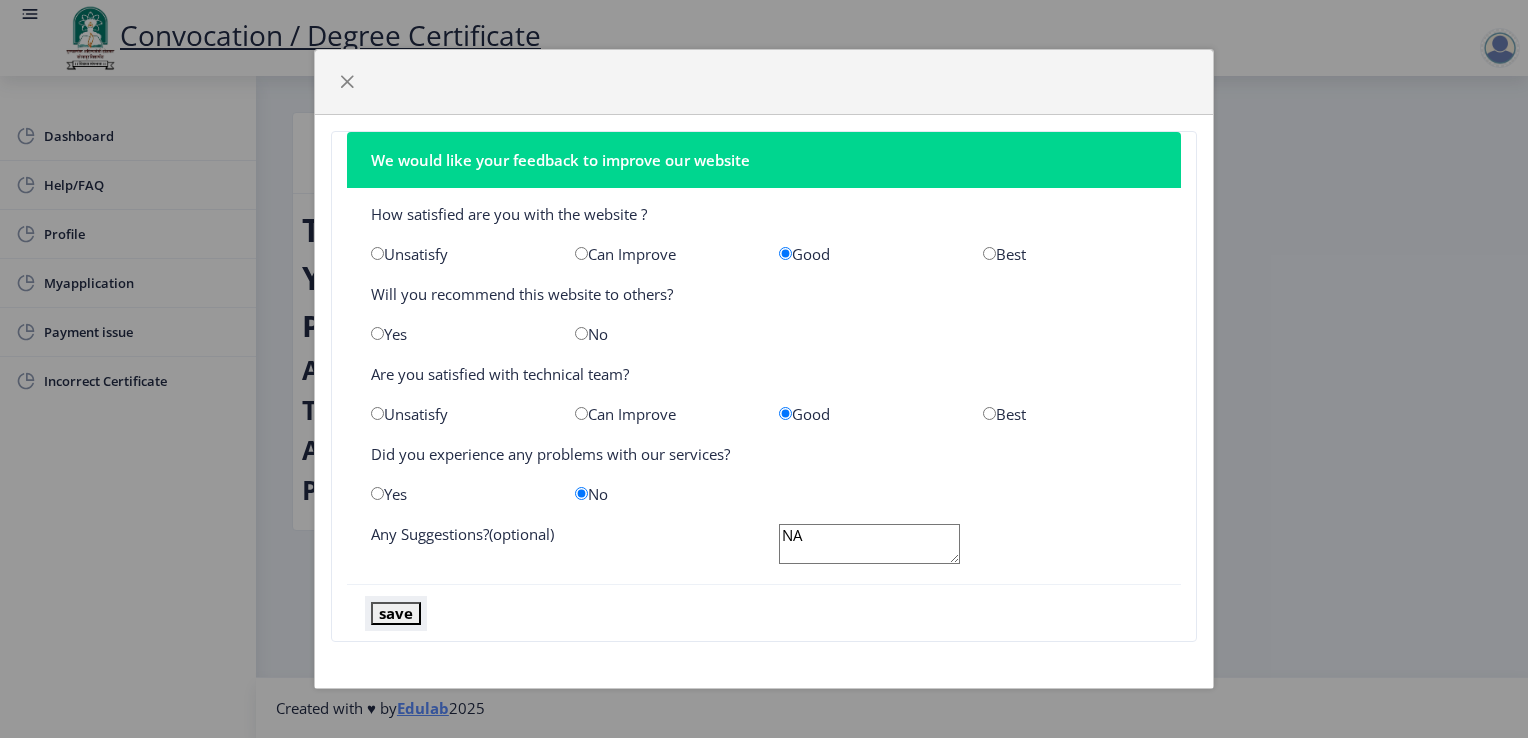 click on "save" 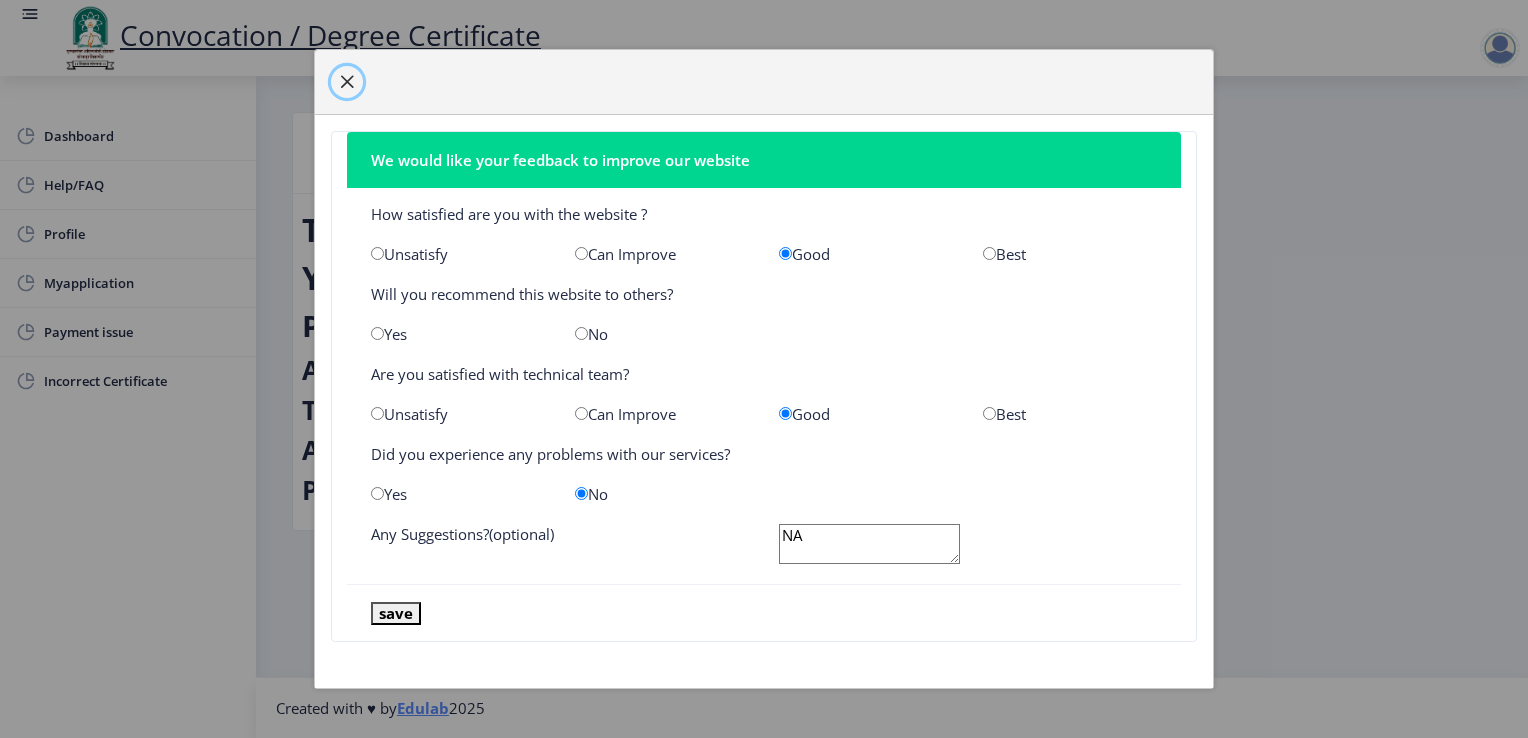 click 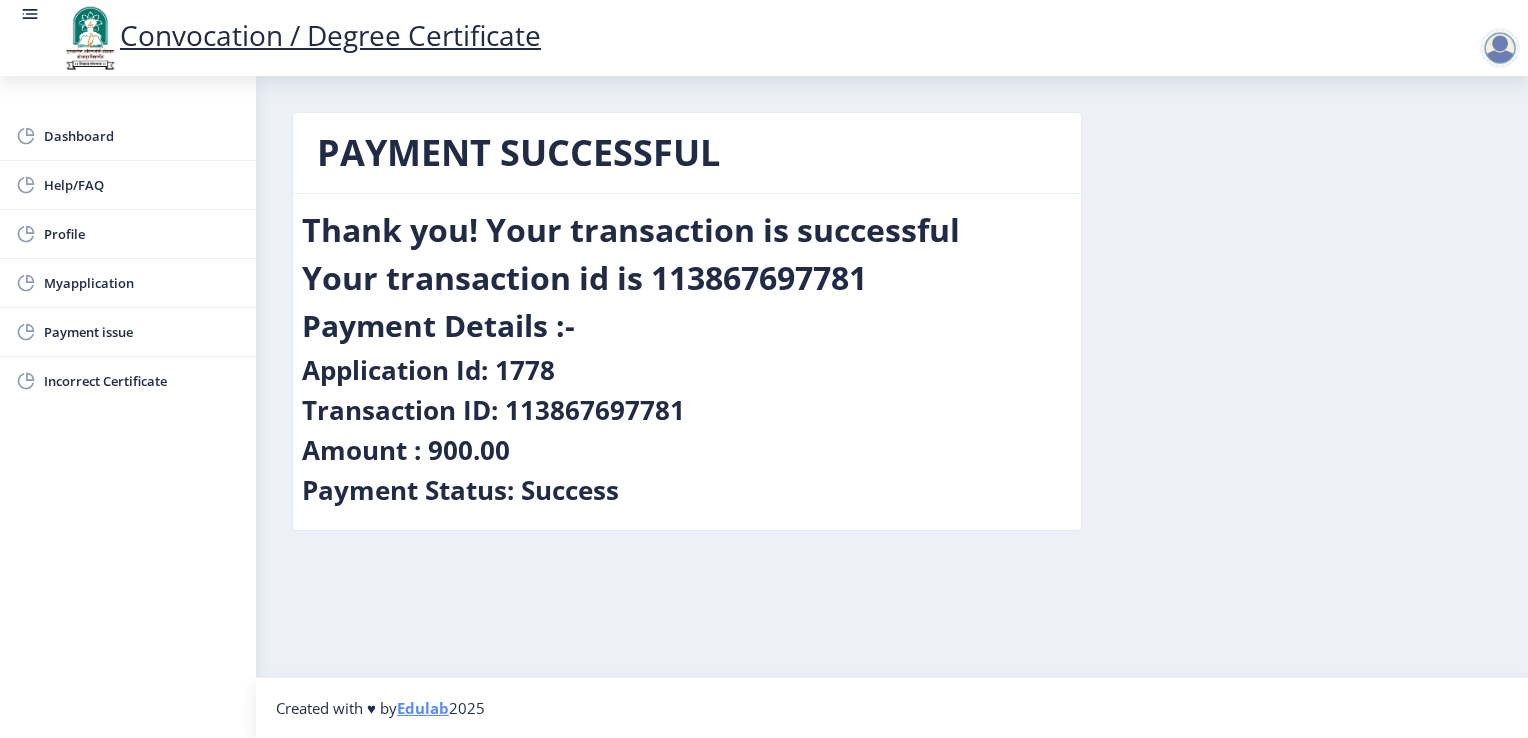 click on "Application Id: 1778" 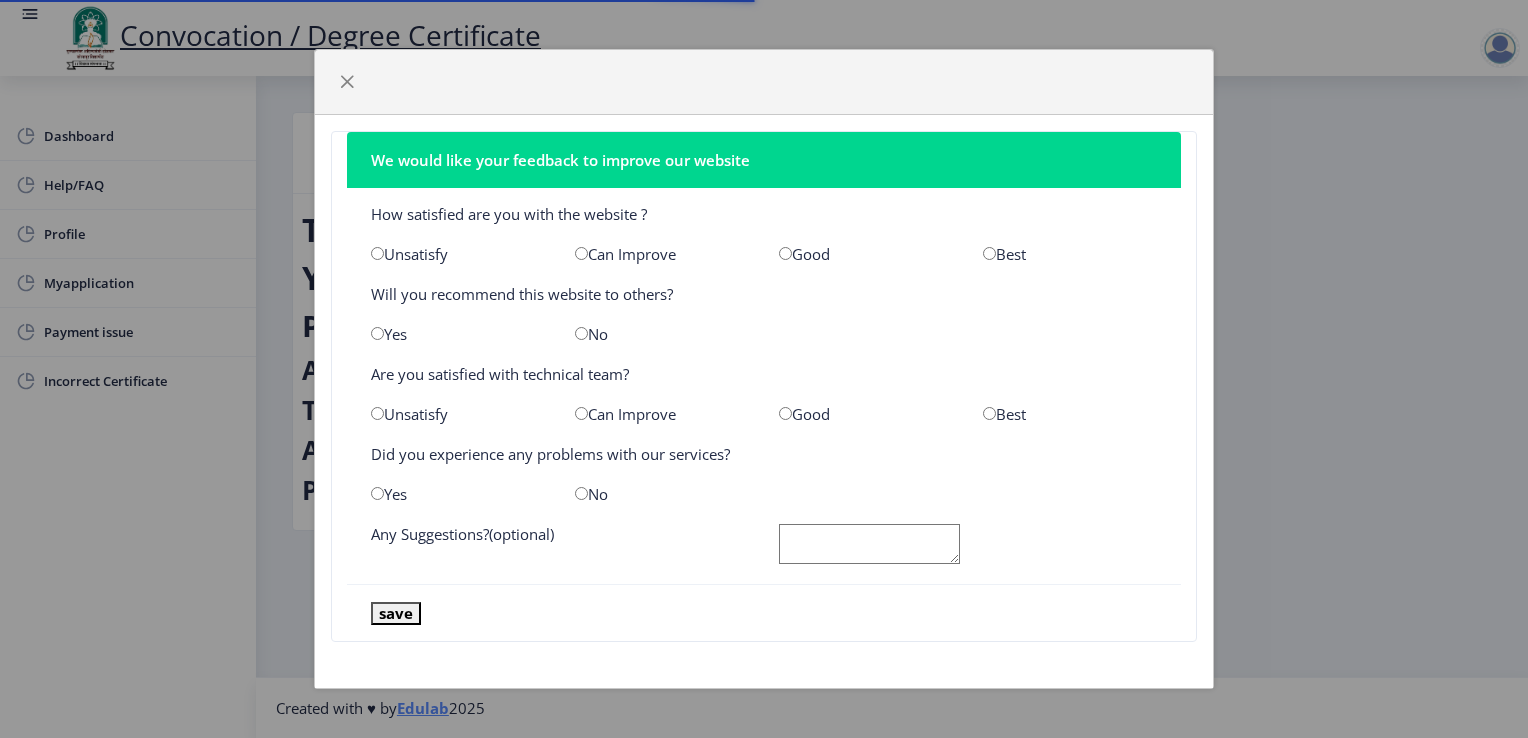 scroll, scrollTop: 0, scrollLeft: 0, axis: both 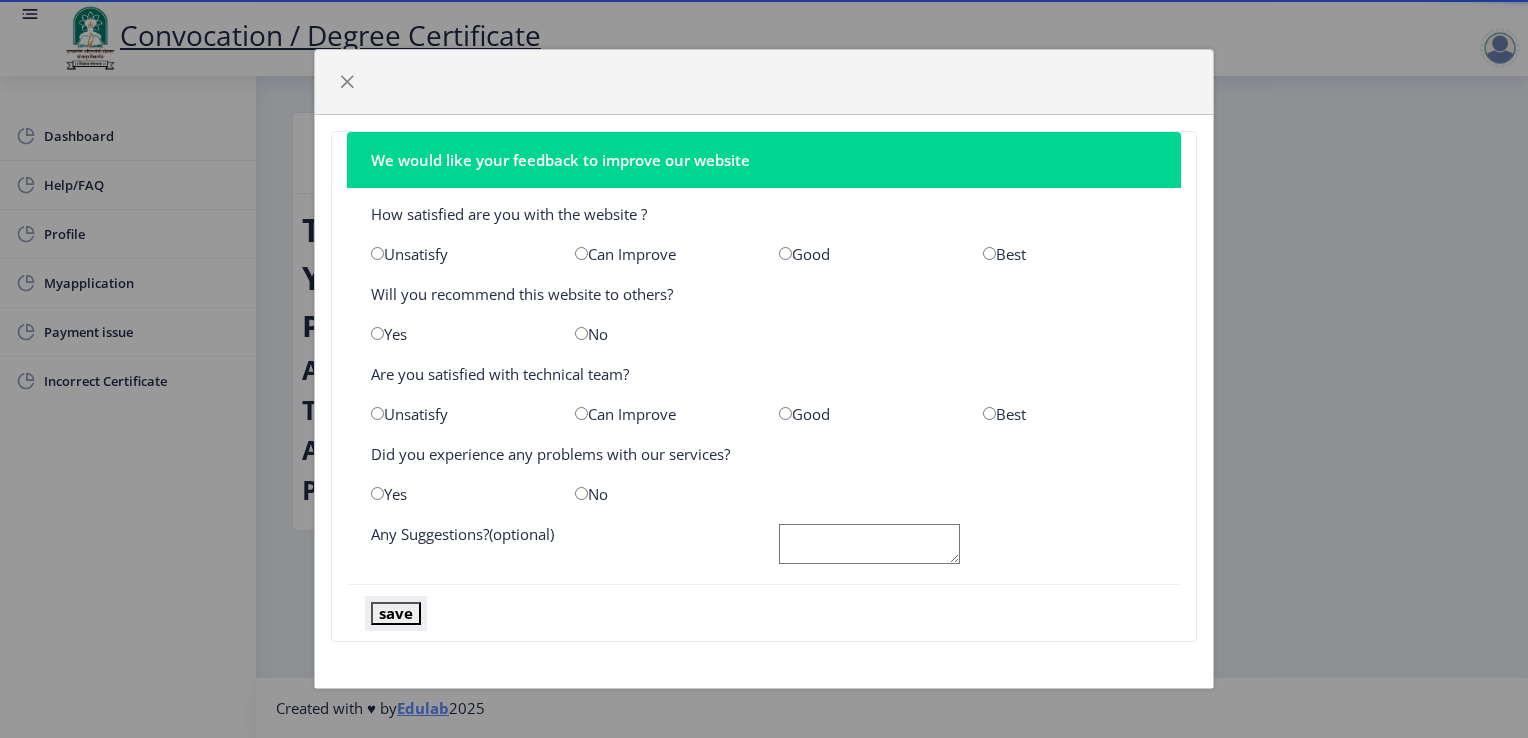 click on "save" 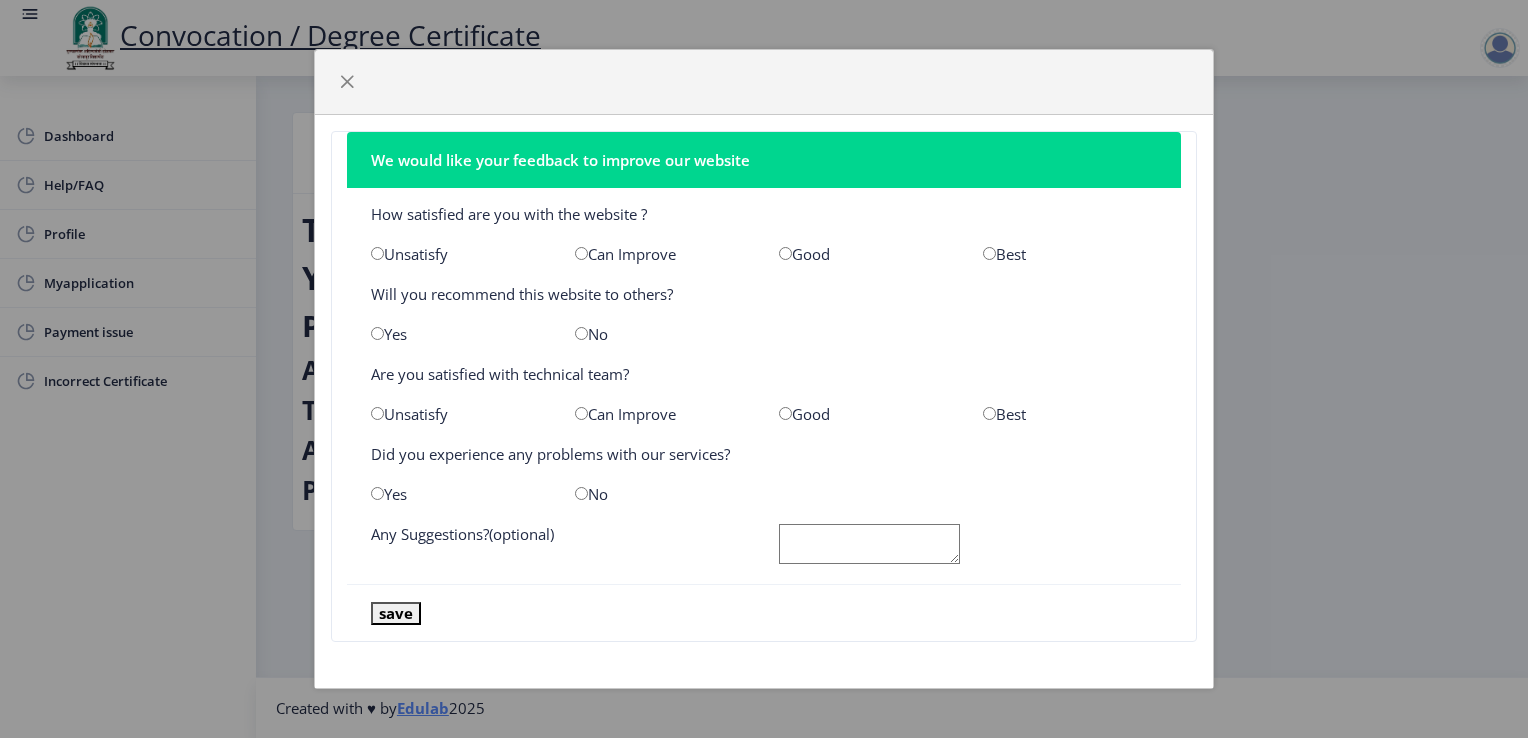 click at bounding box center (785, 253) 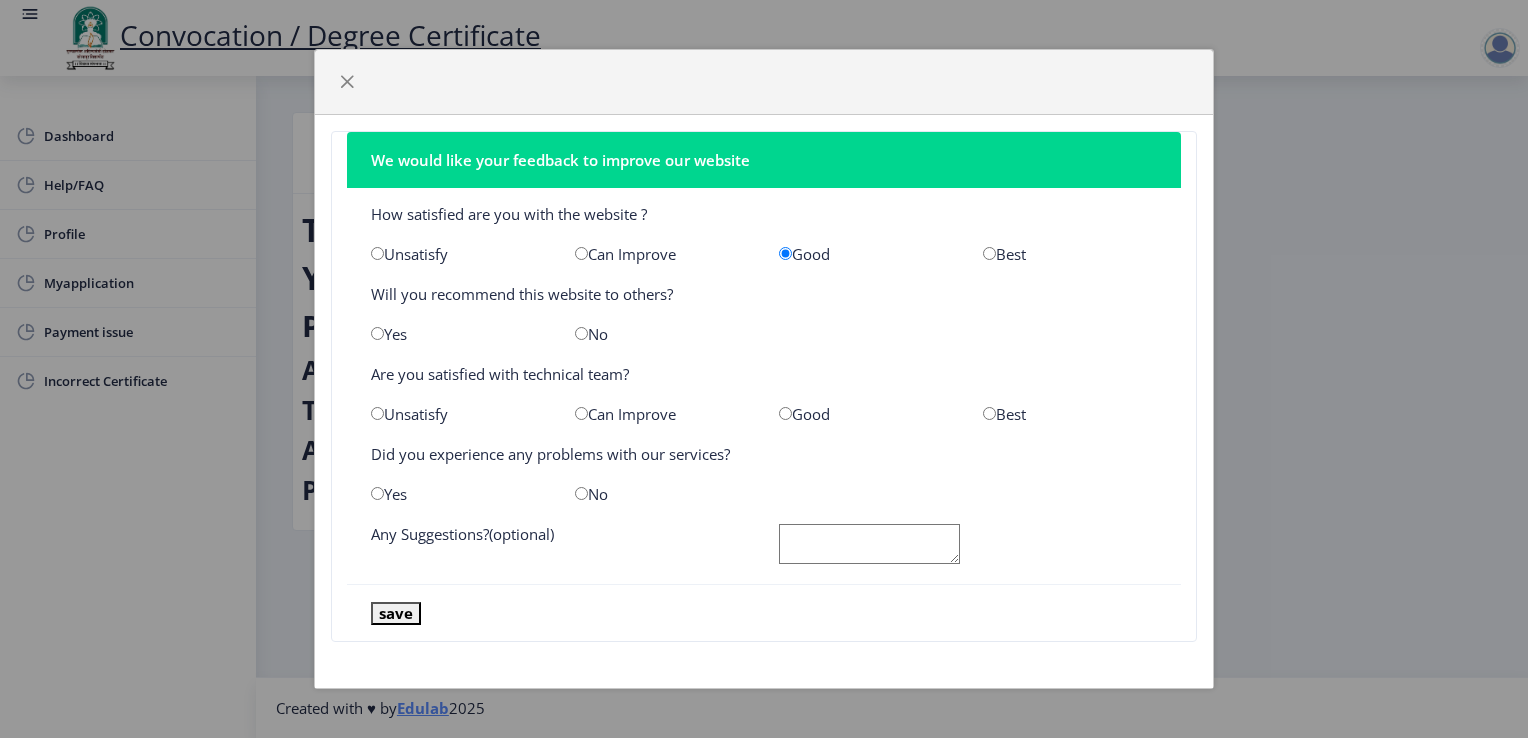 click at bounding box center (785, 413) 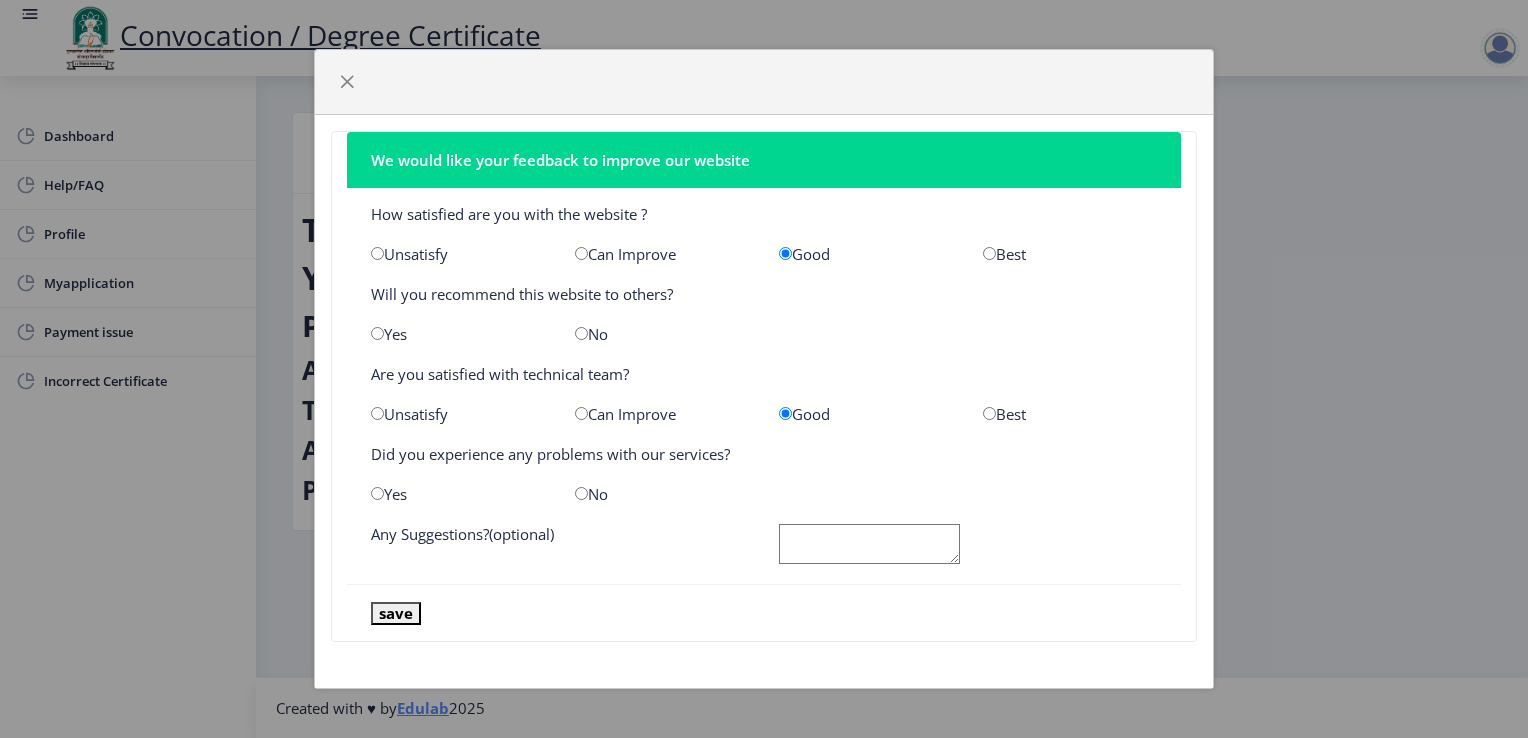 click at bounding box center [581, 493] 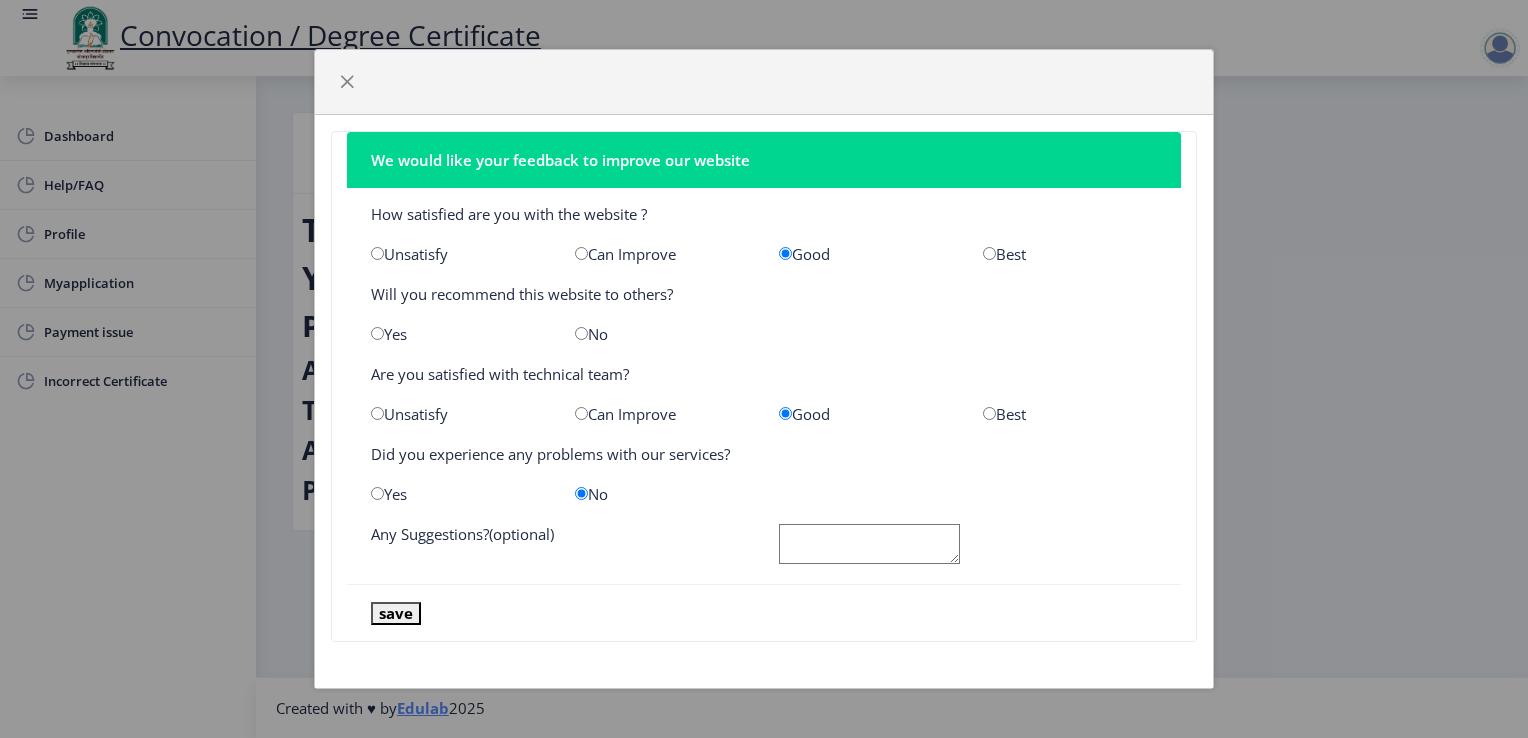click 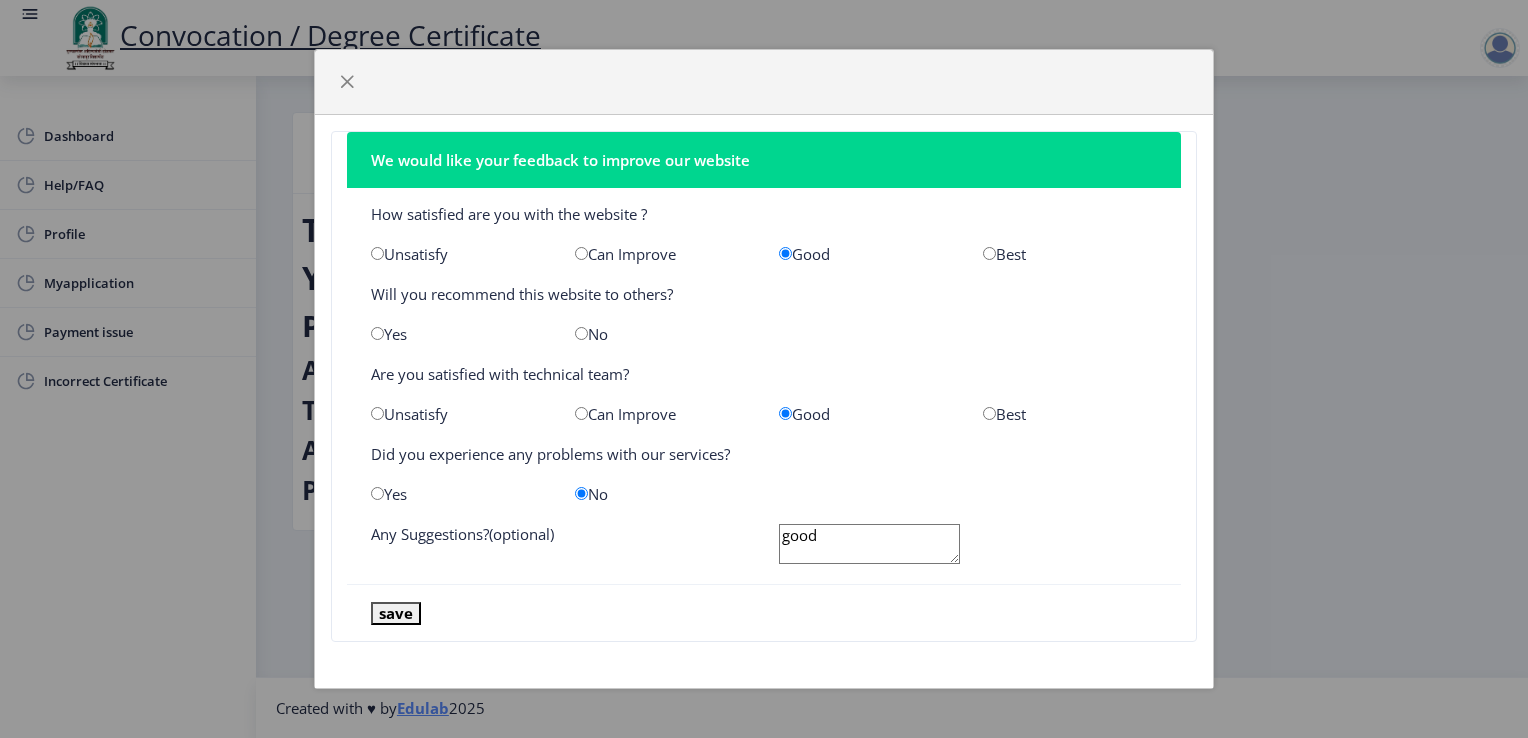 type on "good" 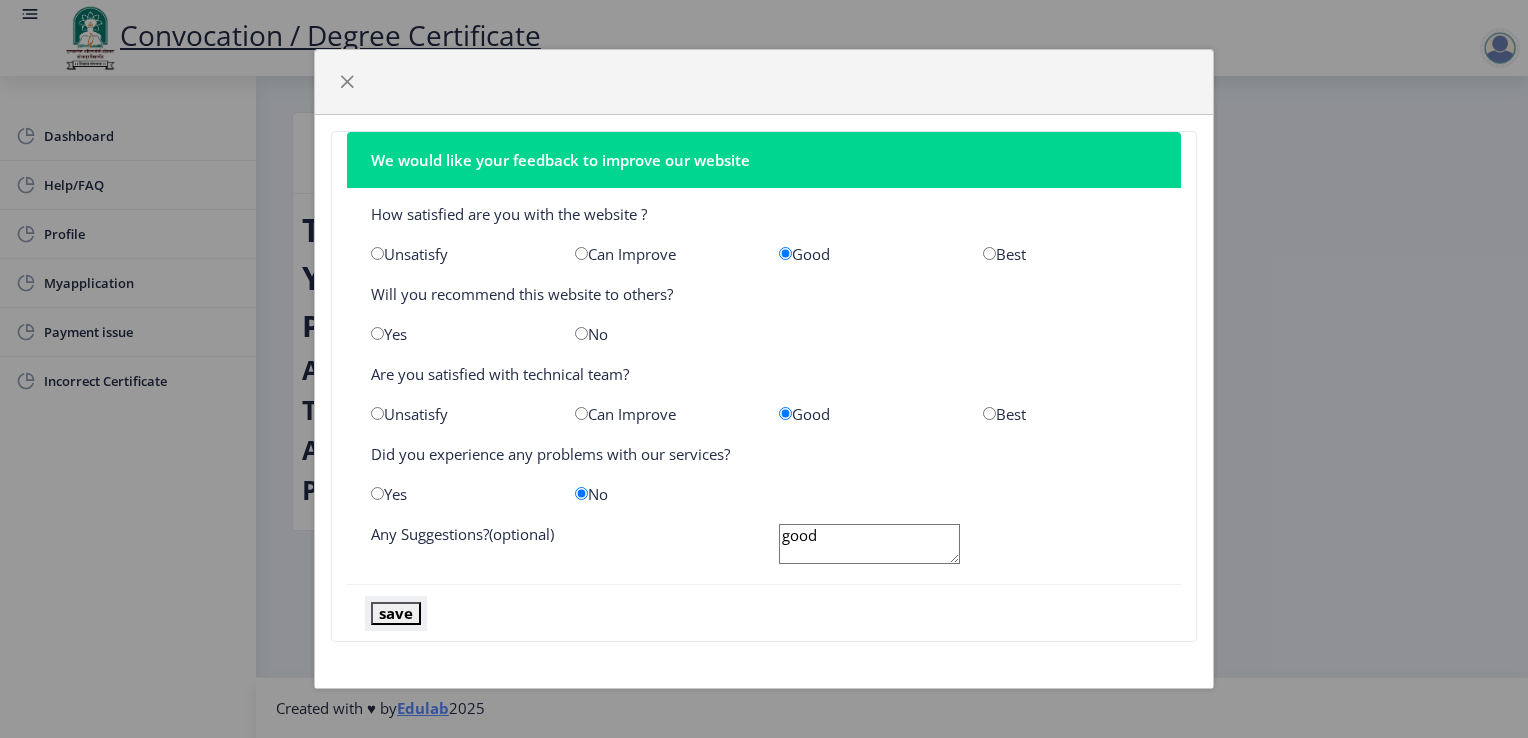 click on "save" 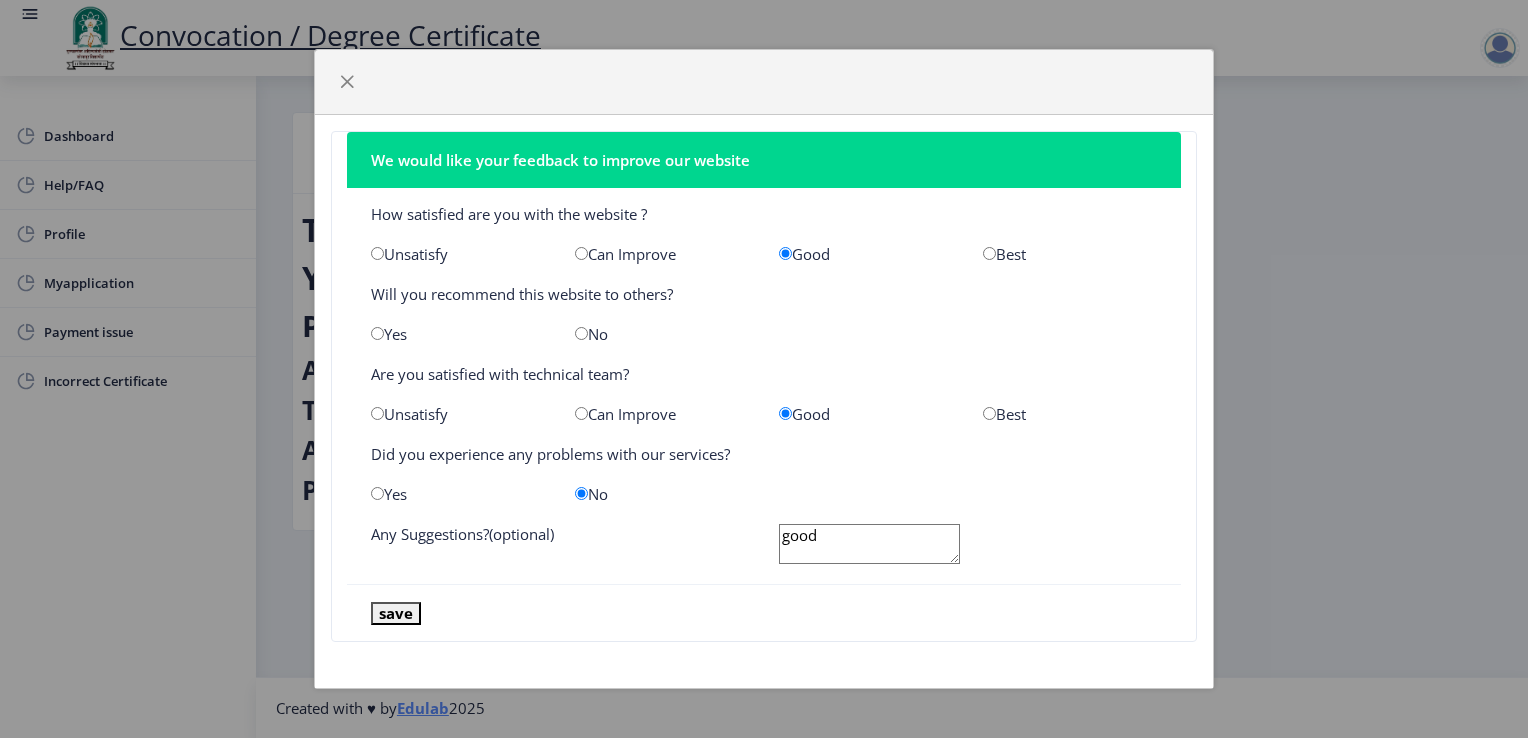 click at bounding box center [377, 333] 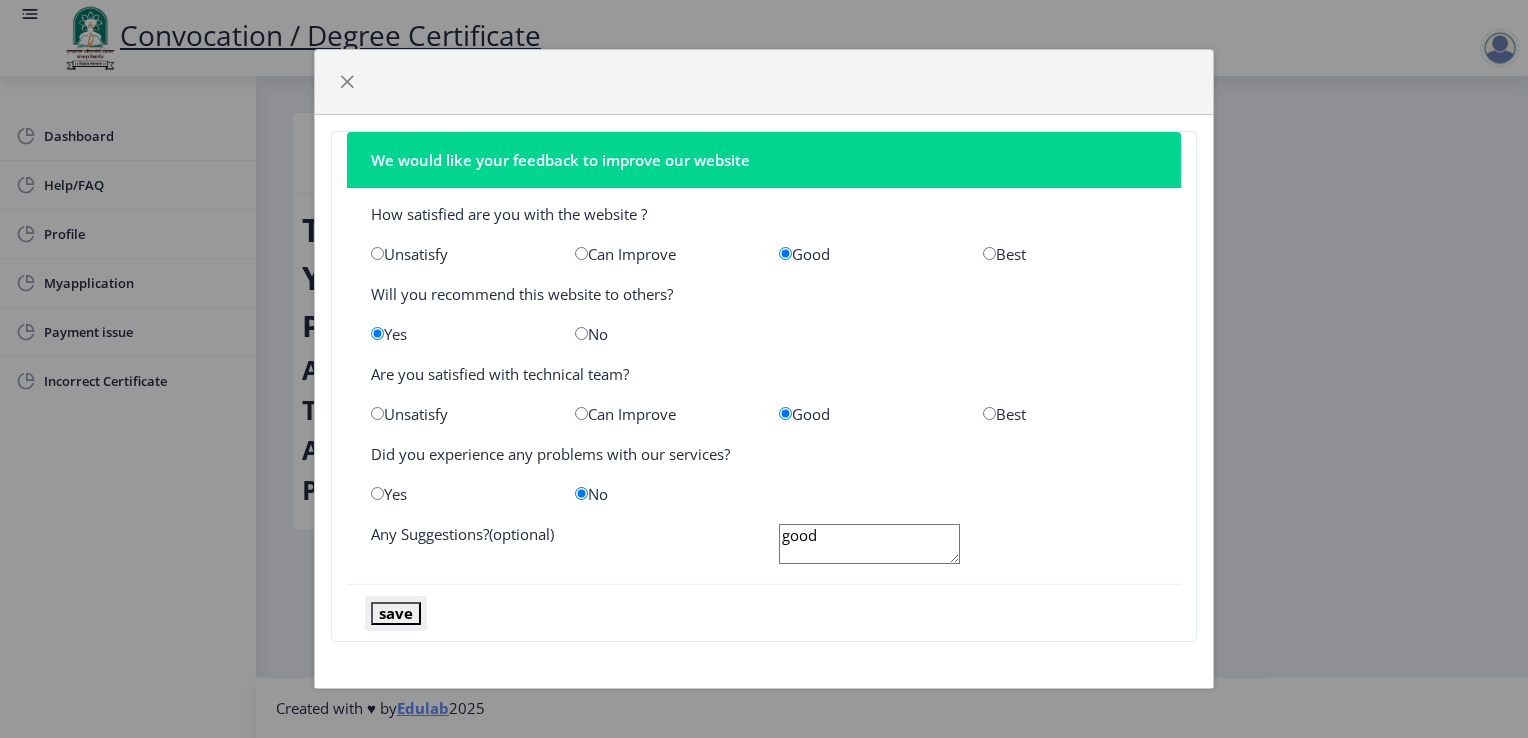 click on "save" 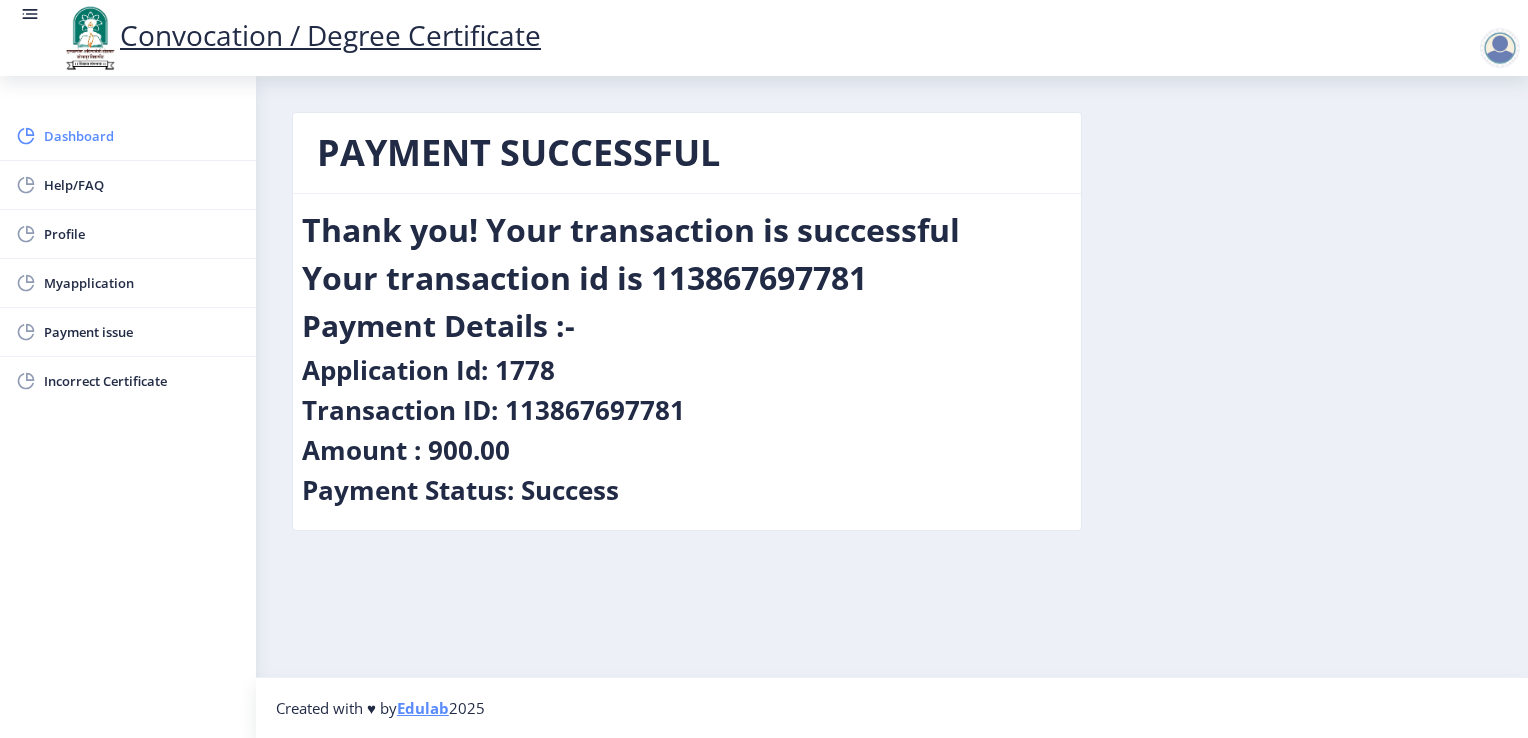 click on "Dashboard" 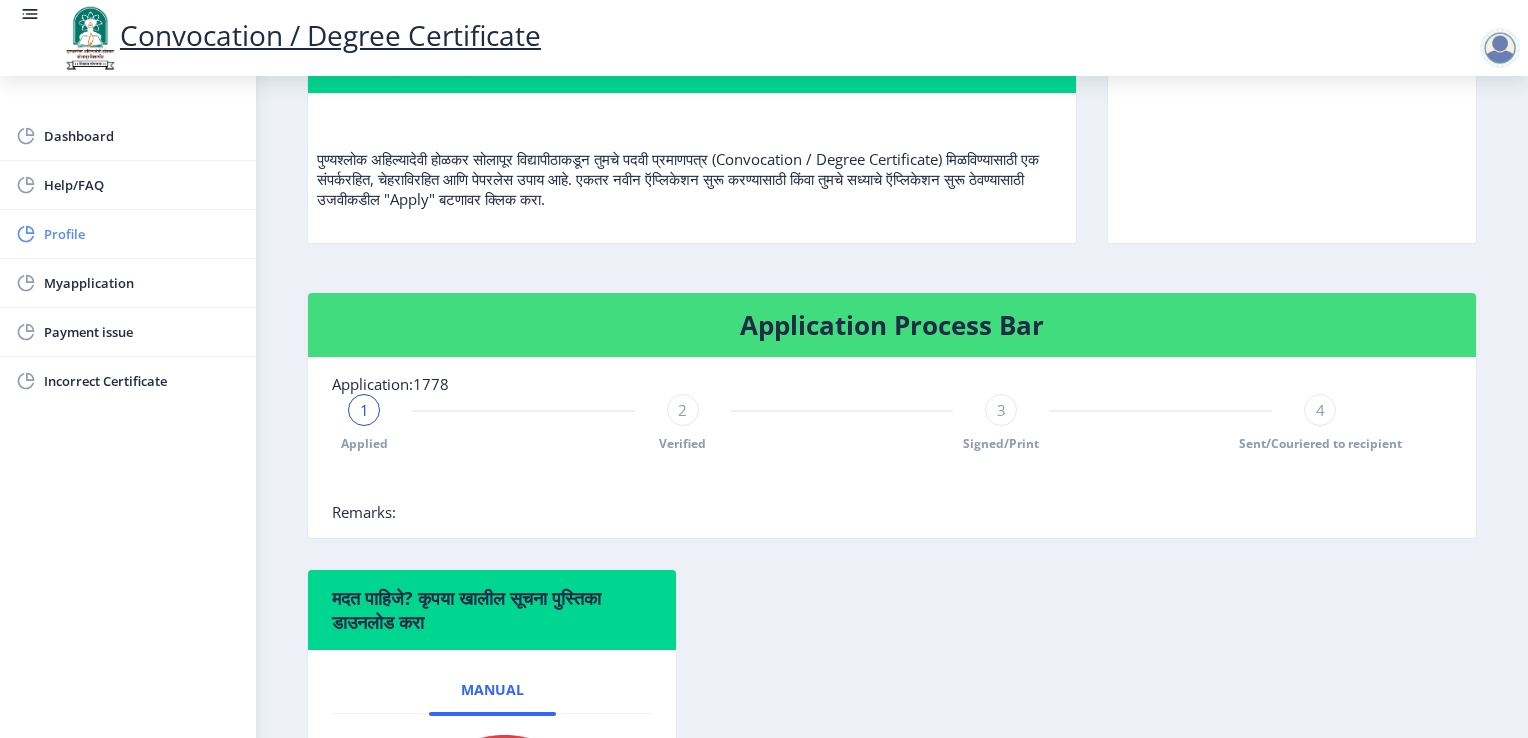 scroll, scrollTop: 200, scrollLeft: 0, axis: vertical 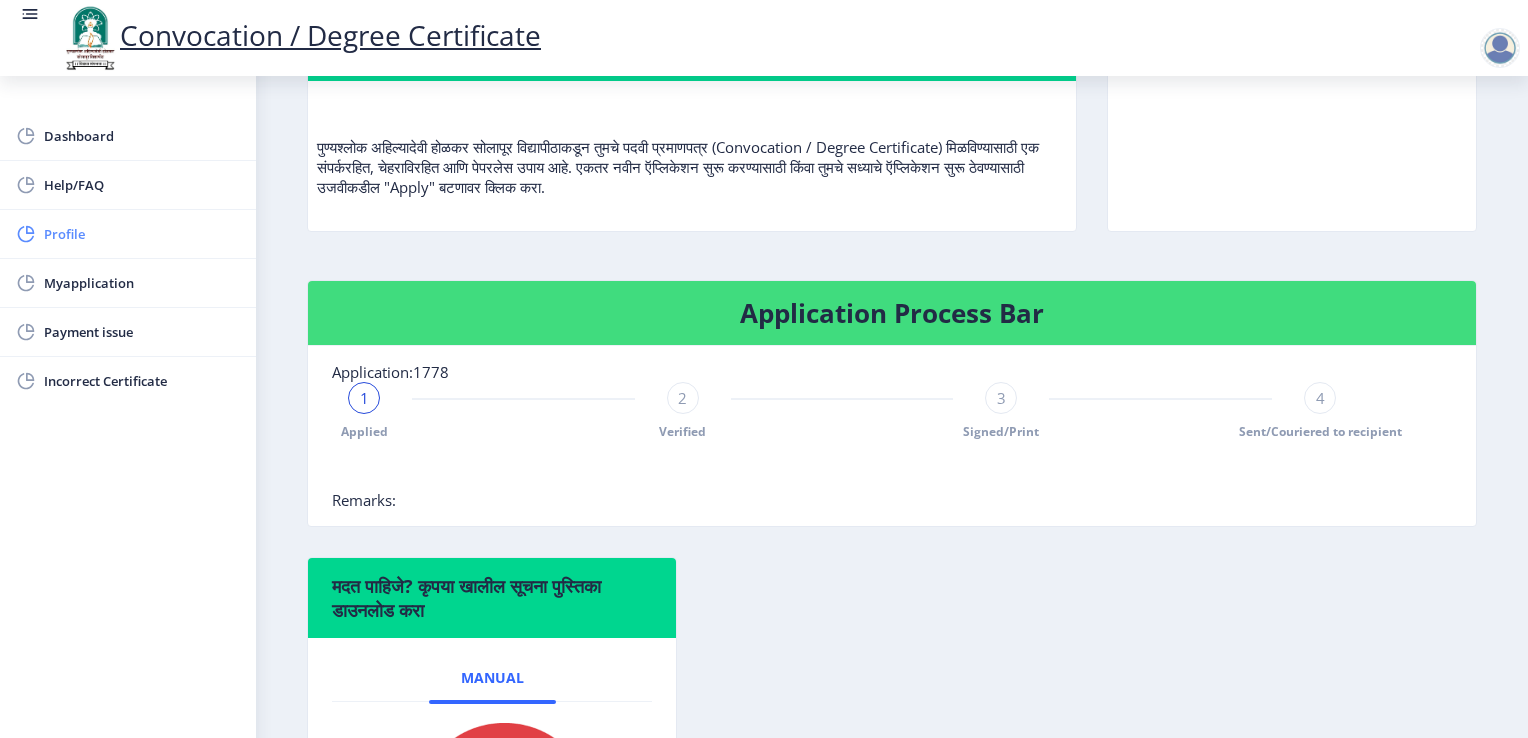 click on "Profile" 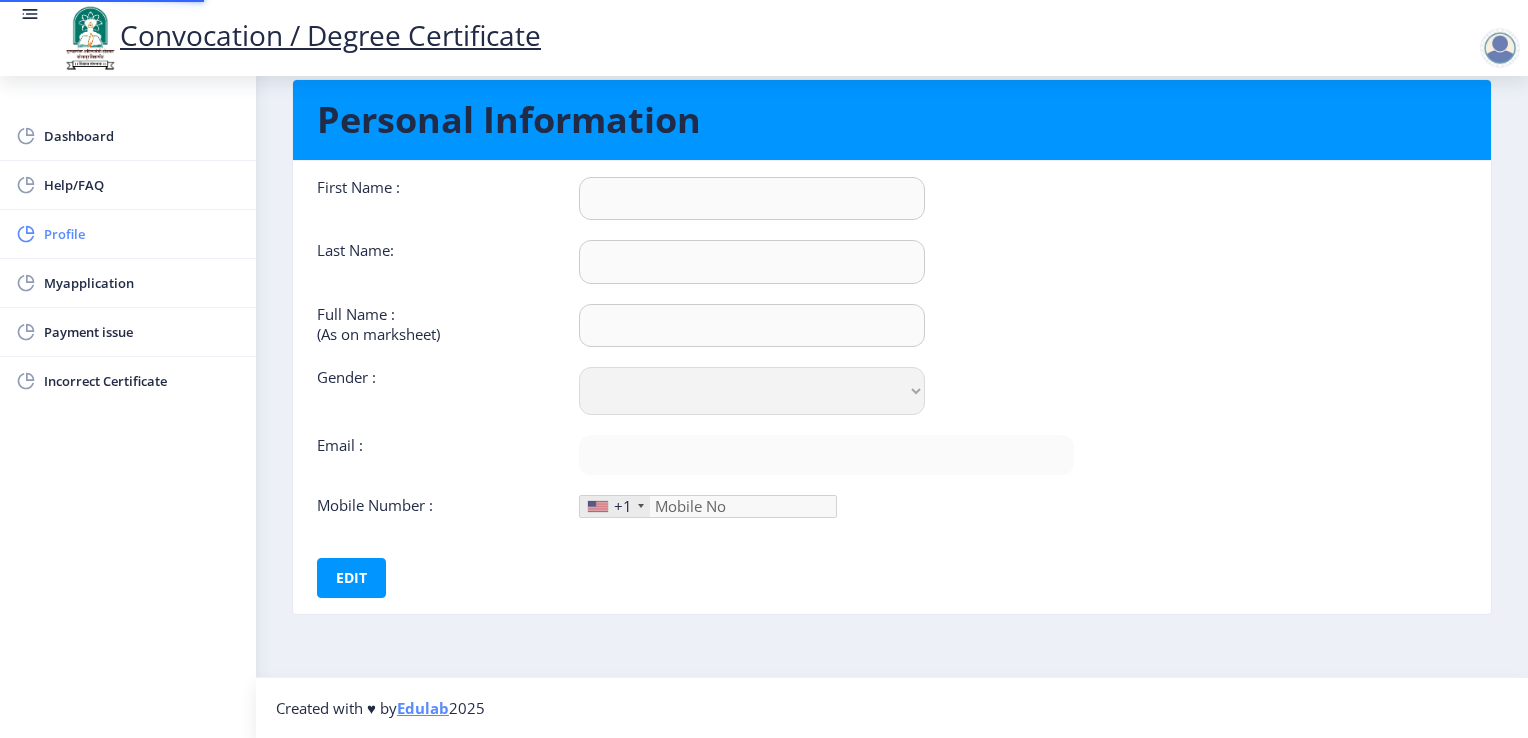 scroll, scrollTop: 0, scrollLeft: 0, axis: both 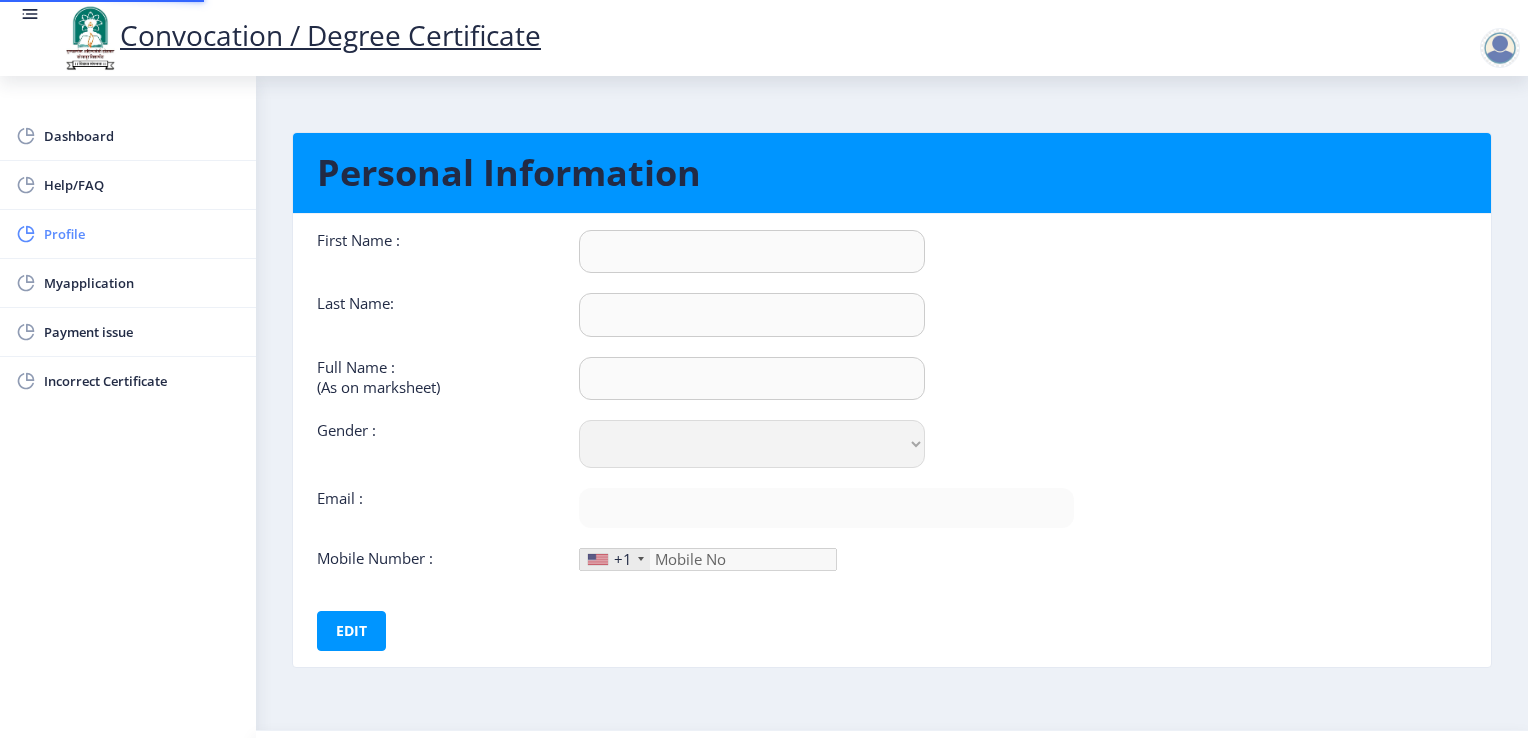 type on "[PERSON_NAME]" 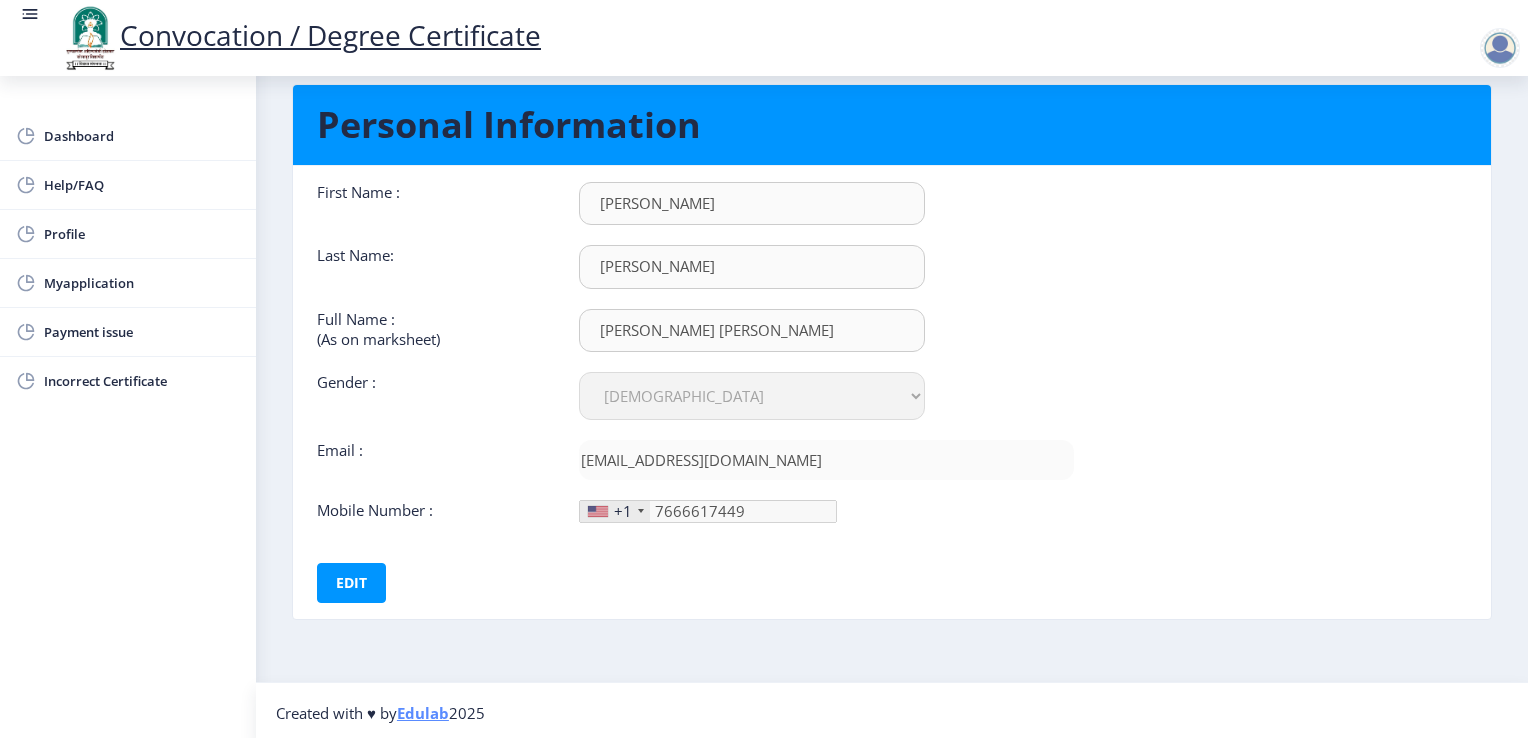 scroll, scrollTop: 0, scrollLeft: 0, axis: both 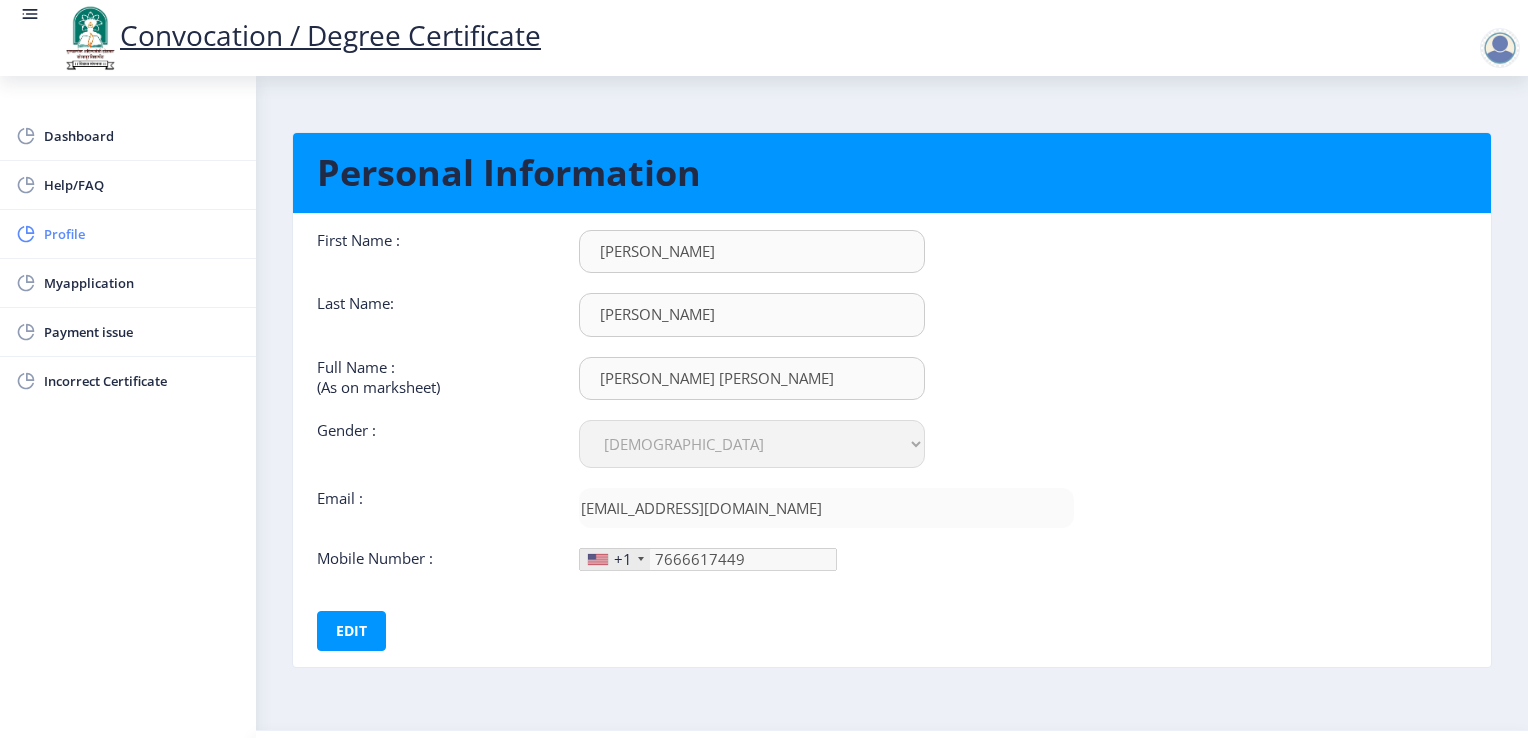 click on "Profile" 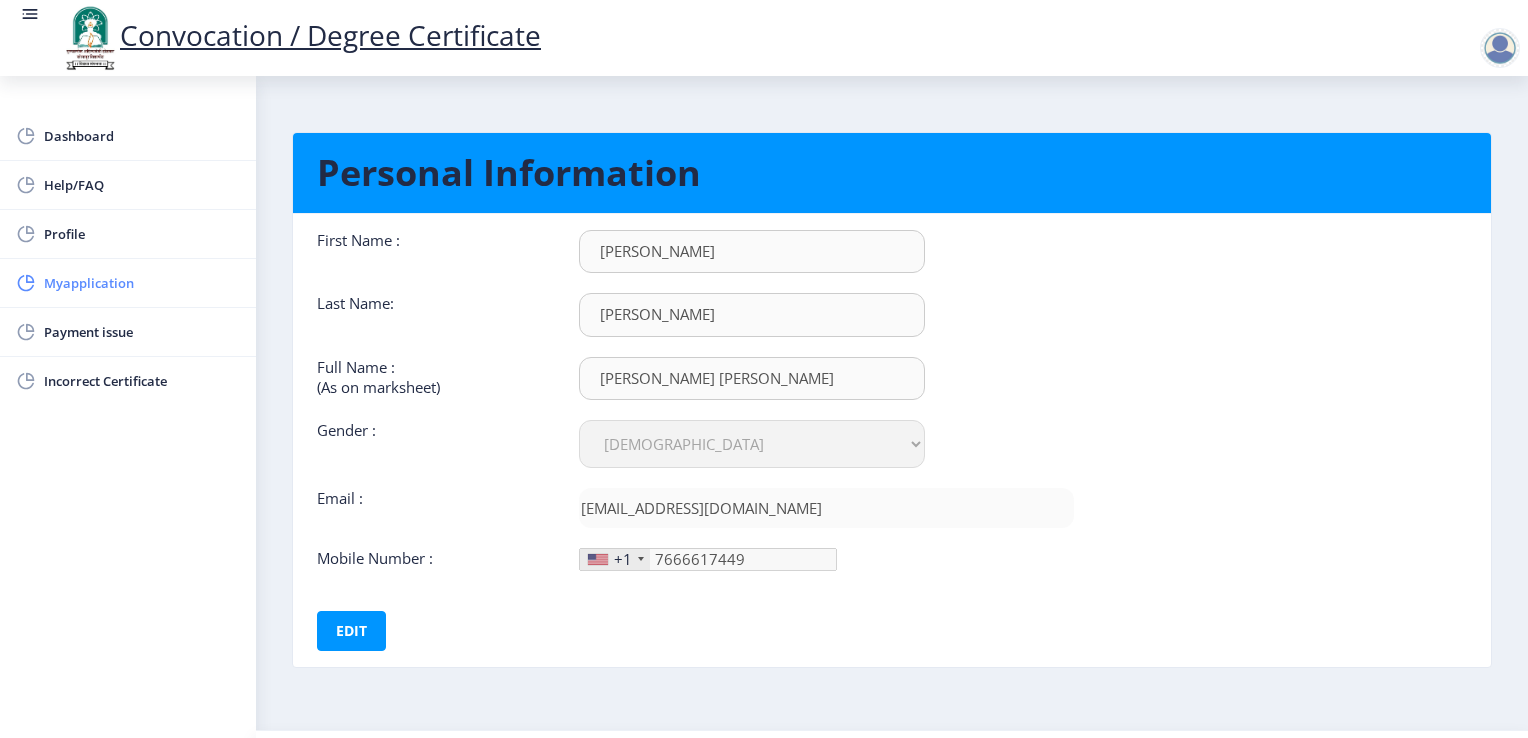 click on "Myapplication" 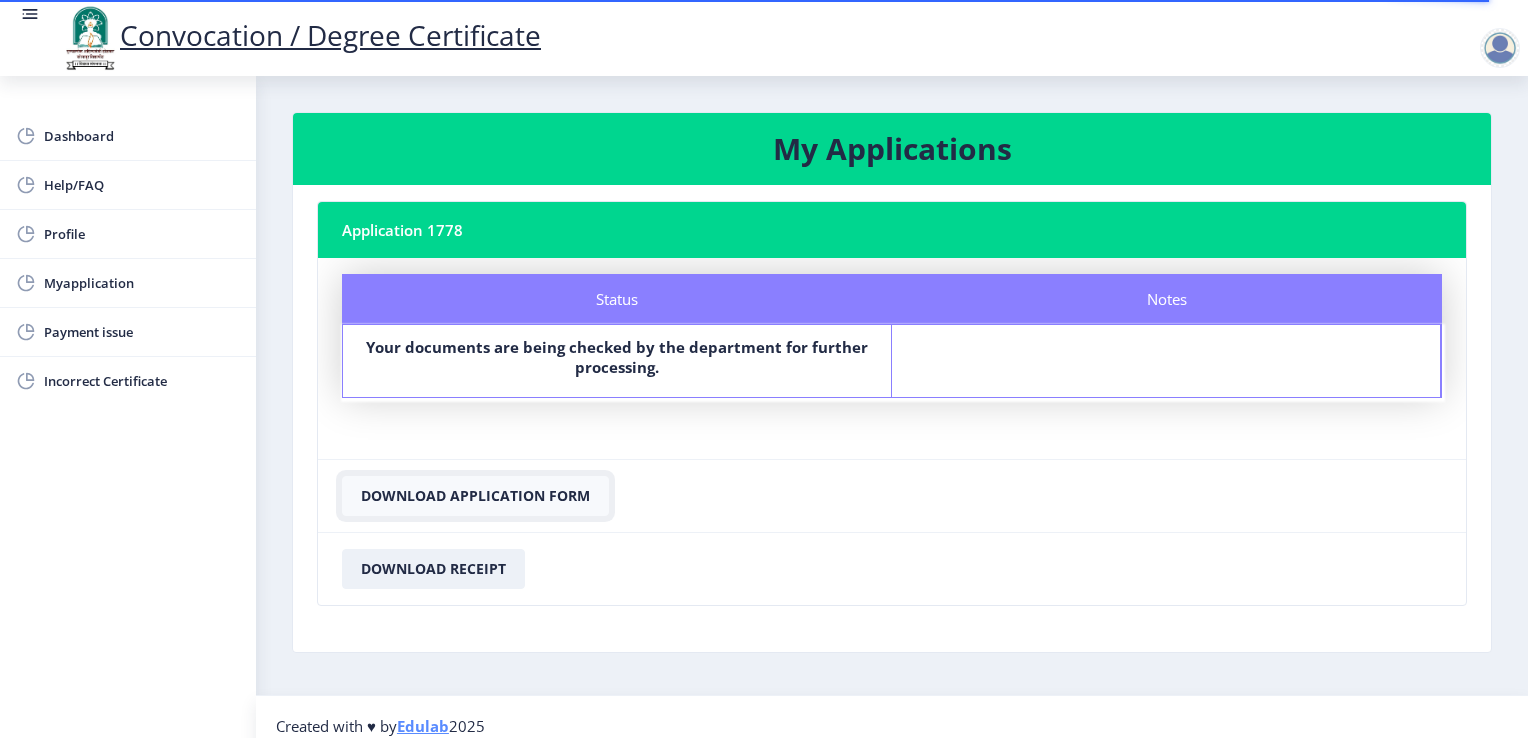click on "Download Application Form" 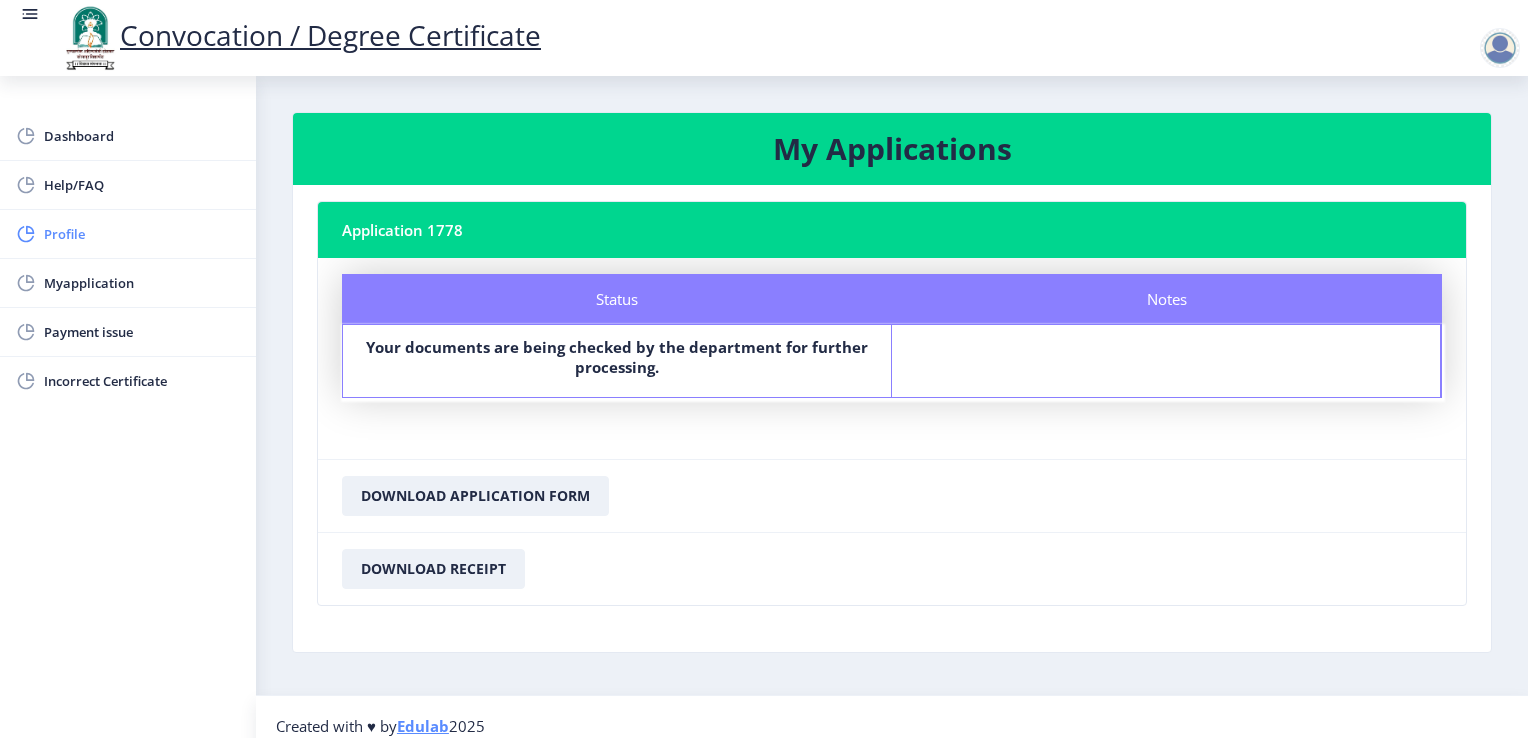 click on "Profile" 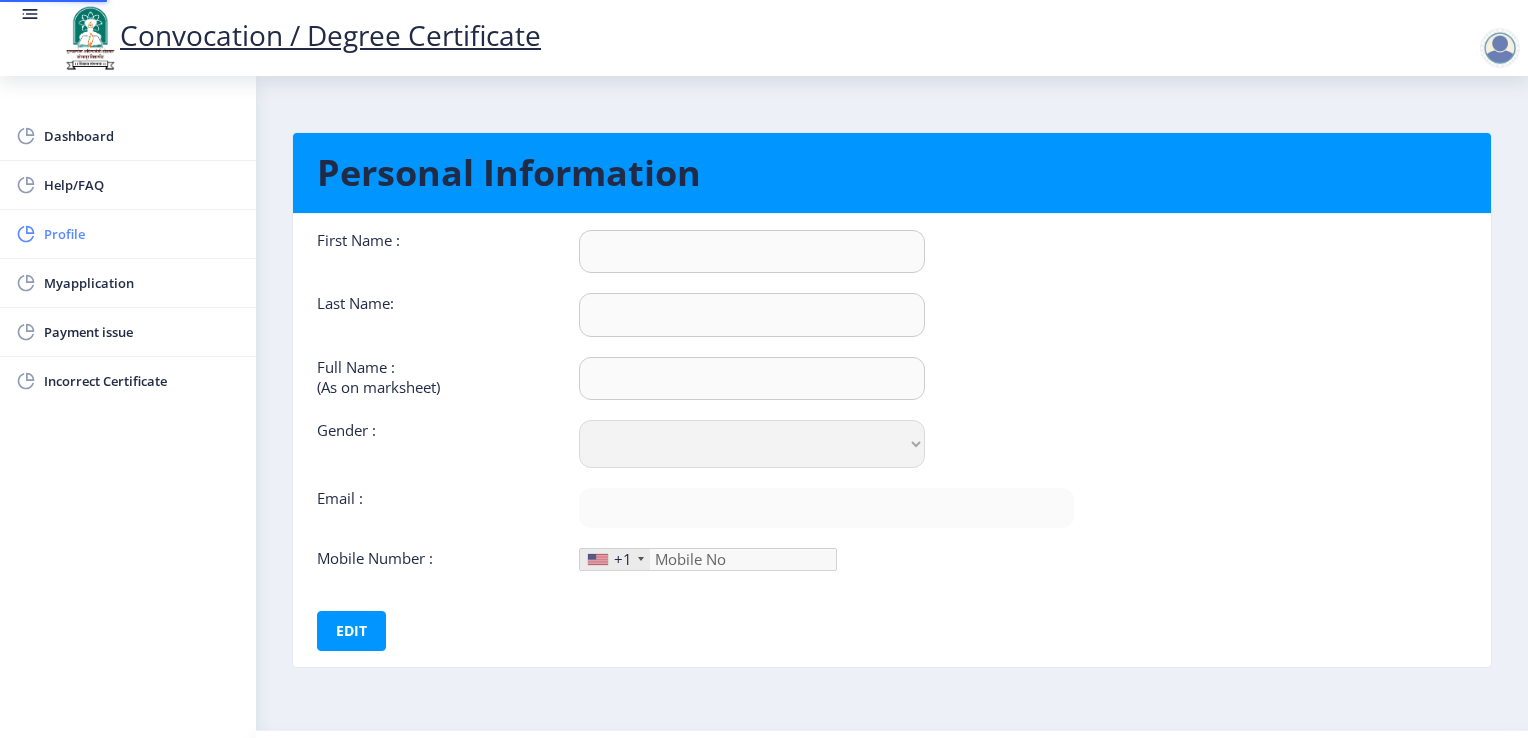 type on "[PERSON_NAME]" 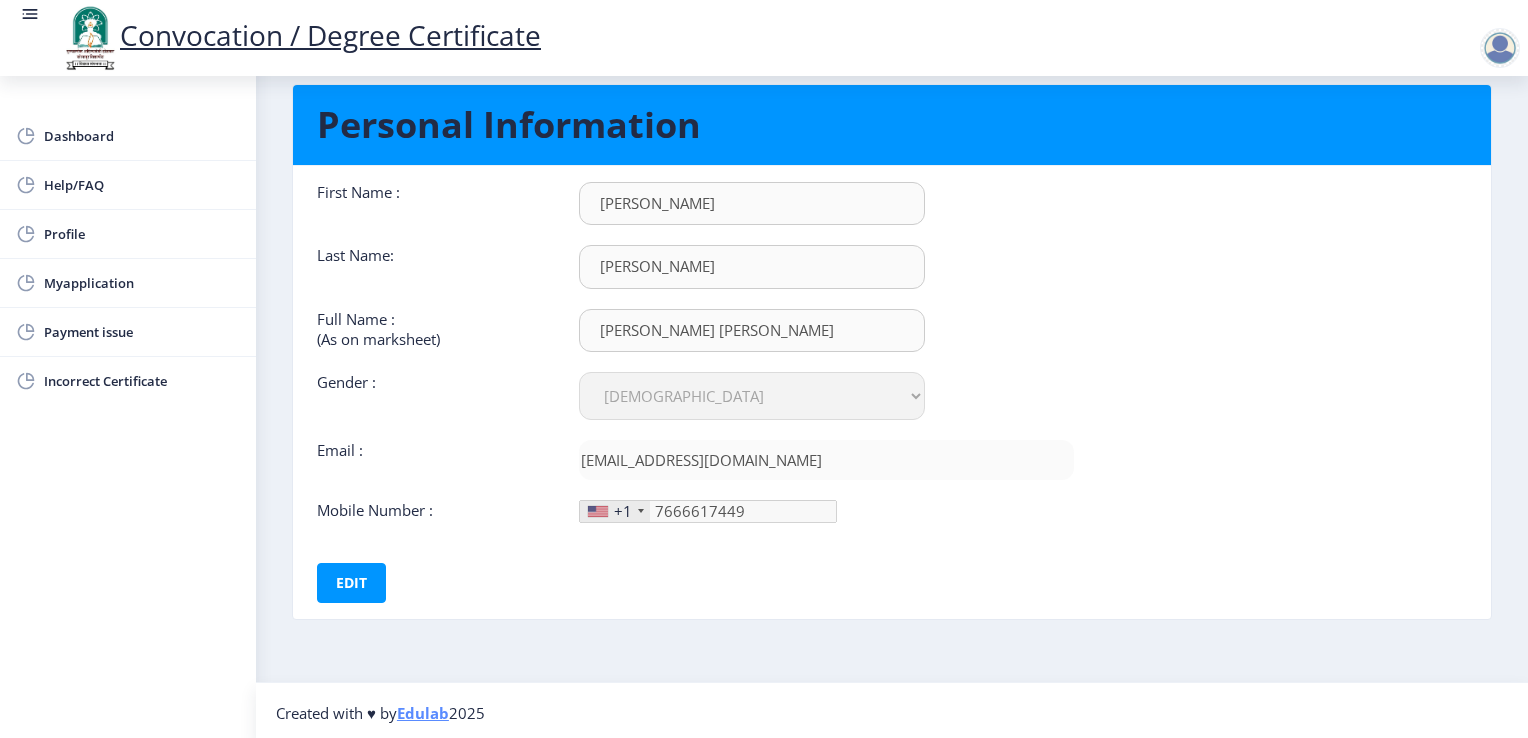 scroll, scrollTop: 0, scrollLeft: 0, axis: both 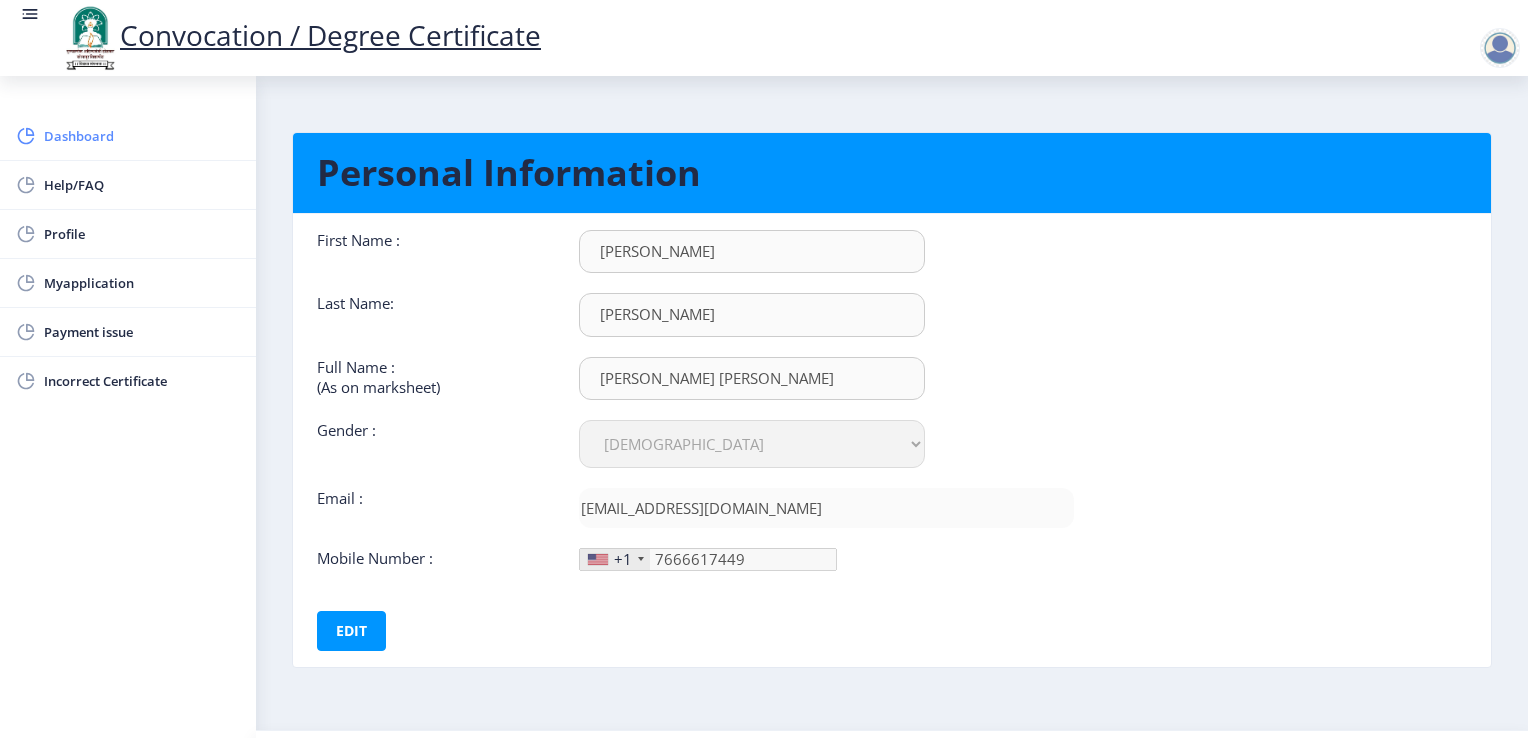 click on "Dashboard" 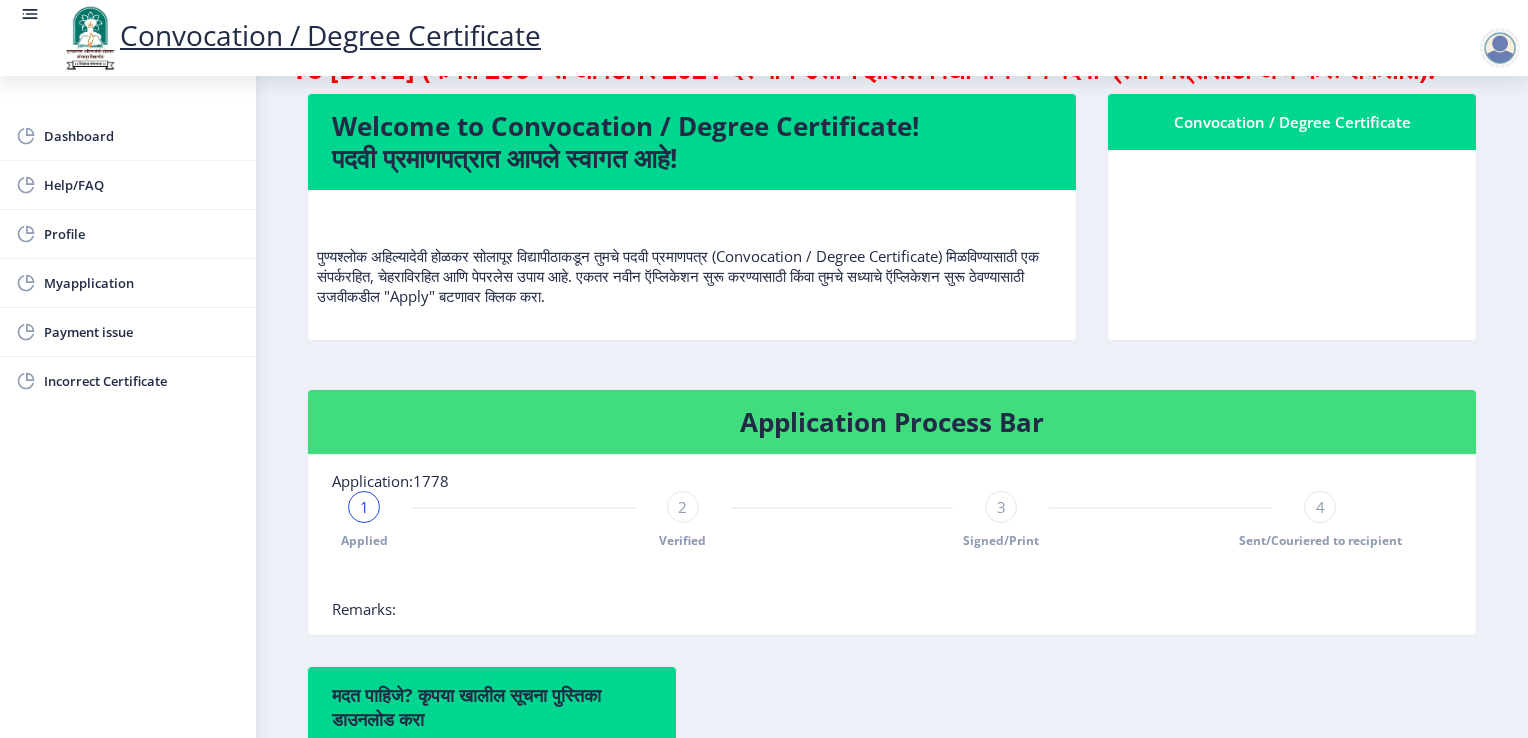 scroll, scrollTop: 0, scrollLeft: 0, axis: both 